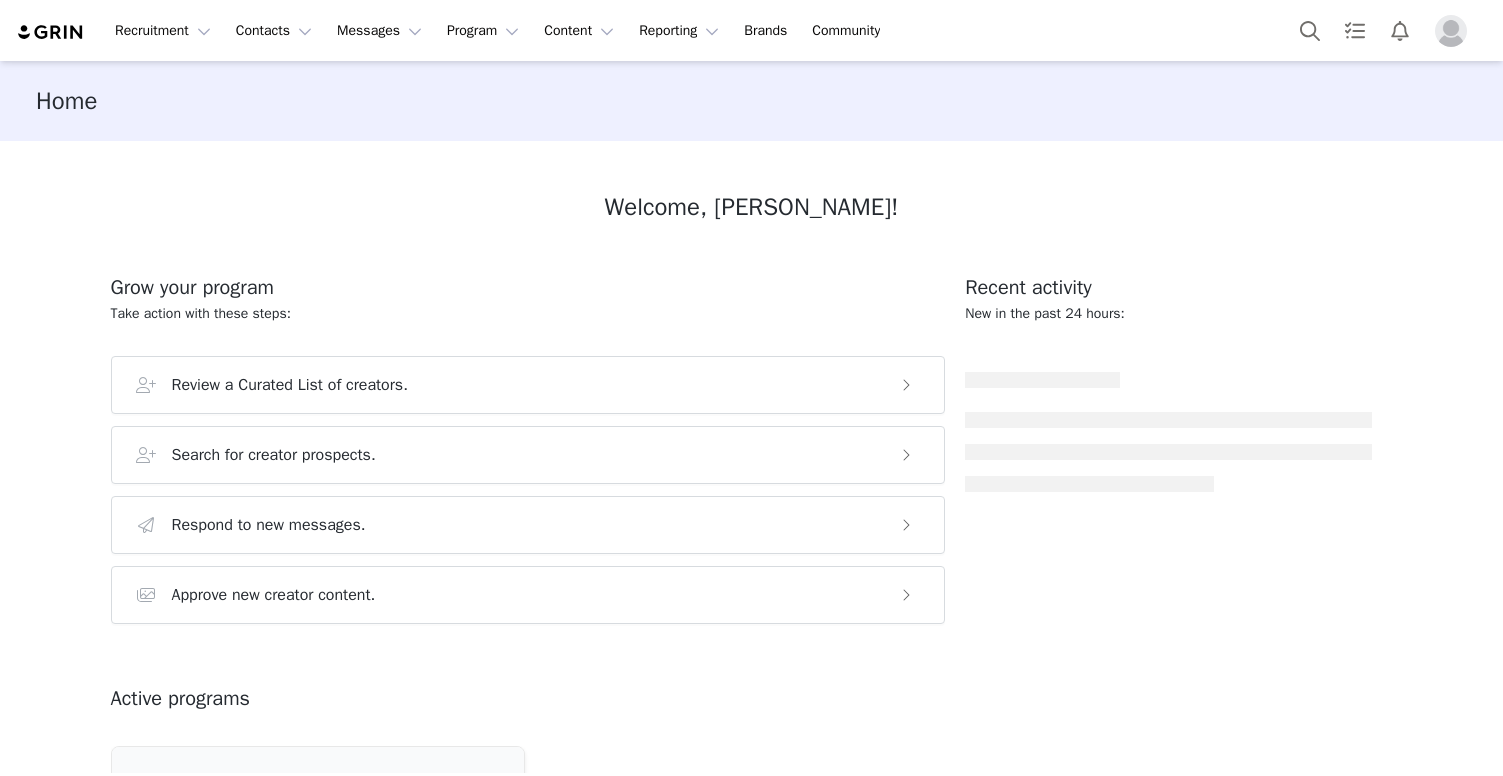scroll, scrollTop: 0, scrollLeft: 0, axis: both 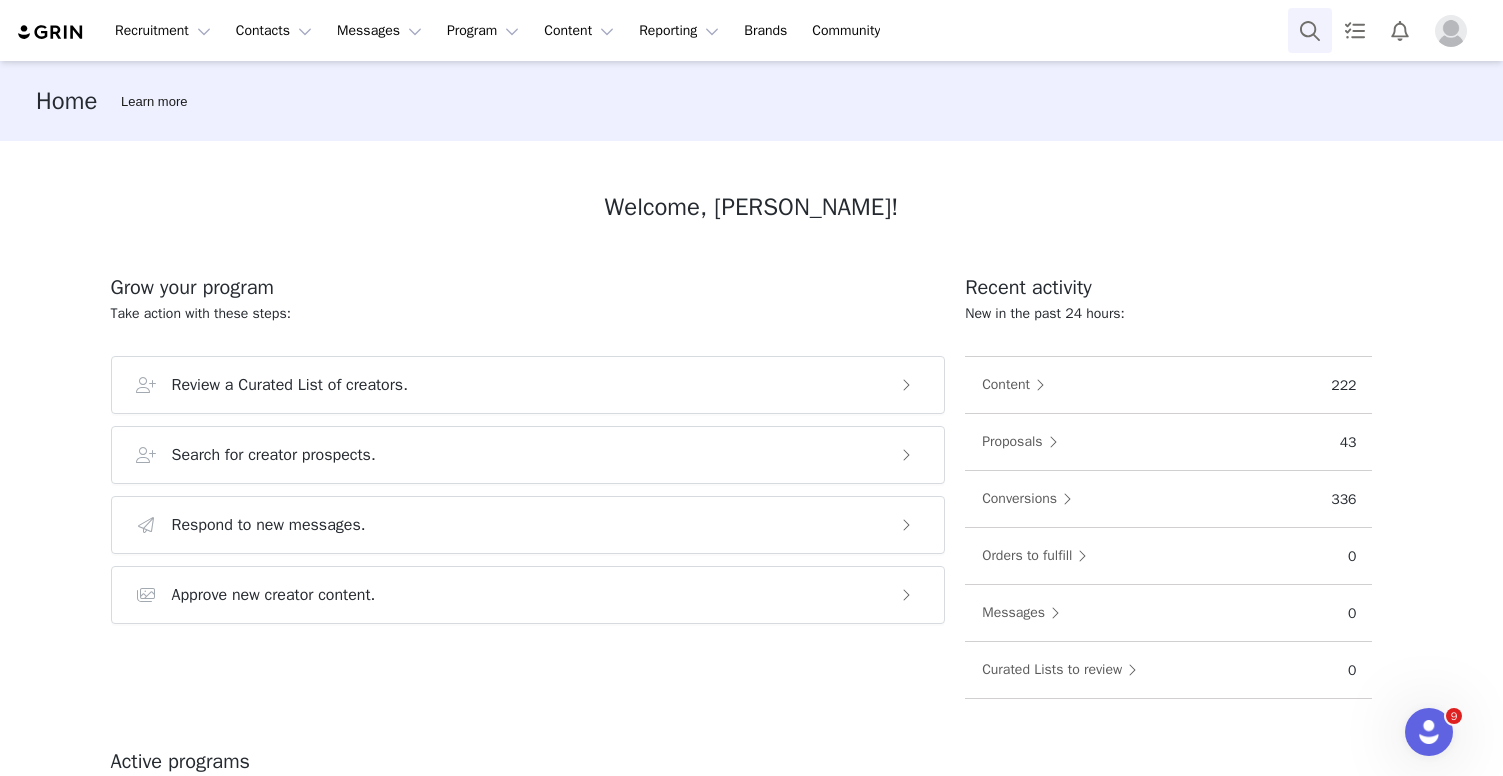 click at bounding box center [1310, 30] 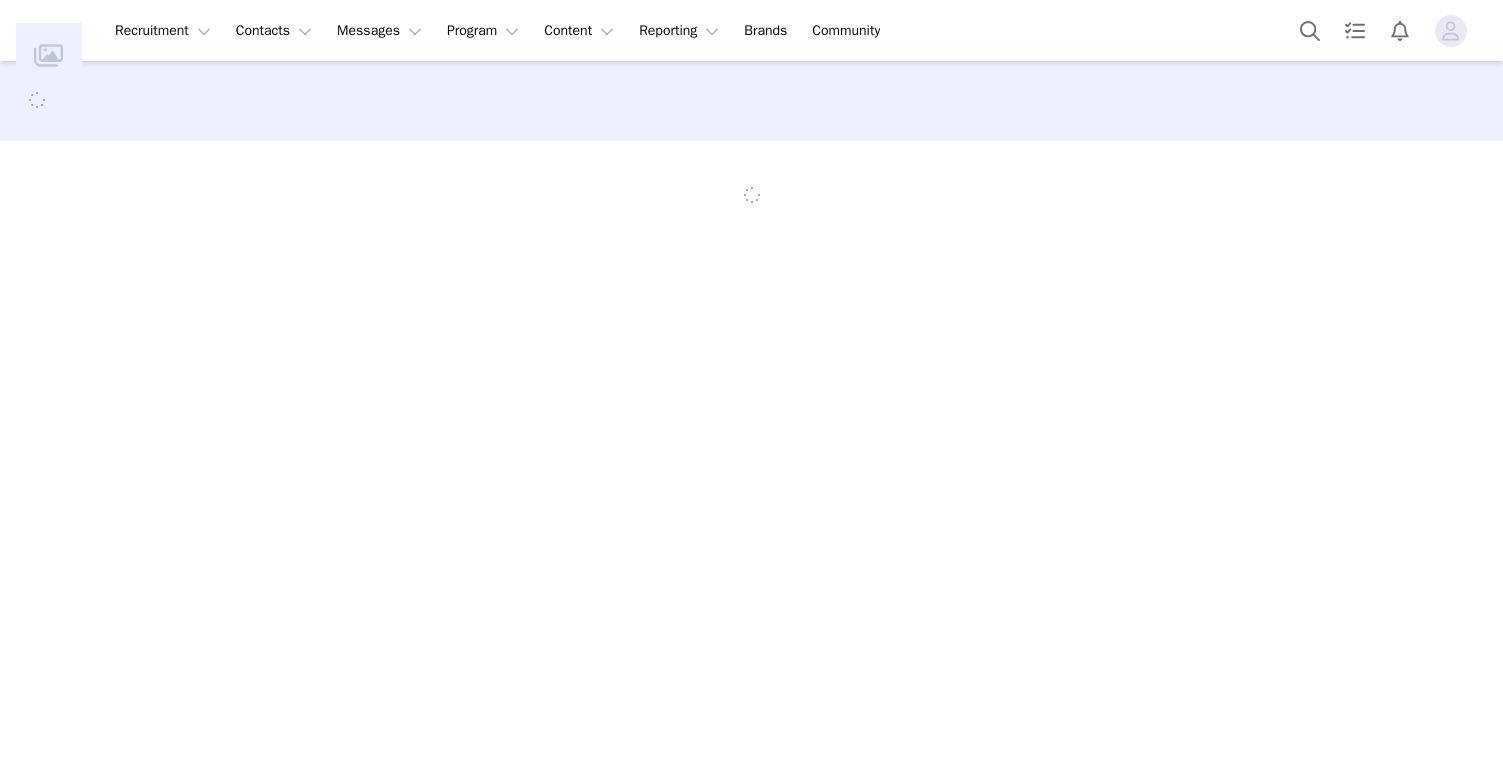 scroll, scrollTop: 0, scrollLeft: 0, axis: both 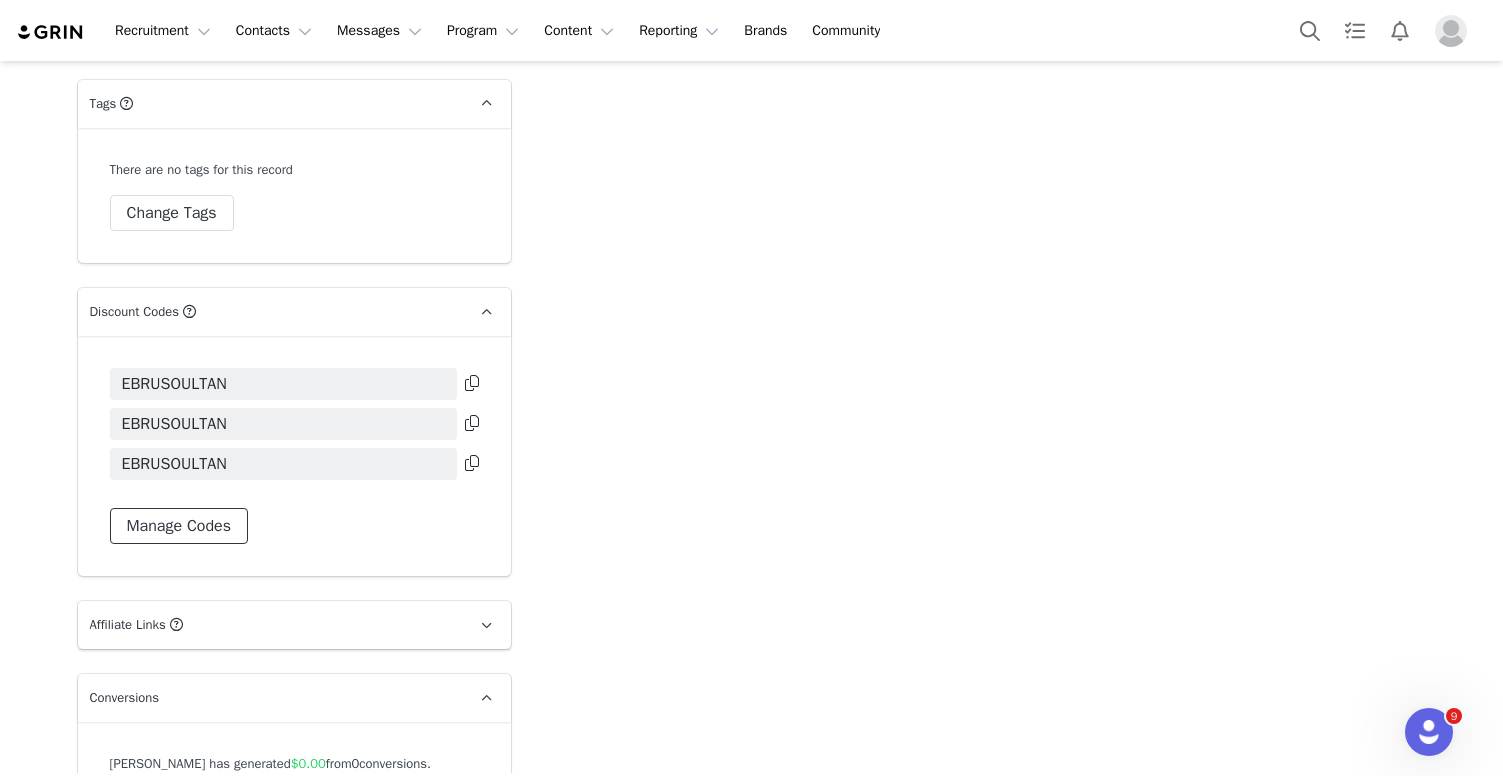 click on "Manage Codes" at bounding box center [179, 526] 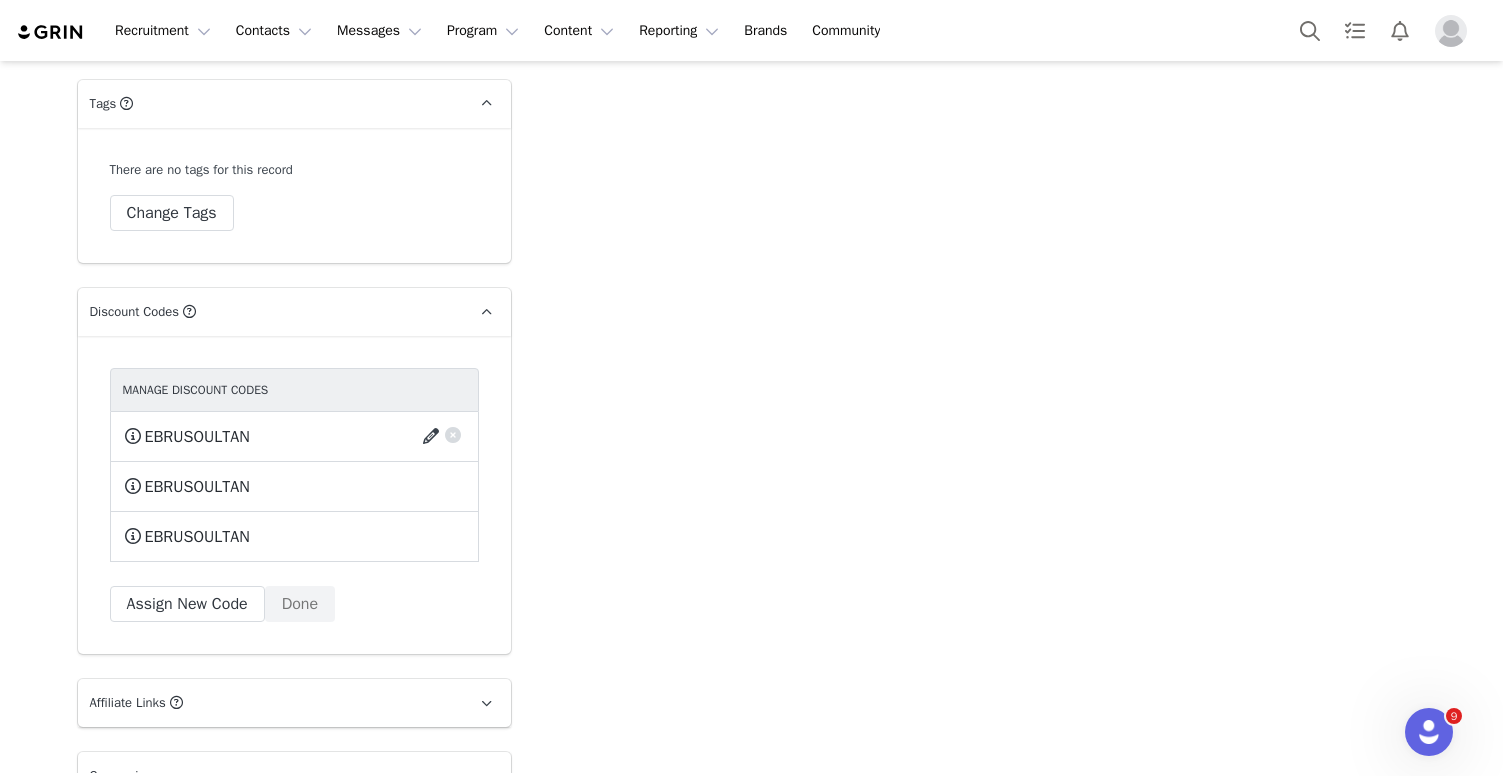 click at bounding box center (434, 437) 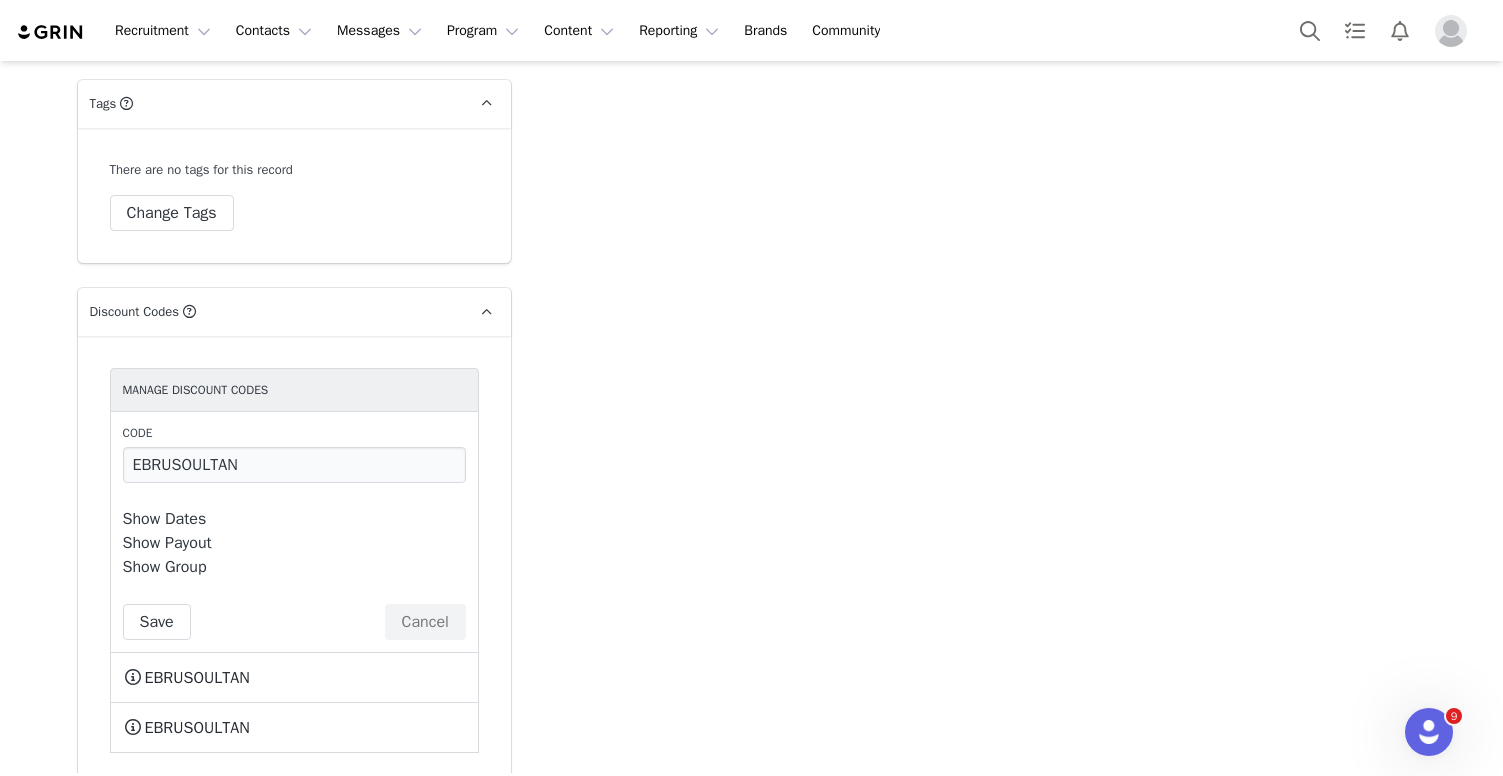 click on "Show Dates" at bounding box center (165, 519) 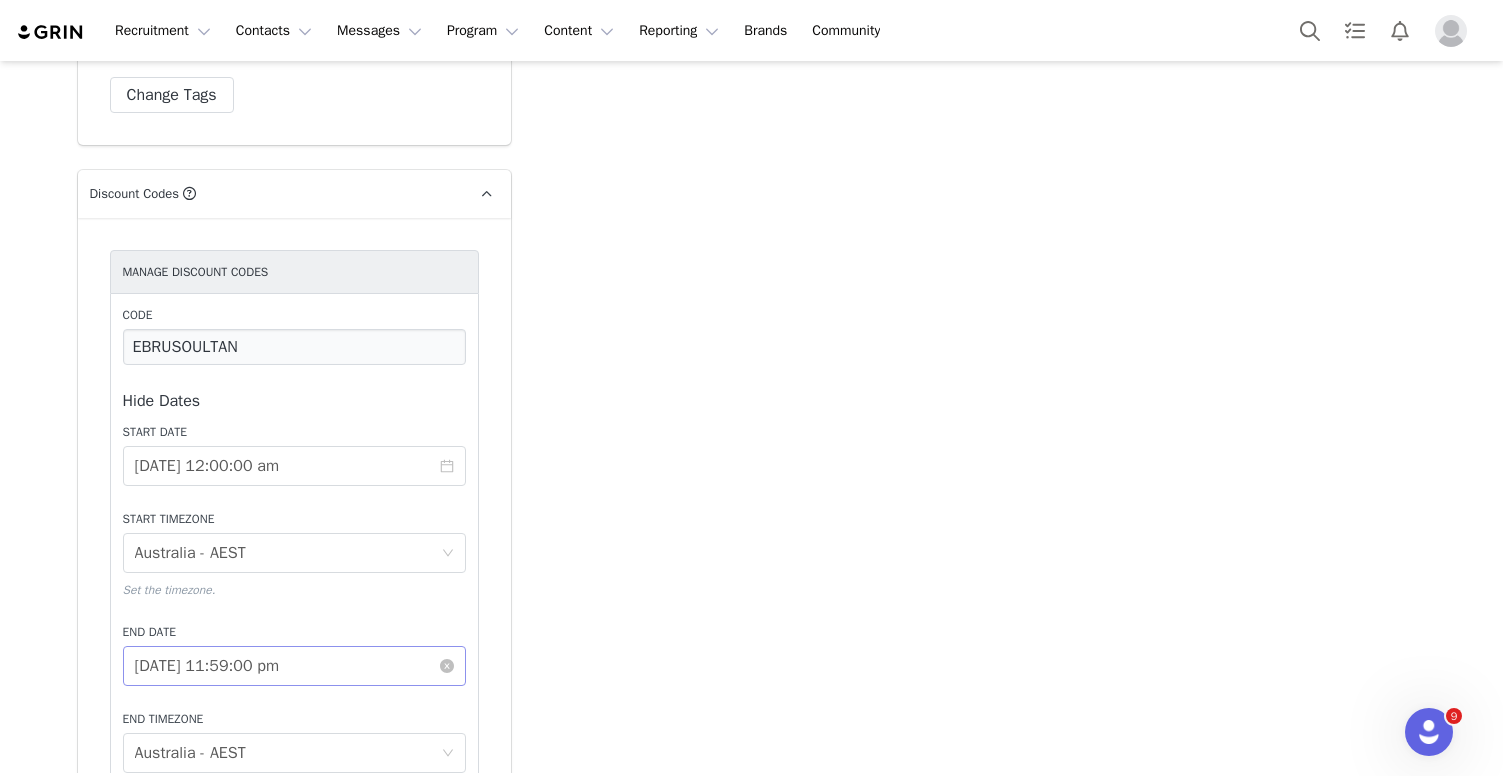 scroll, scrollTop: 3244, scrollLeft: 0, axis: vertical 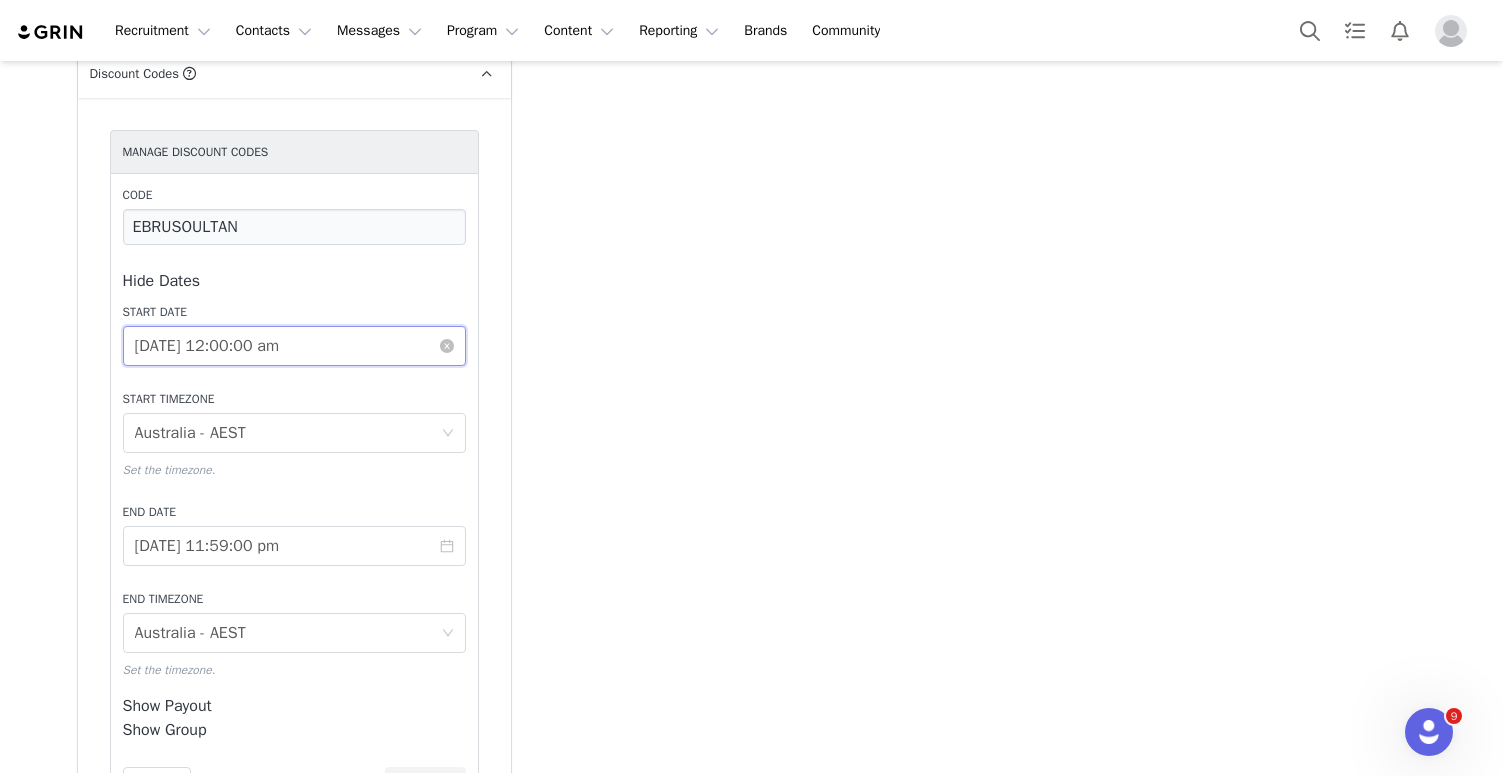 click on "2025-05-01 12:00:00 am" at bounding box center [294, 346] 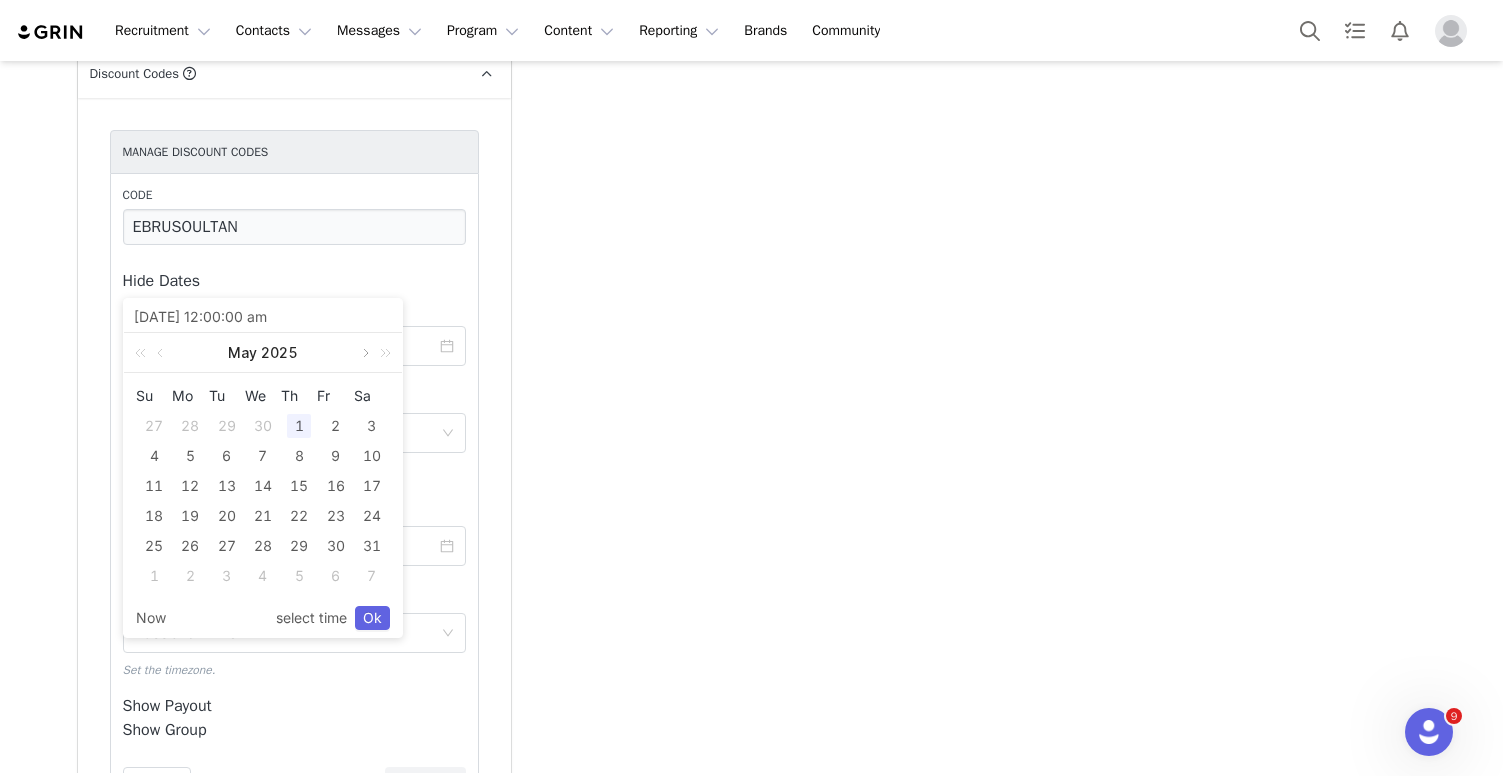 click at bounding box center (364, 353) 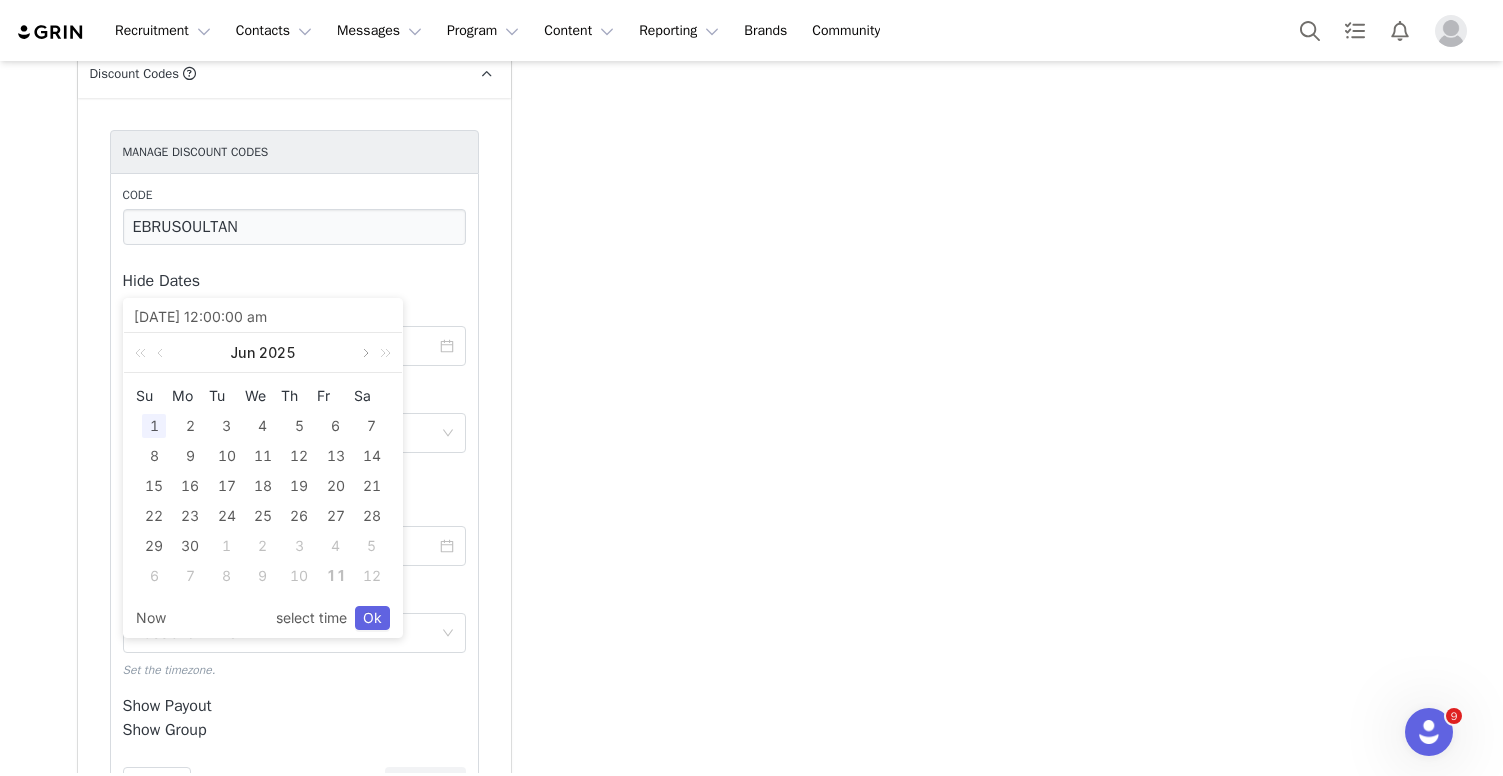 click at bounding box center [364, 353] 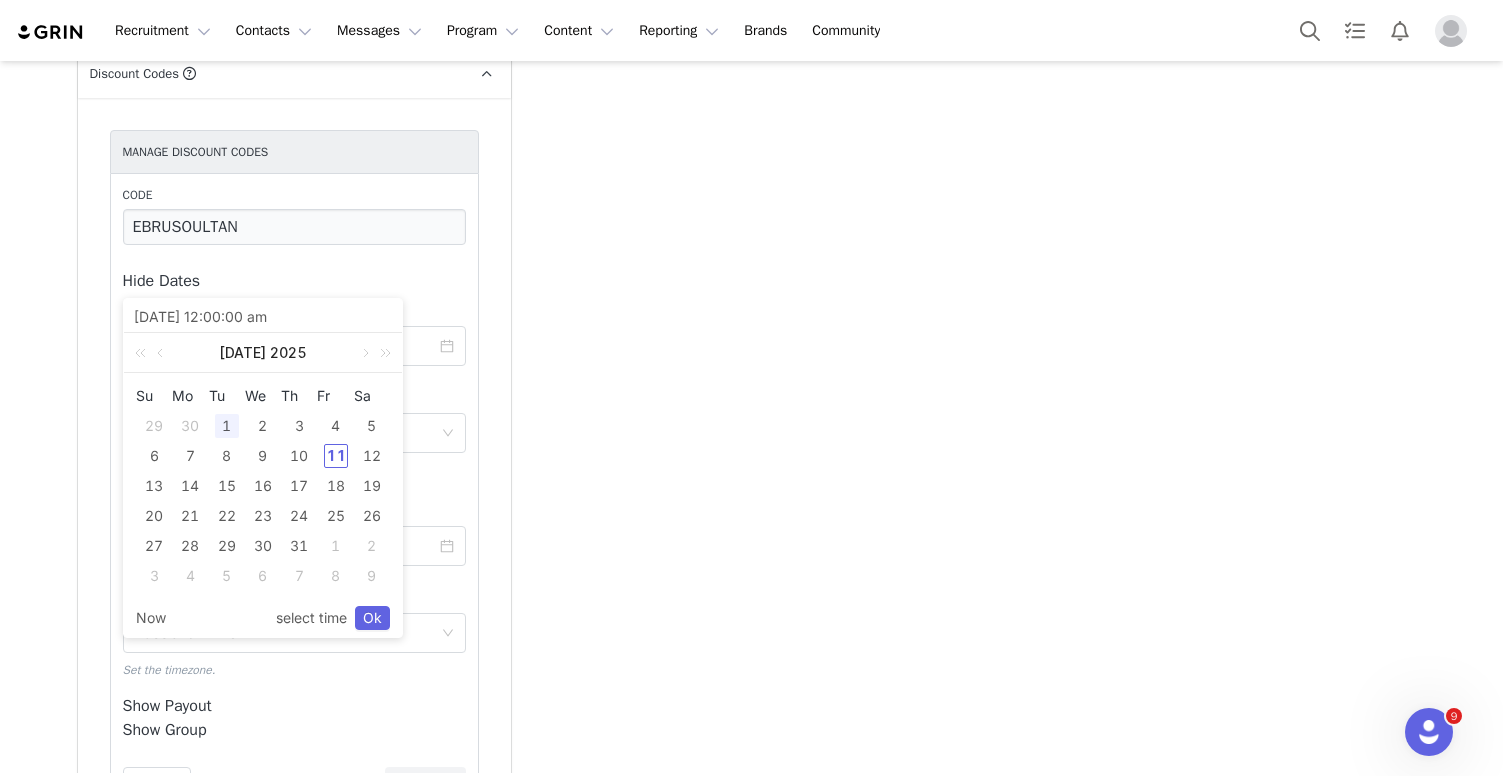 click on "1" at bounding box center (227, 426) 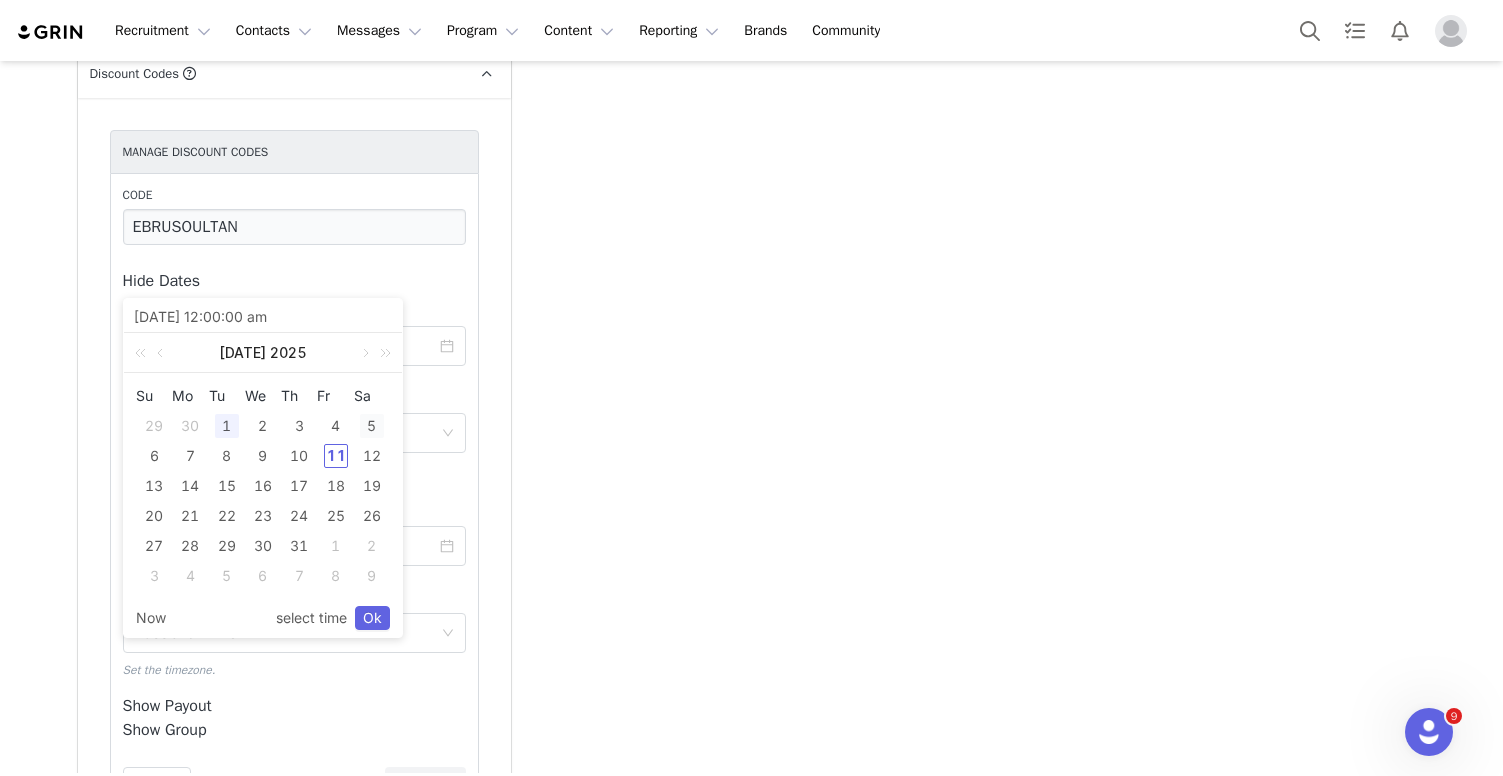 drag, startPoint x: 381, startPoint y: 616, endPoint x: 381, endPoint y: 421, distance: 195 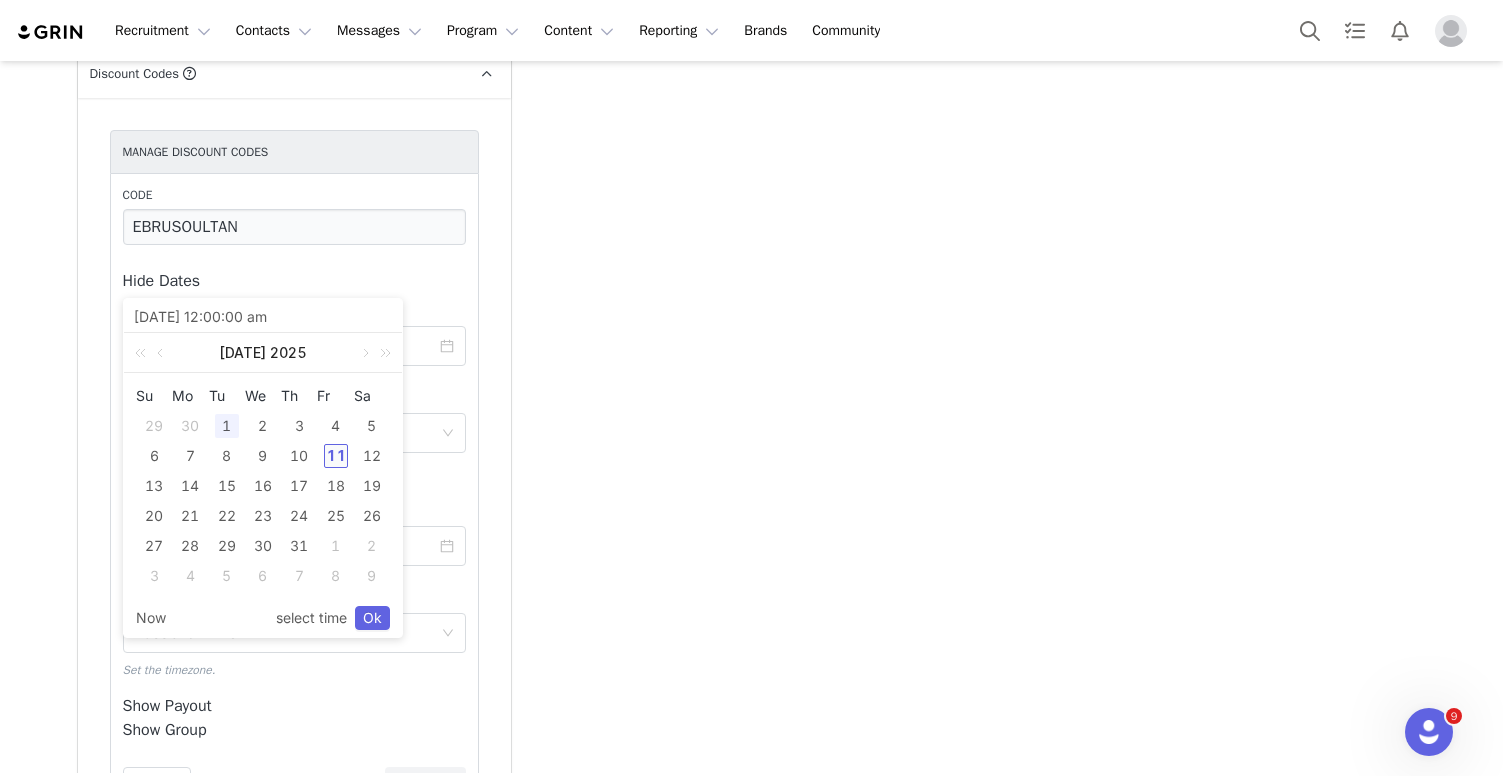 click on "11" at bounding box center [336, 456] 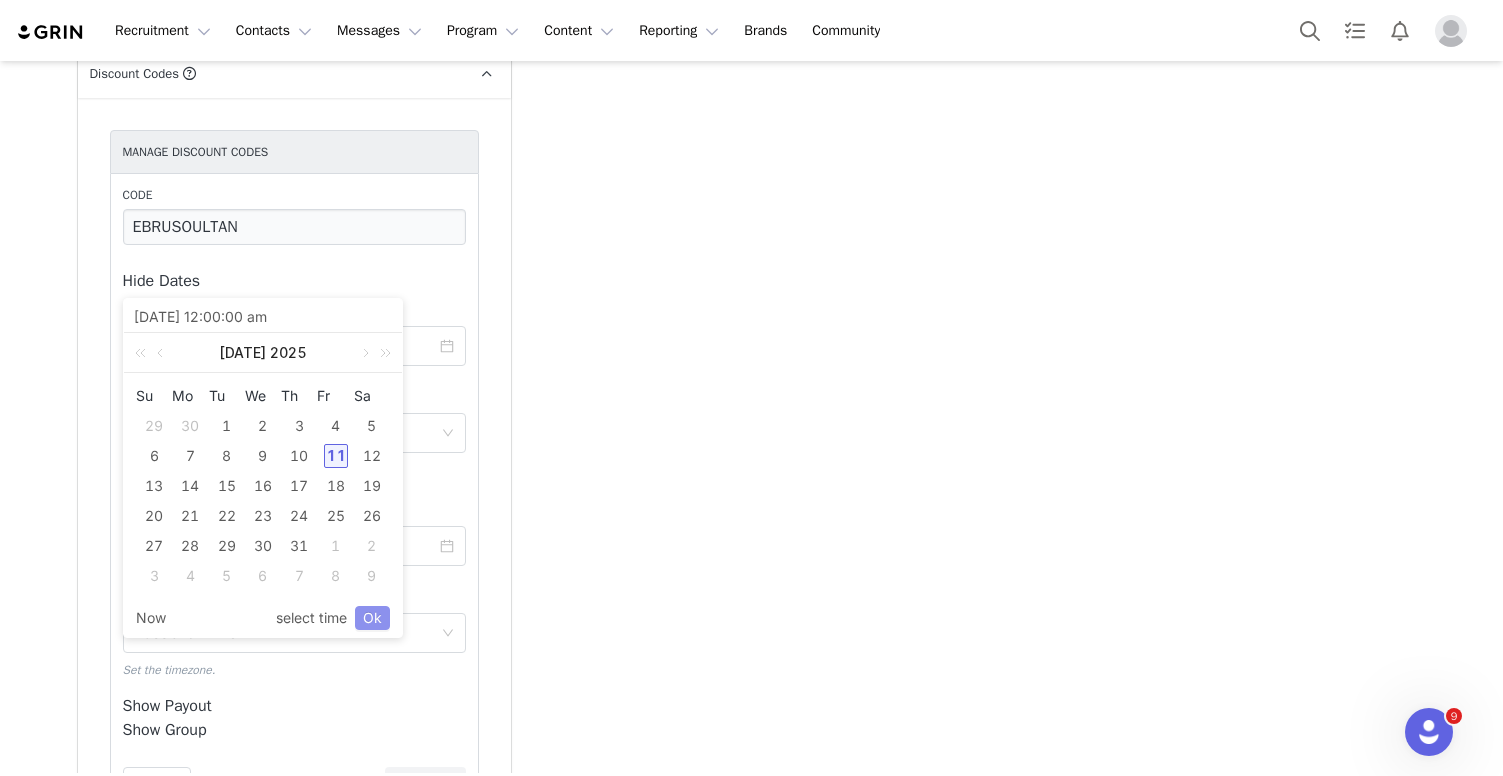 click on "Ok" at bounding box center (372, 618) 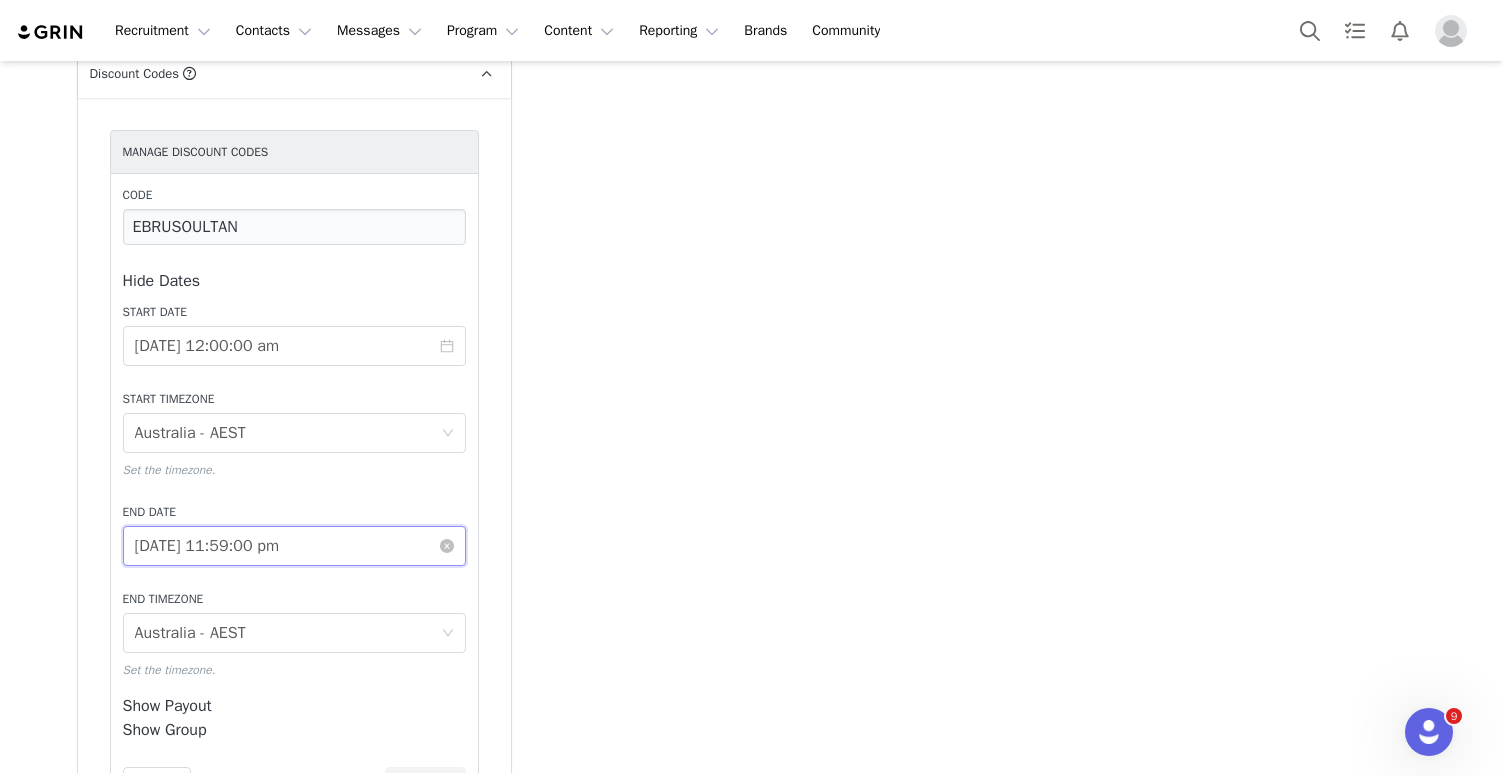 click on "2025-05-31 11:59:00 pm" at bounding box center [294, 546] 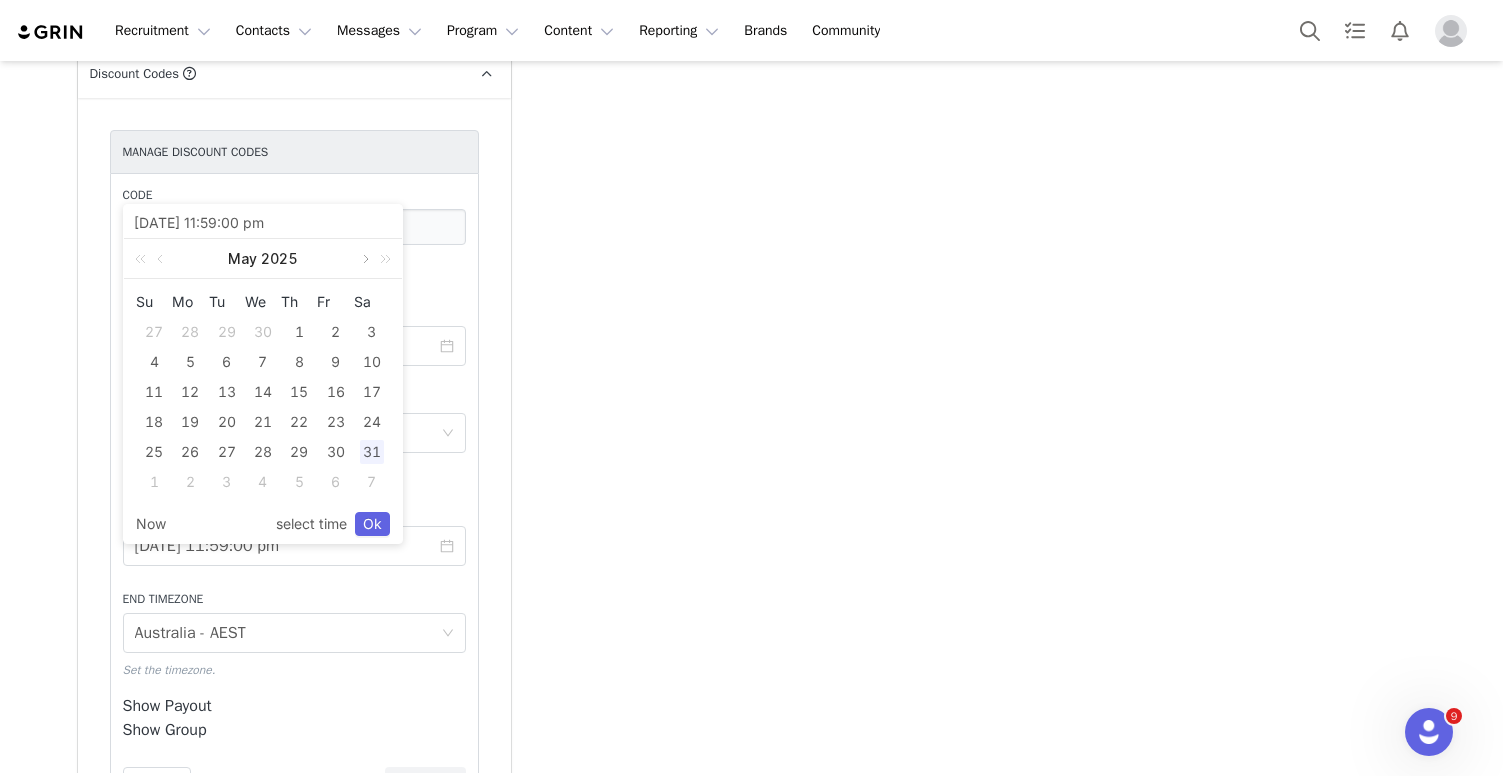 click at bounding box center (364, 259) 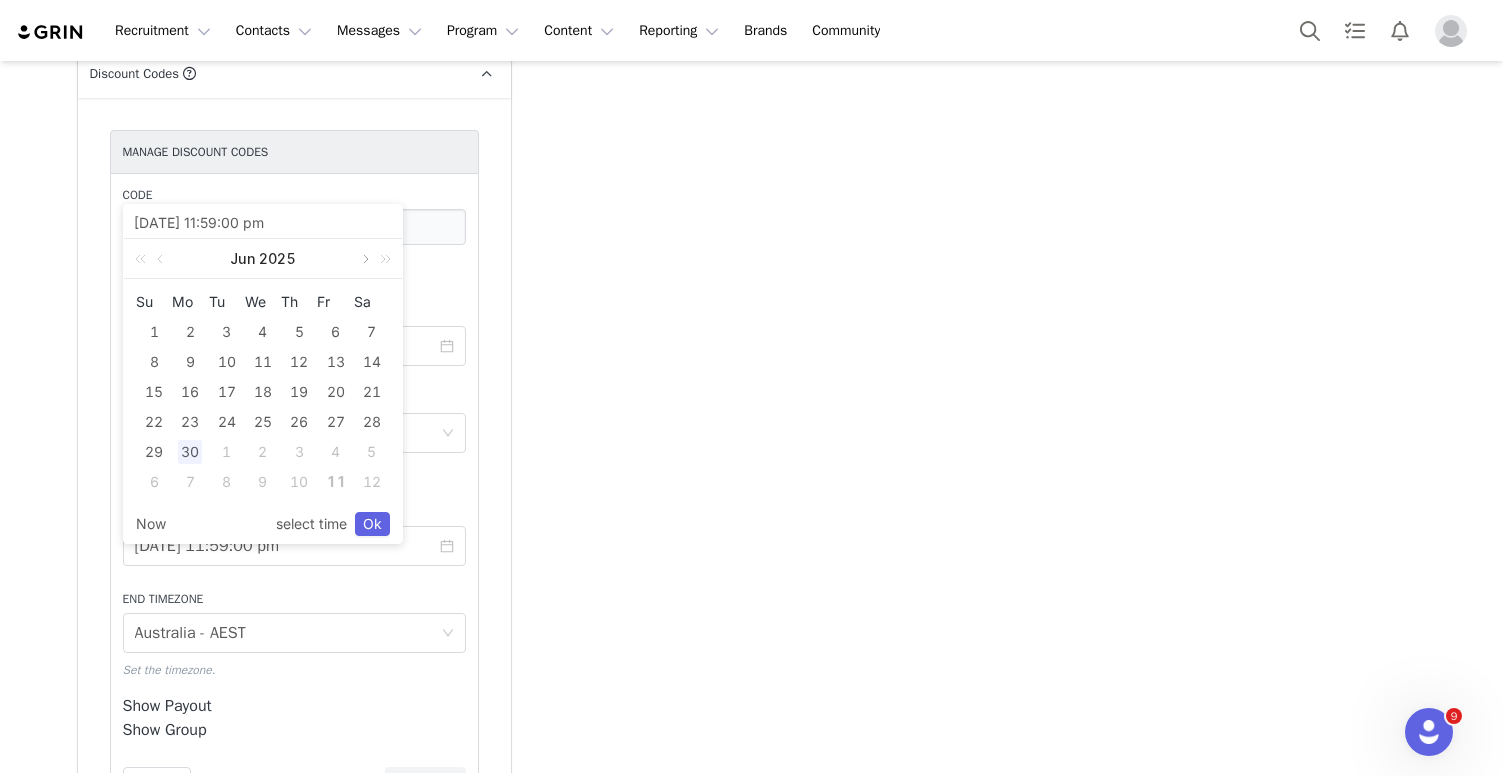 click at bounding box center [364, 259] 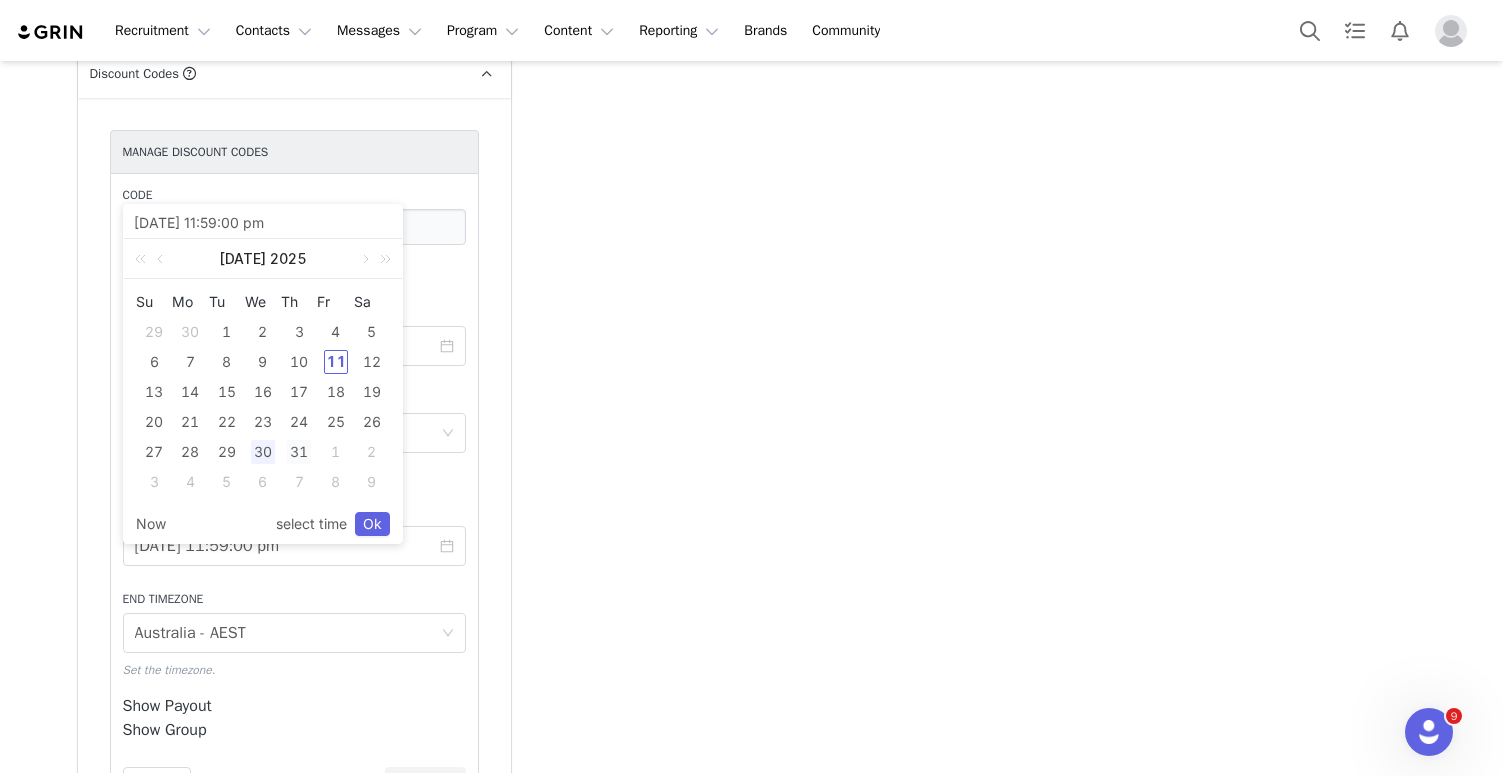 click on "31" at bounding box center [299, 452] 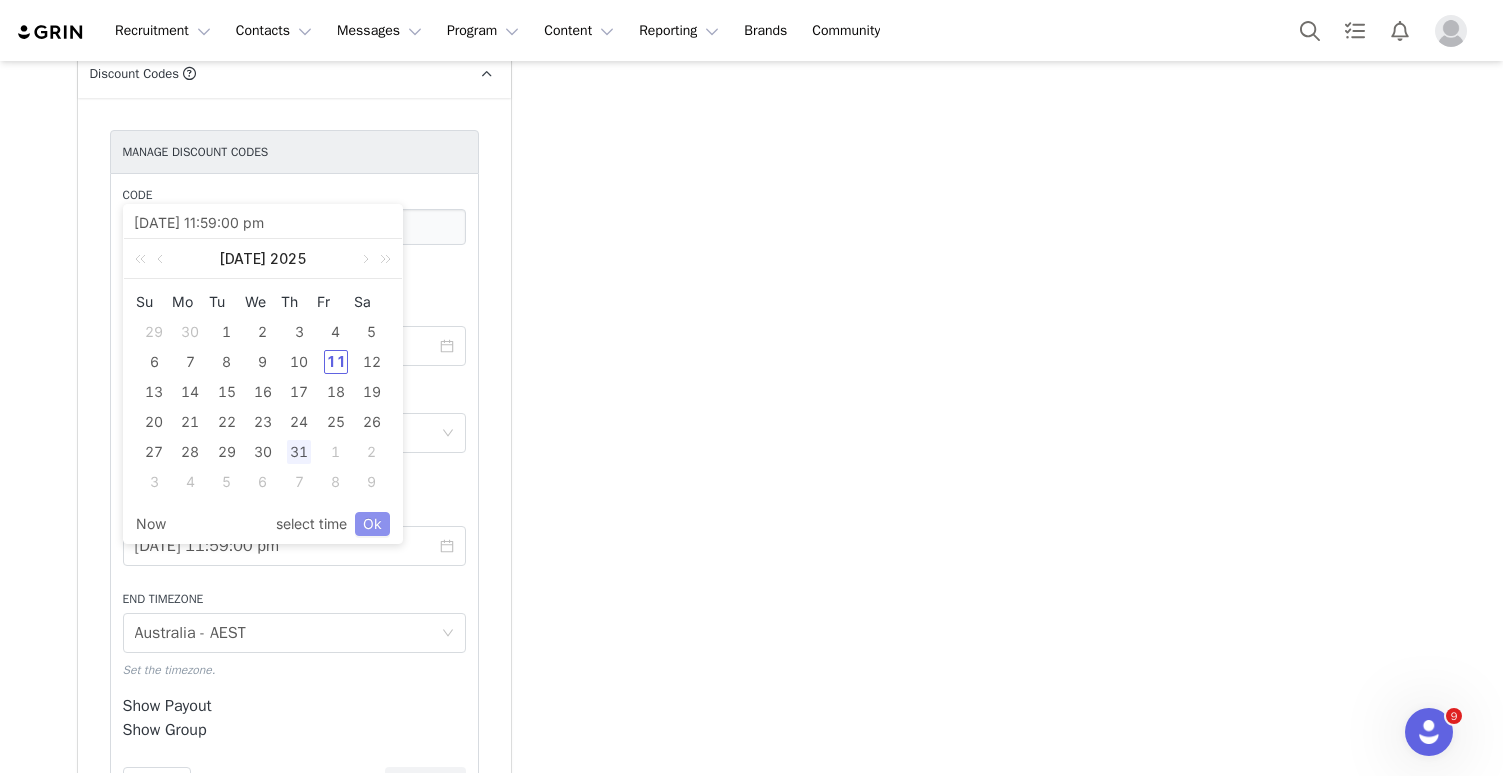 click on "Ok" at bounding box center (372, 524) 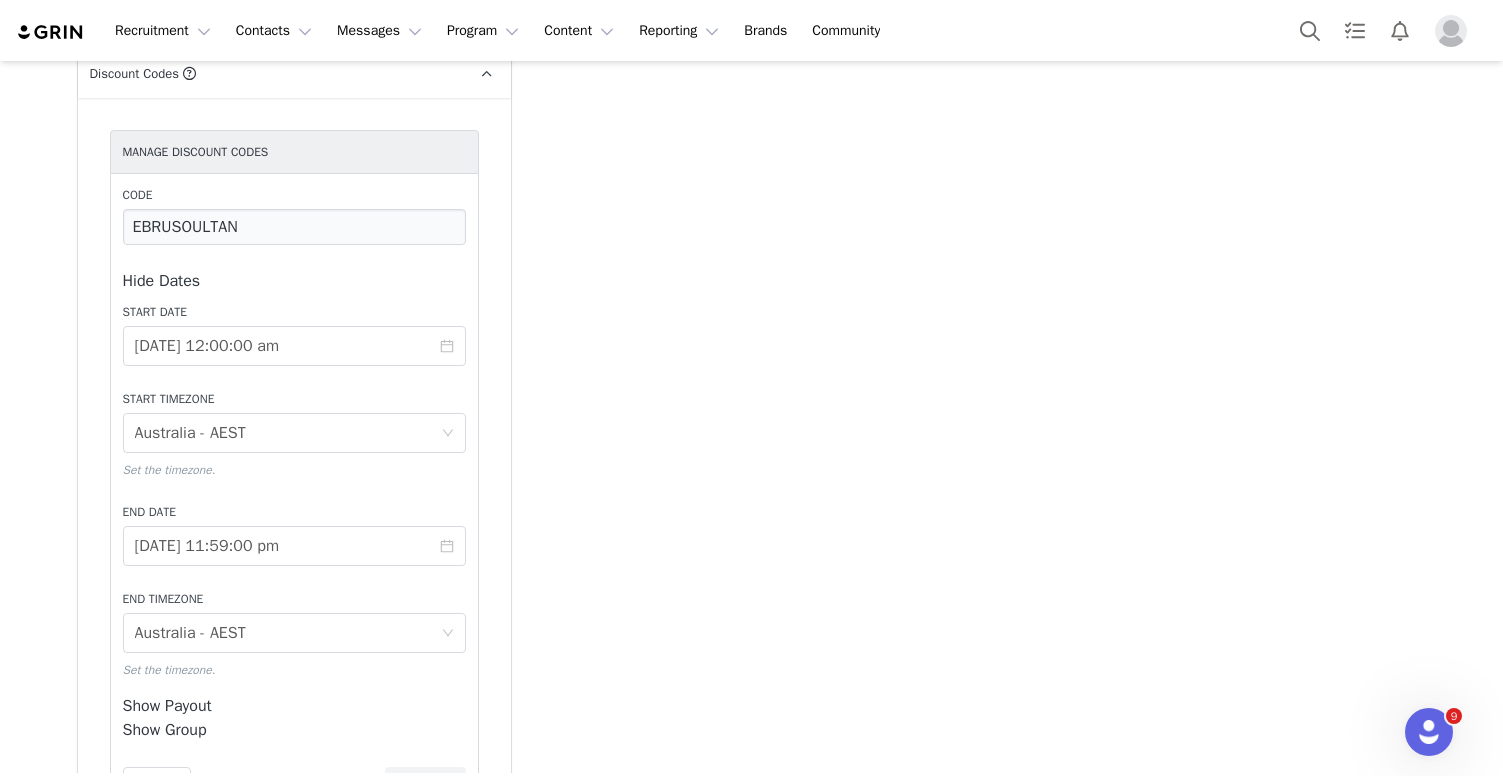 scroll, scrollTop: 3370, scrollLeft: 0, axis: vertical 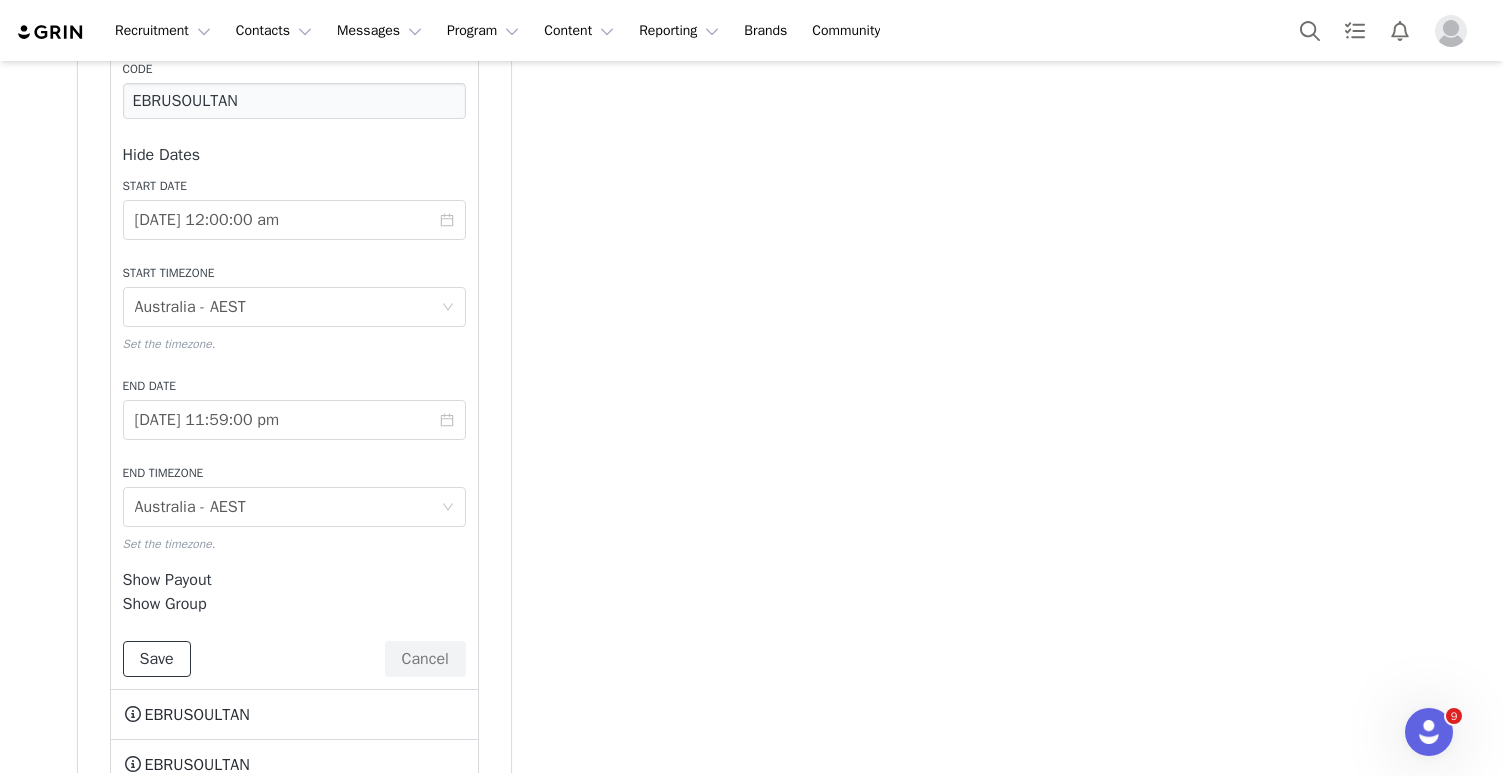 click on "Save" at bounding box center [157, 659] 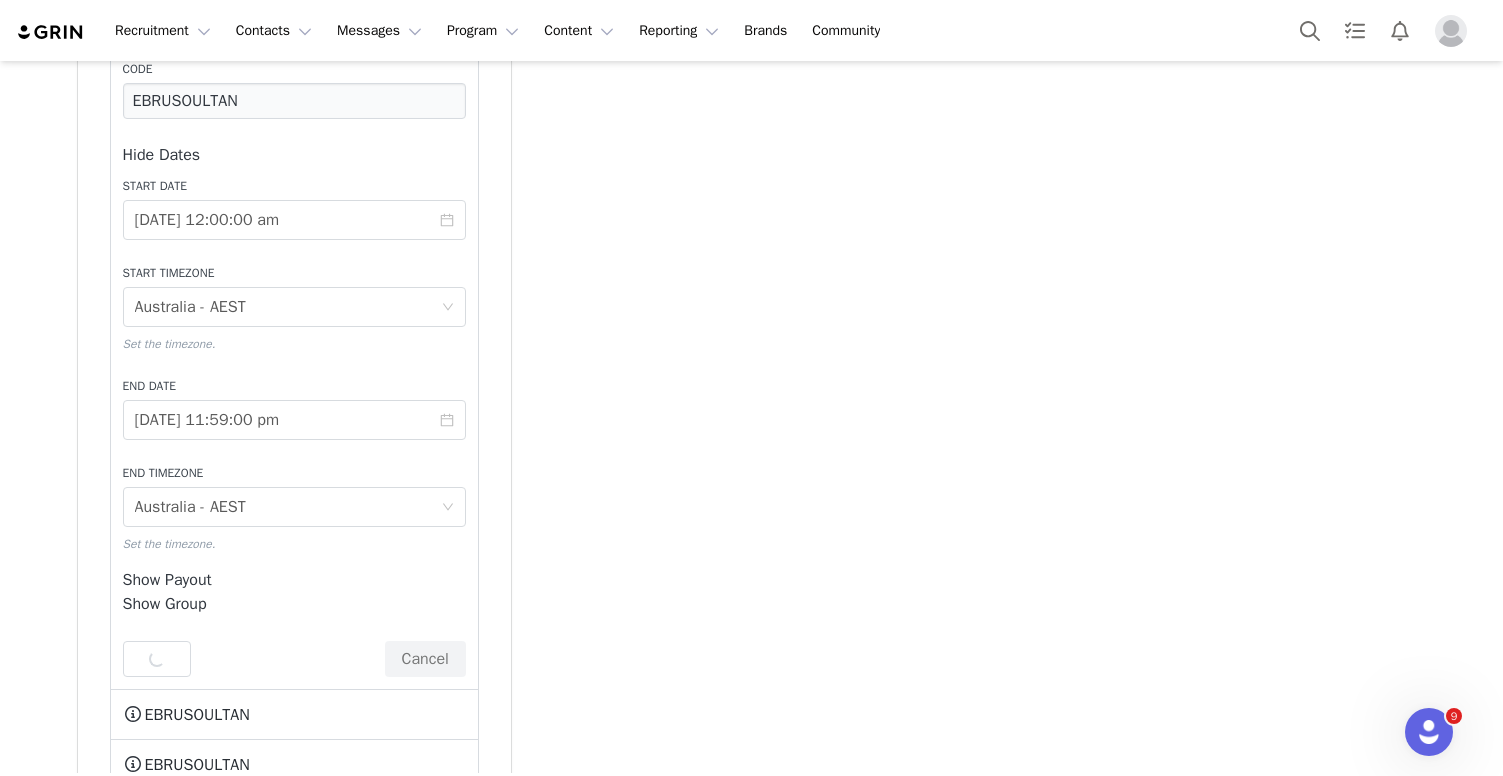 scroll, scrollTop: 3177, scrollLeft: 0, axis: vertical 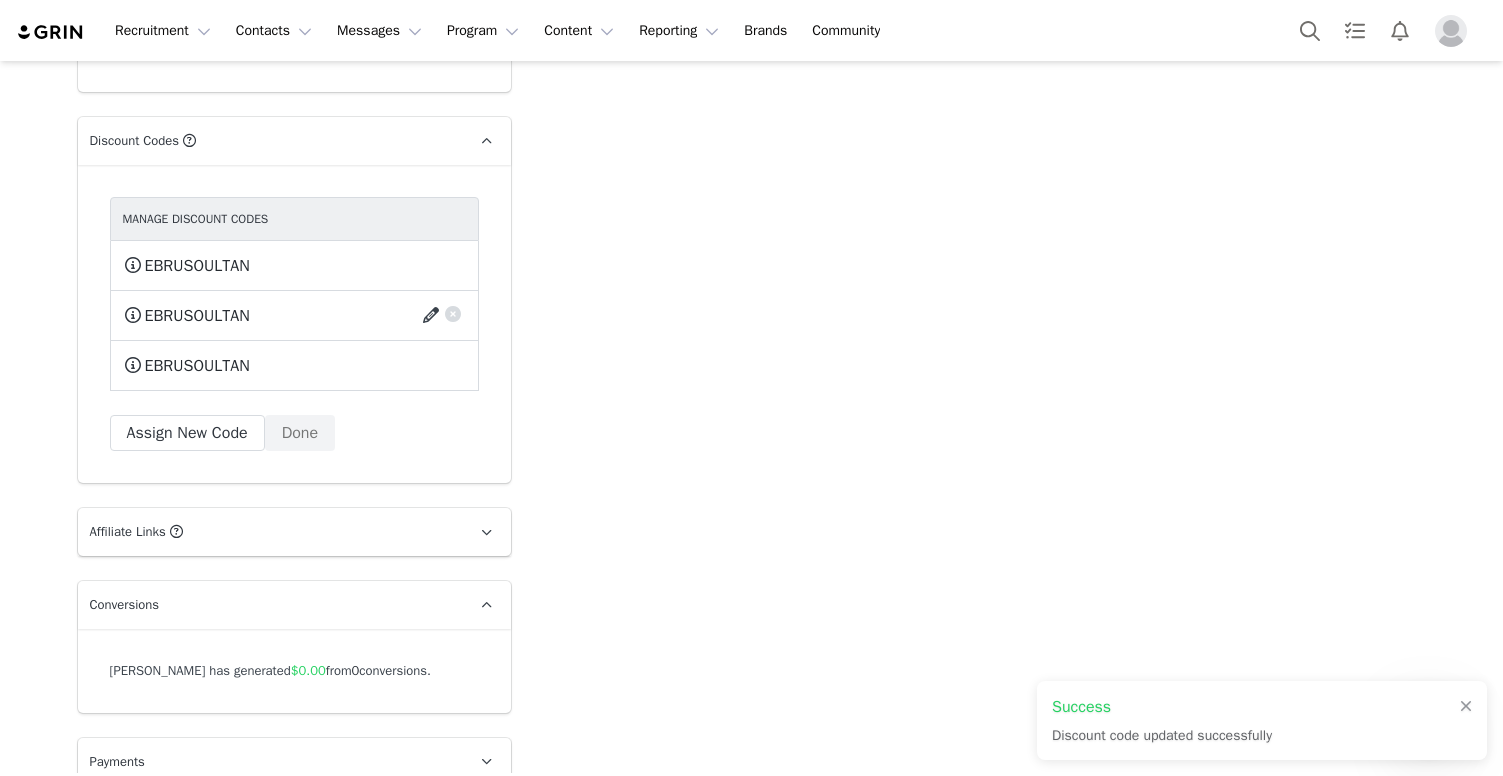 click at bounding box center [434, 316] 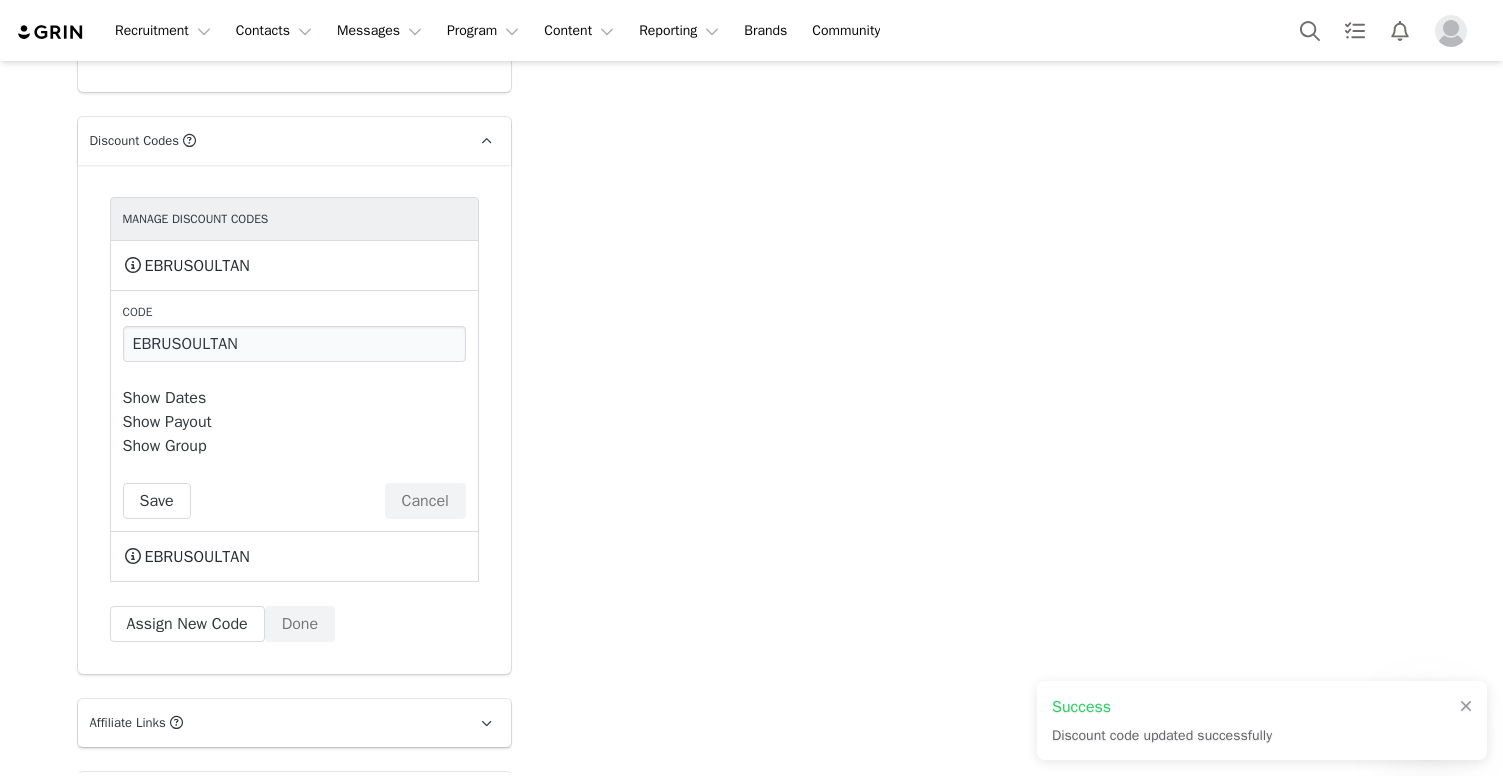 click on "Show Dates" at bounding box center (165, 398) 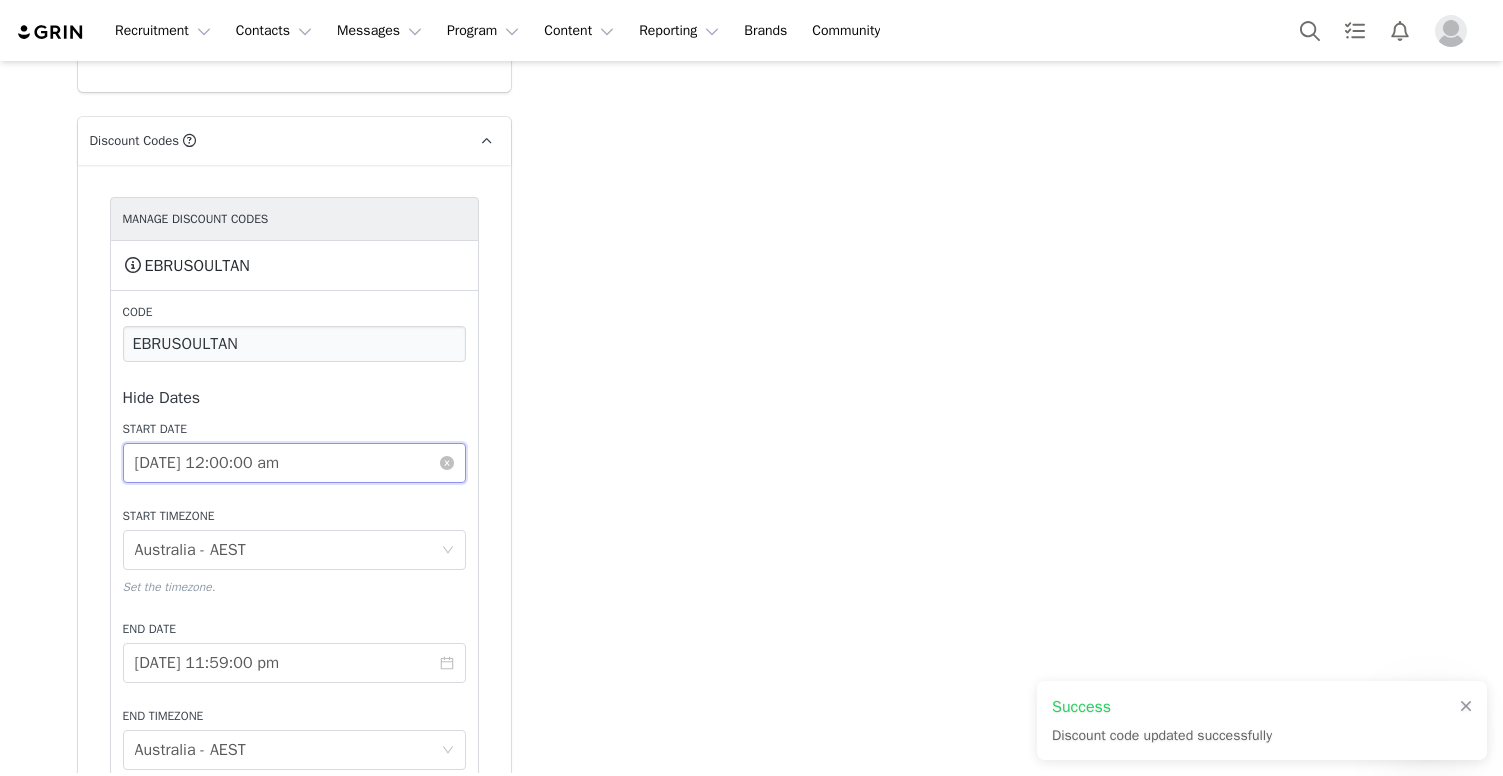 click on "2025-05-01 12:00:00 am" at bounding box center (294, 463) 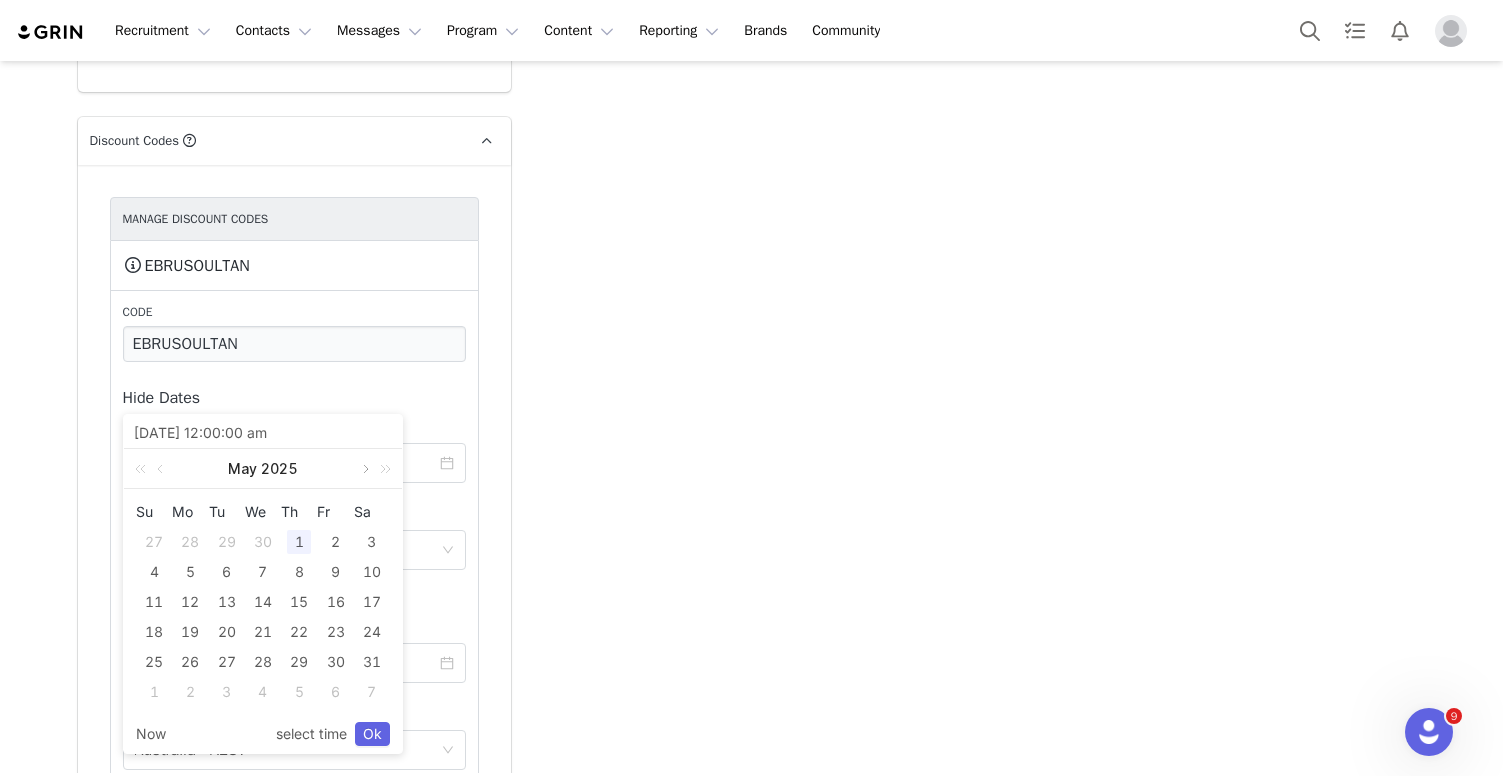 click at bounding box center (364, 469) 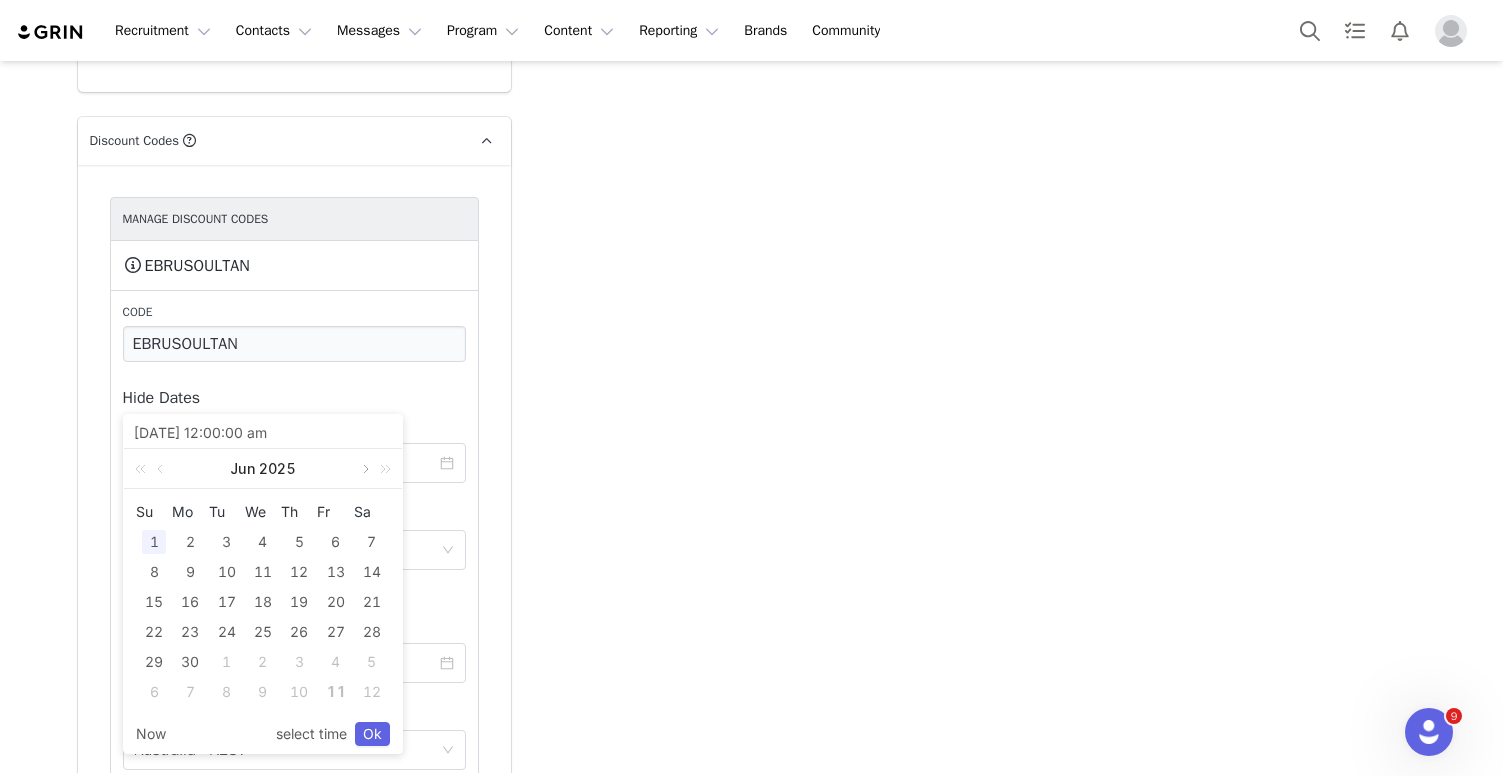 click at bounding box center [364, 469] 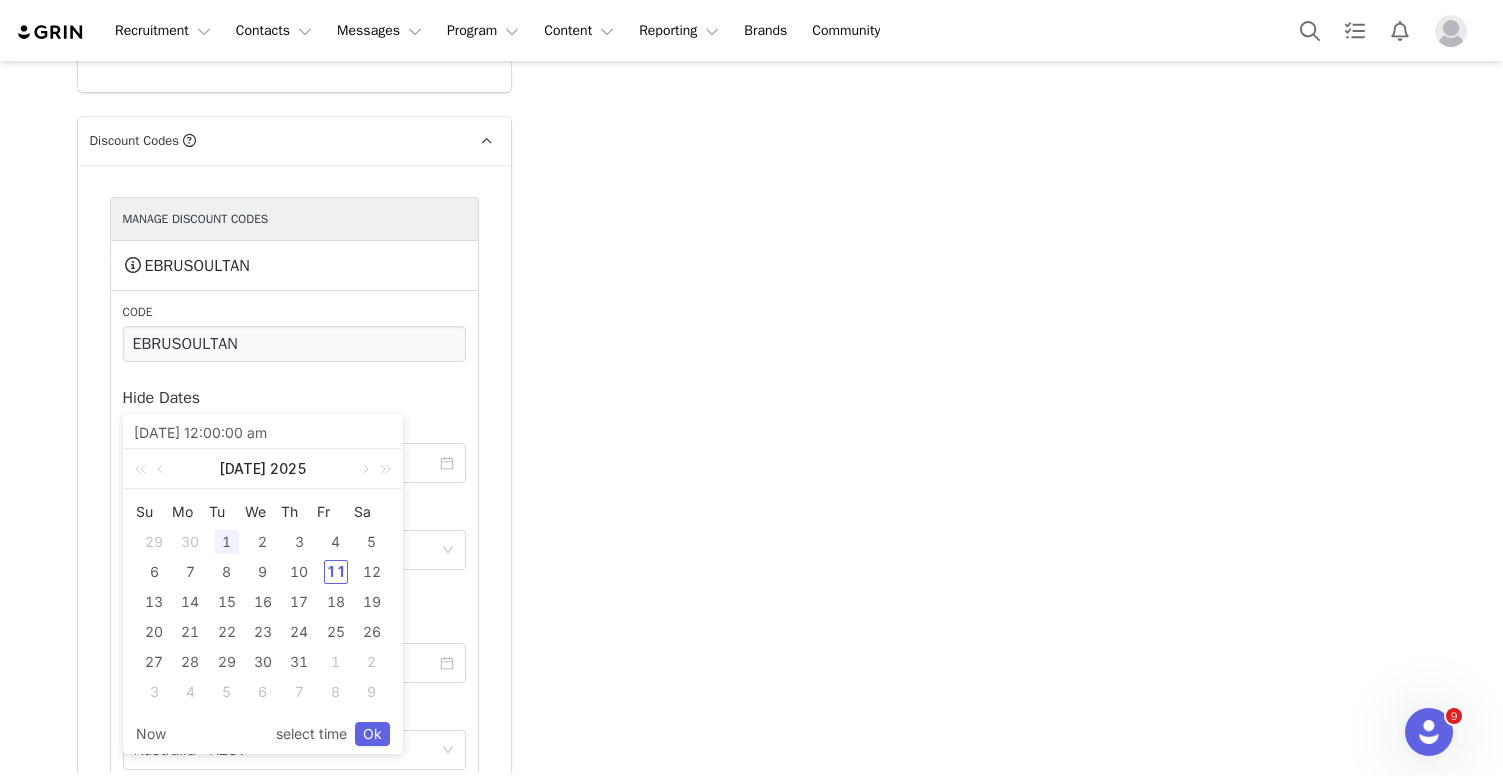 click on "1" at bounding box center [227, 542] 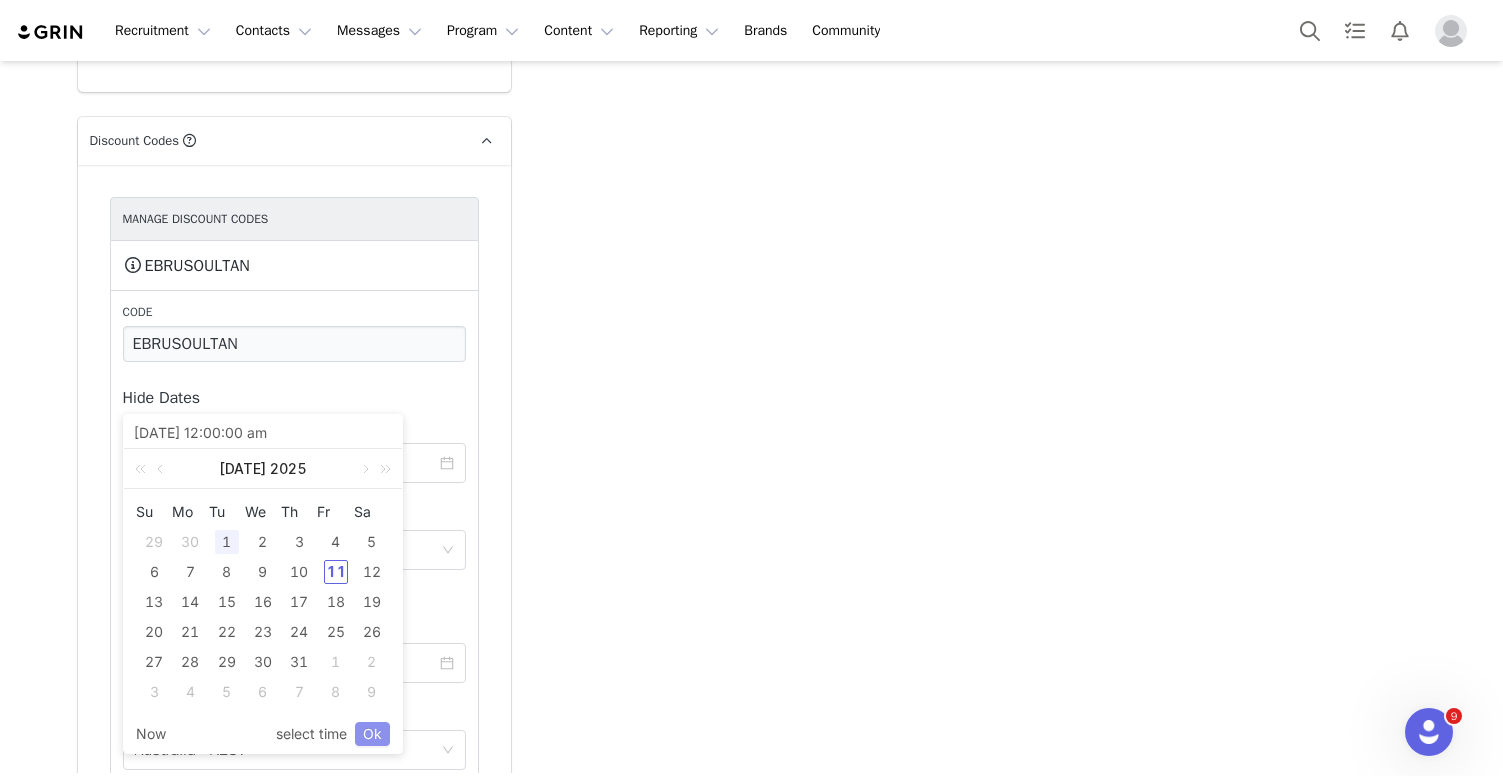 click on "Ok" at bounding box center [372, 734] 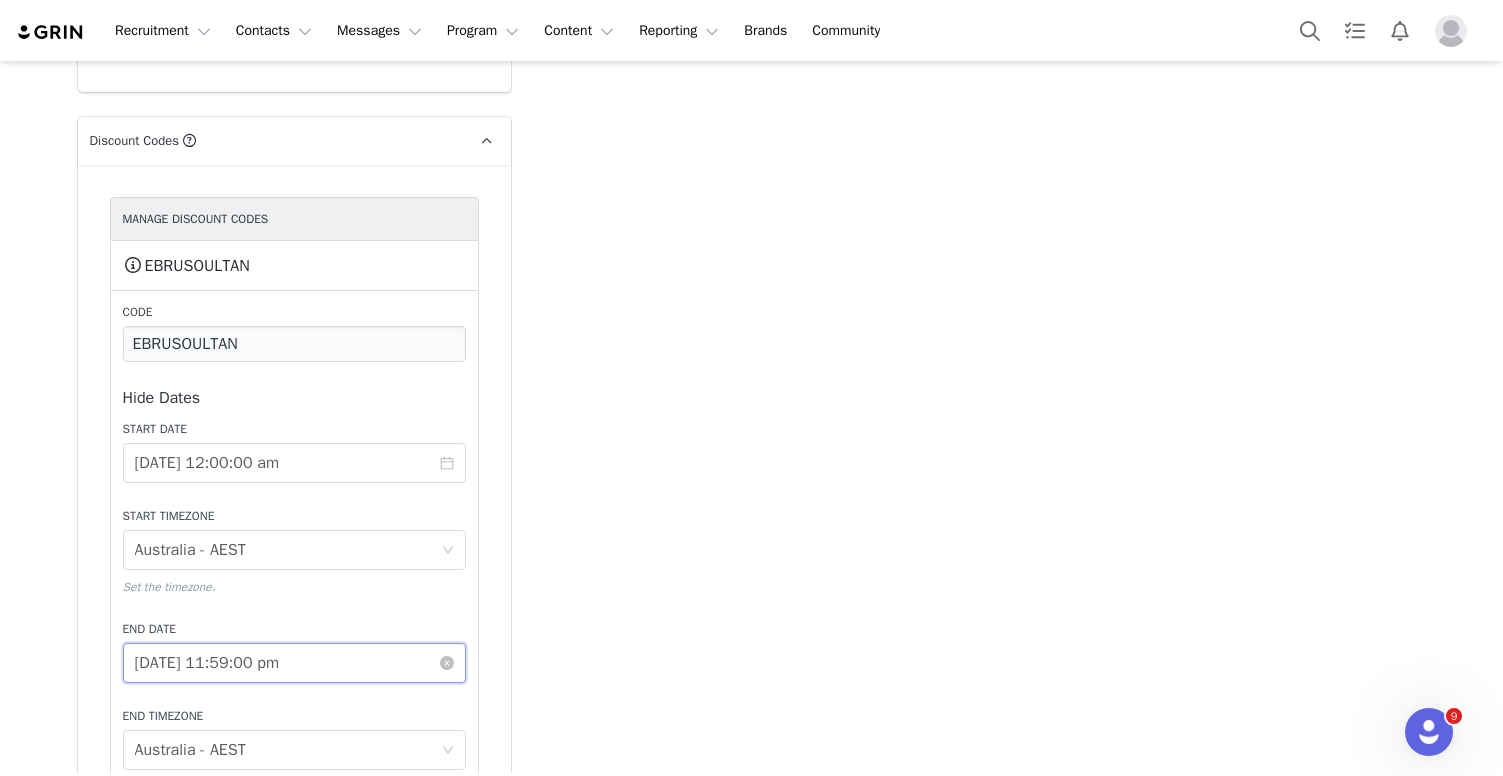 click on "2025-05-31 11:59:00 pm" at bounding box center [294, 663] 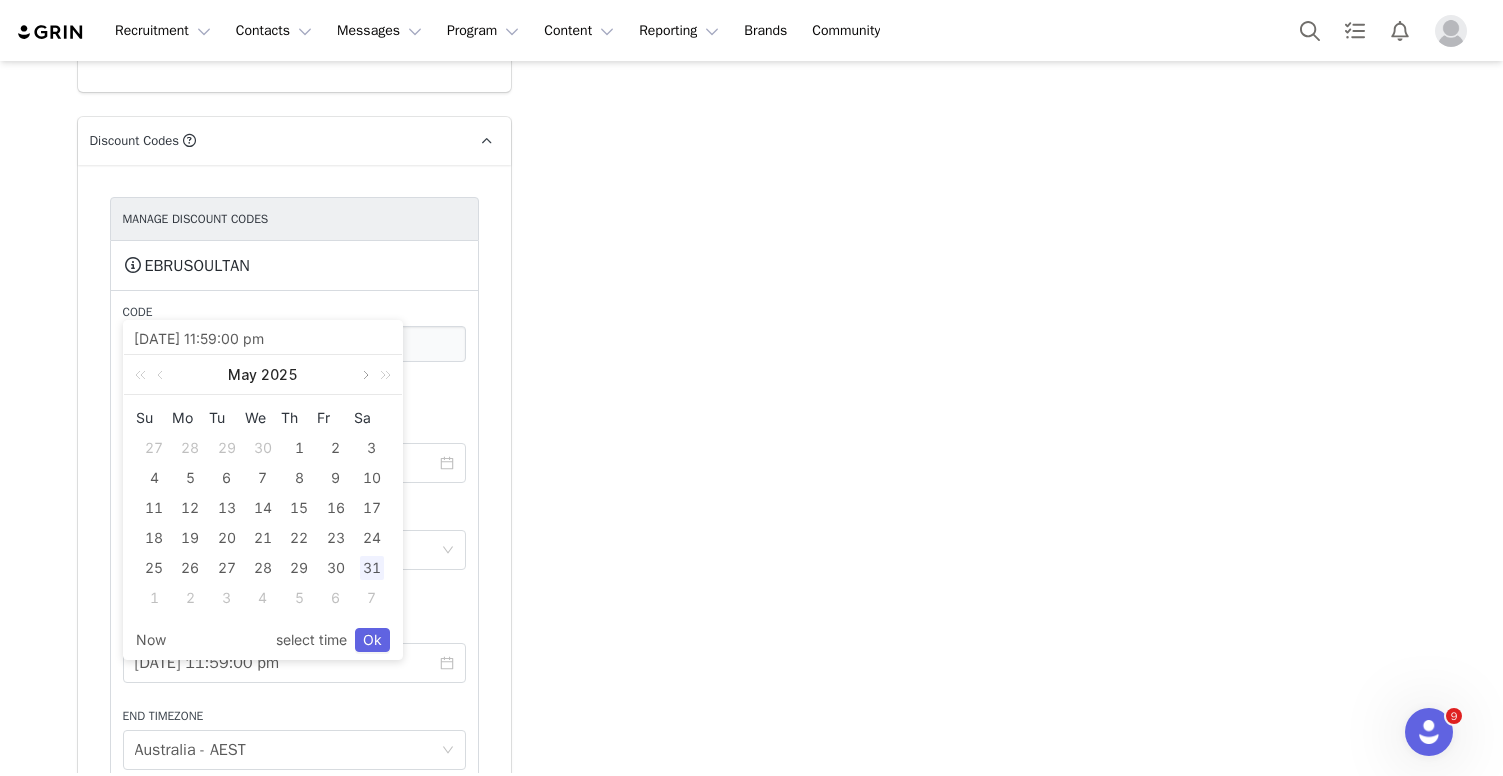 click at bounding box center (364, 375) 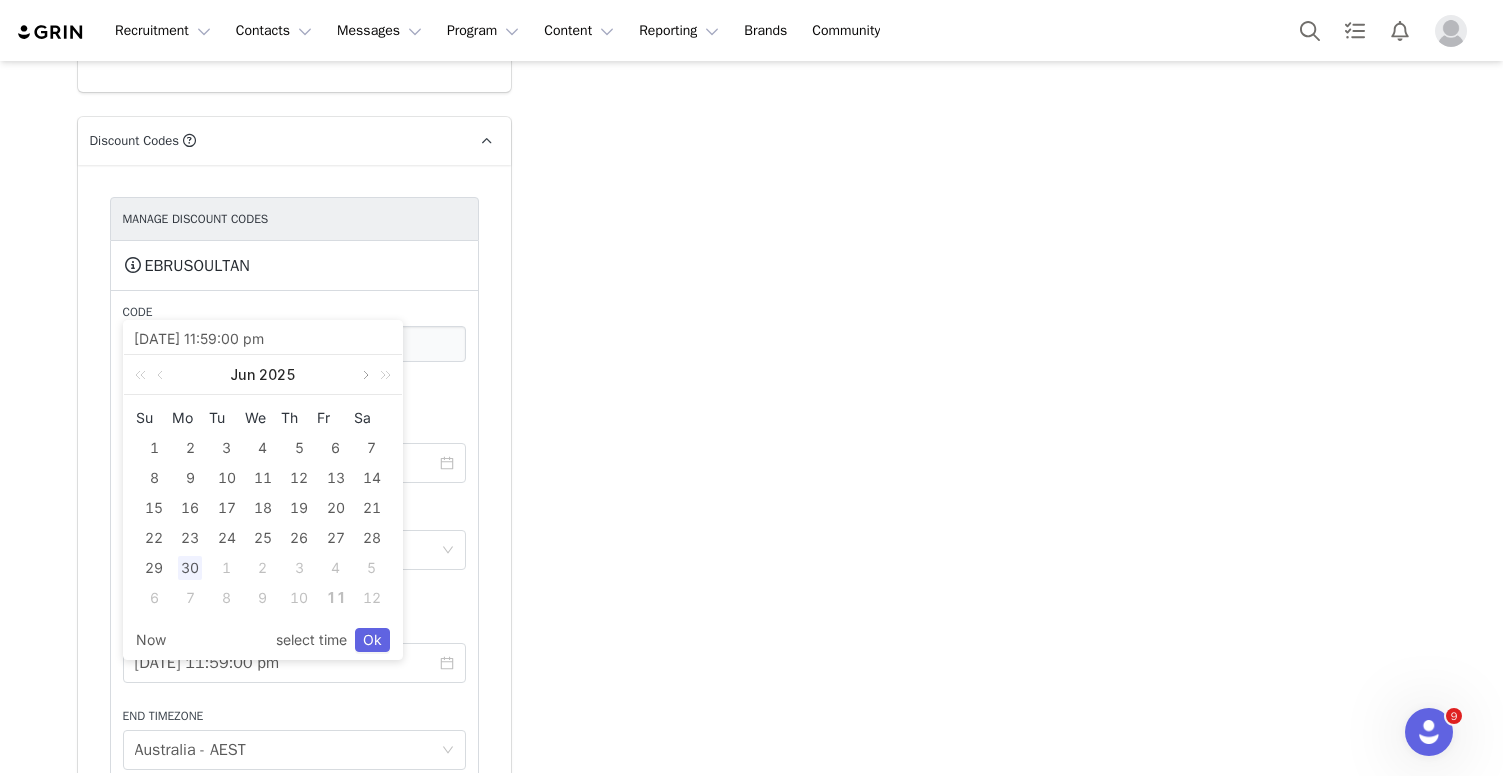click at bounding box center (364, 375) 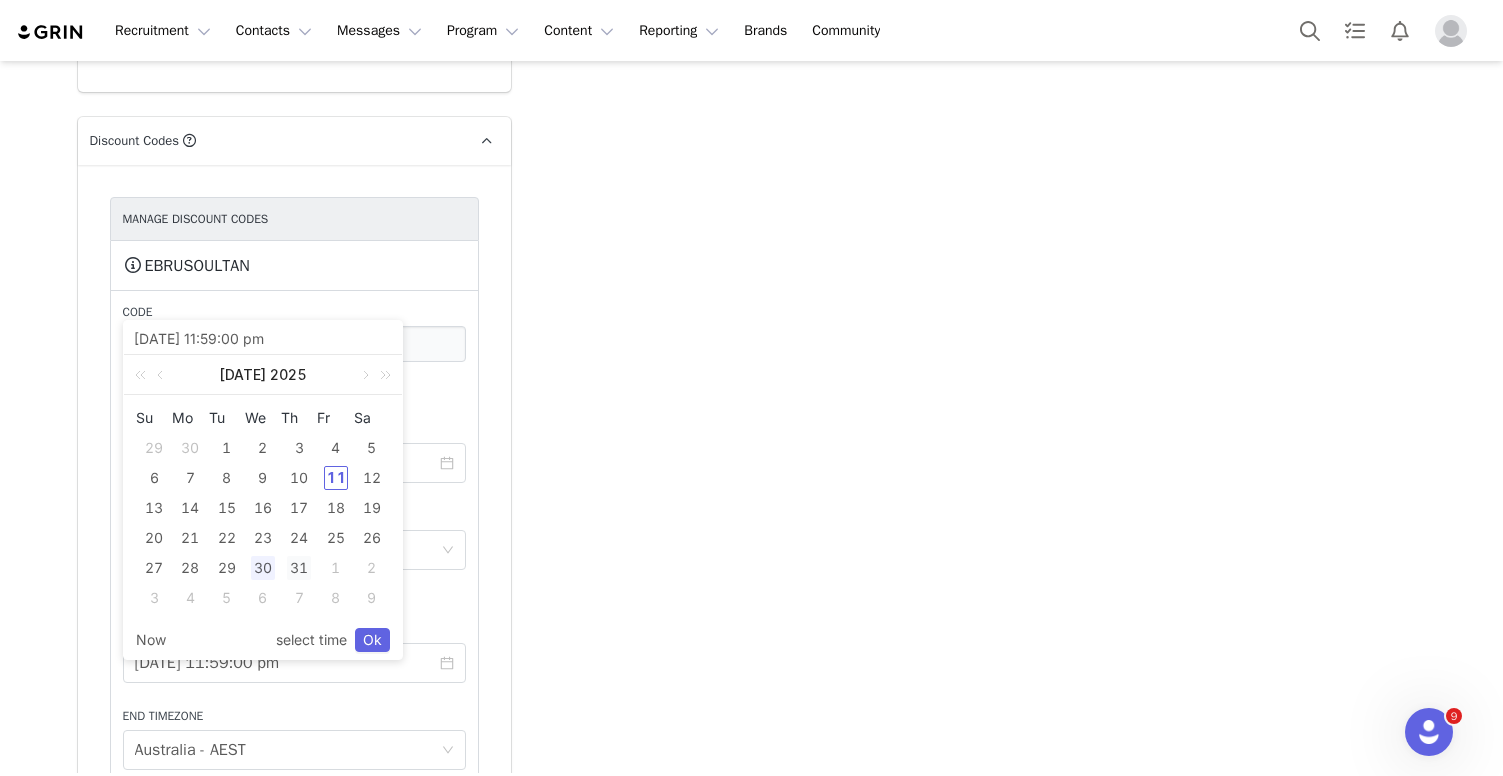 click on "31" at bounding box center [299, 568] 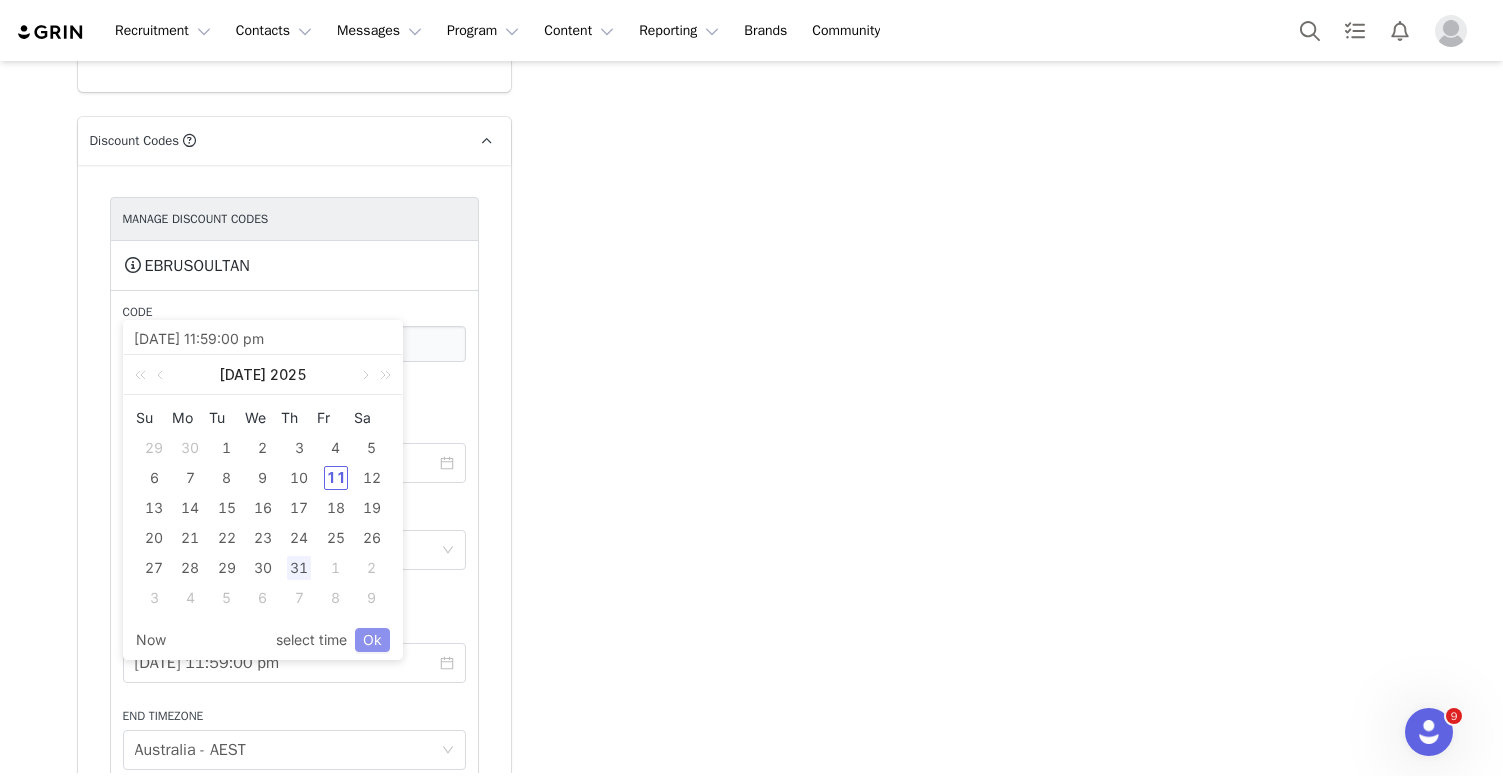 click on "Ok" at bounding box center [372, 640] 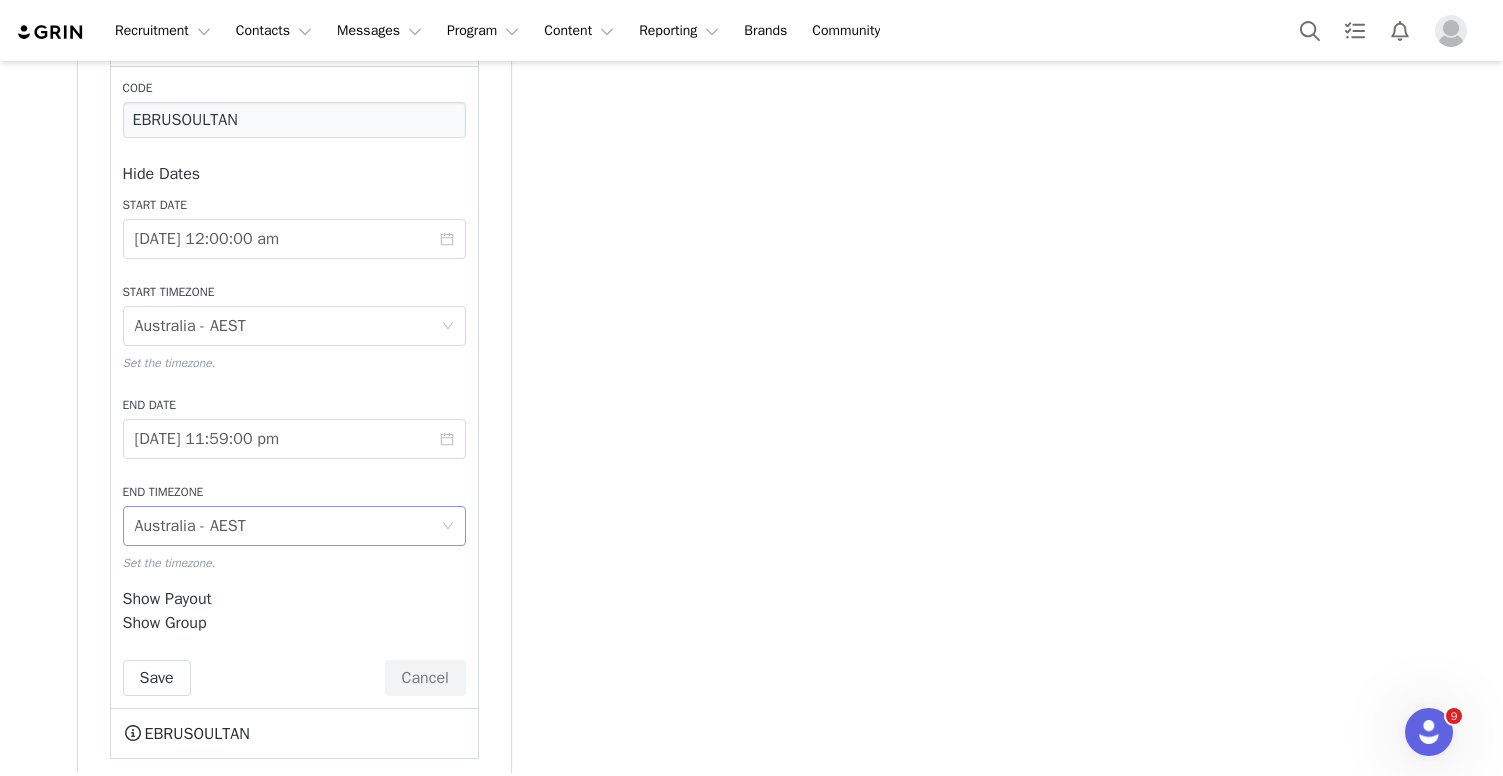 scroll, scrollTop: 3433, scrollLeft: 0, axis: vertical 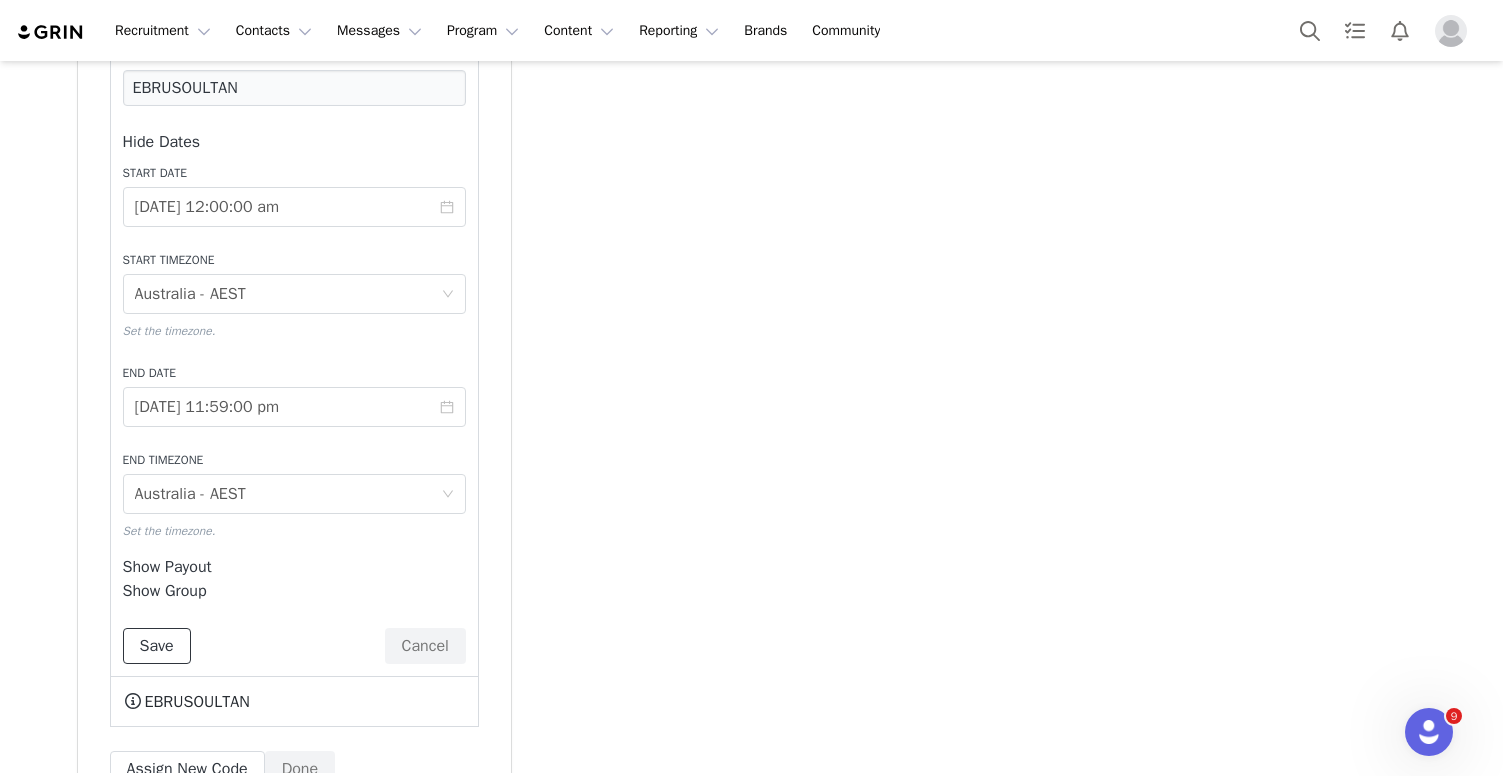click on "Save" at bounding box center (157, 646) 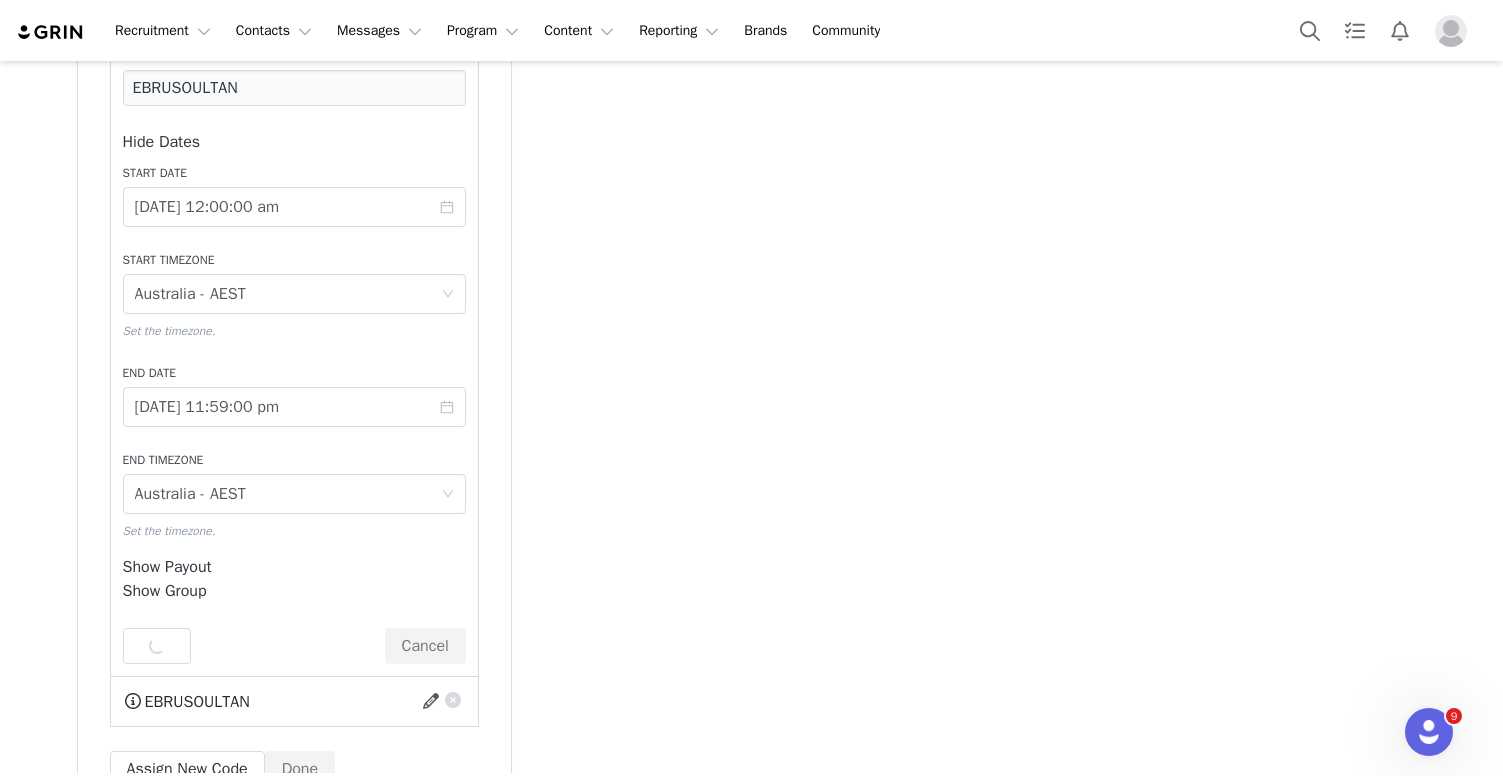 scroll, scrollTop: 3177, scrollLeft: 0, axis: vertical 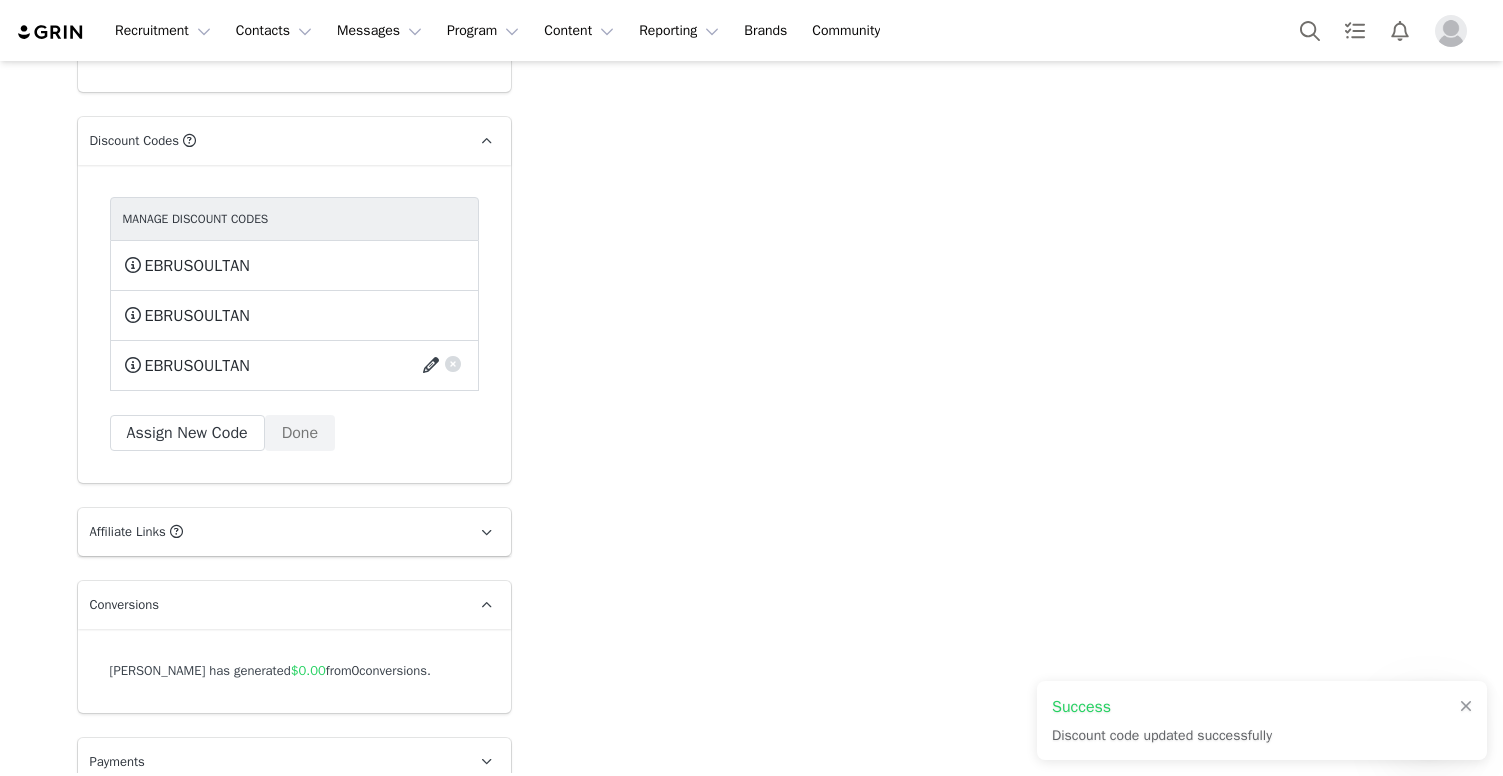 click at bounding box center (434, 366) 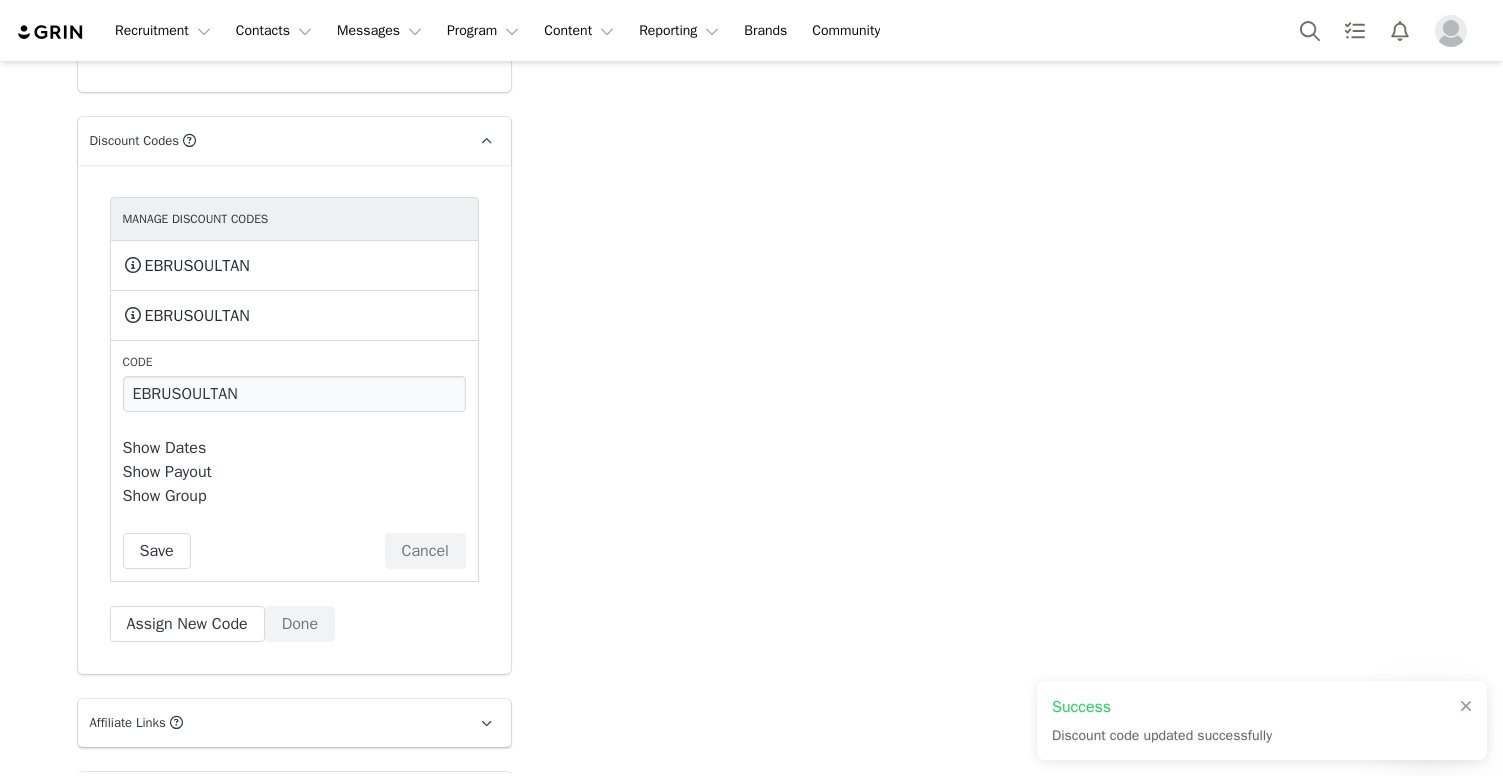 click on "Show Dates" at bounding box center [165, 448] 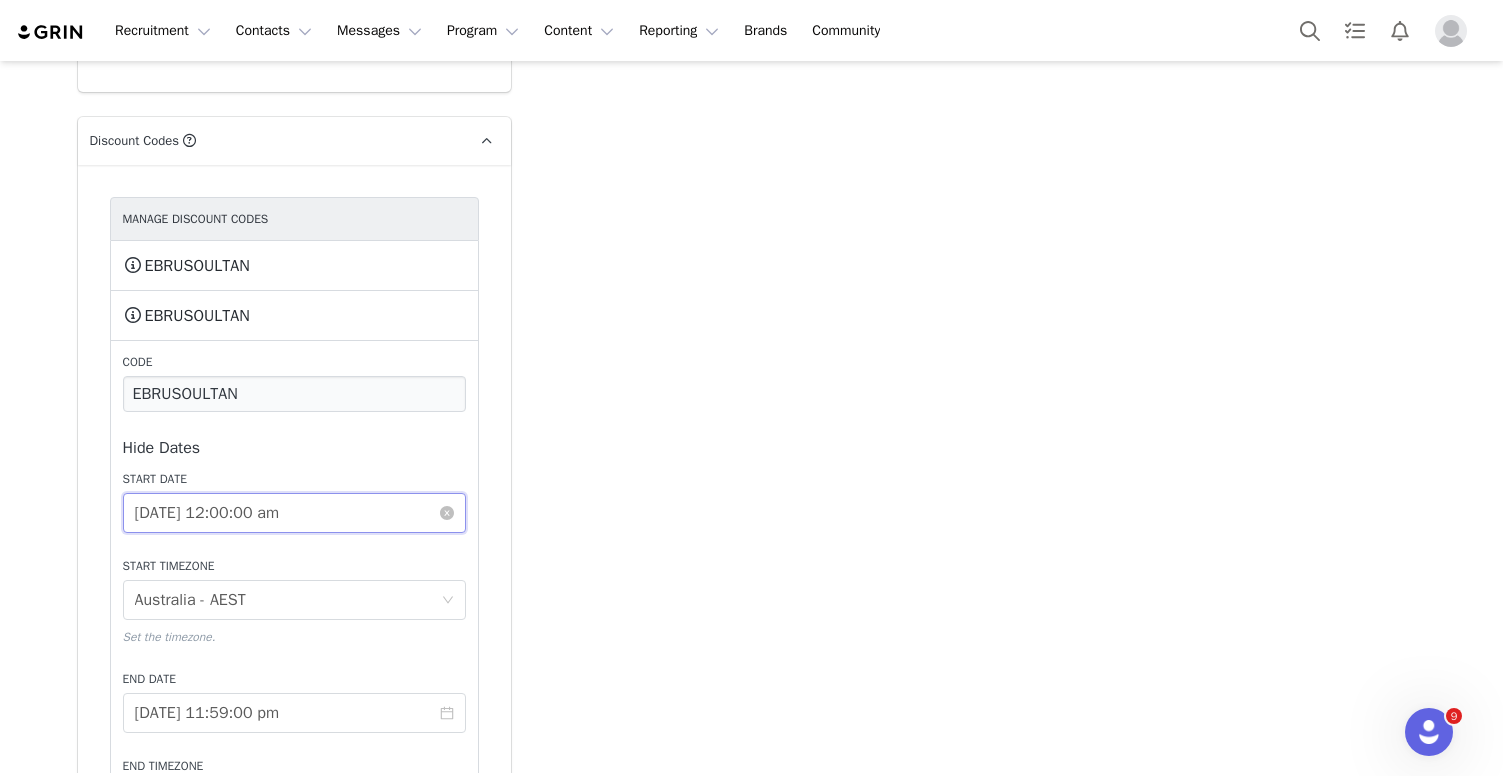 click on "2025-05-01 12:00:00 am" at bounding box center [294, 513] 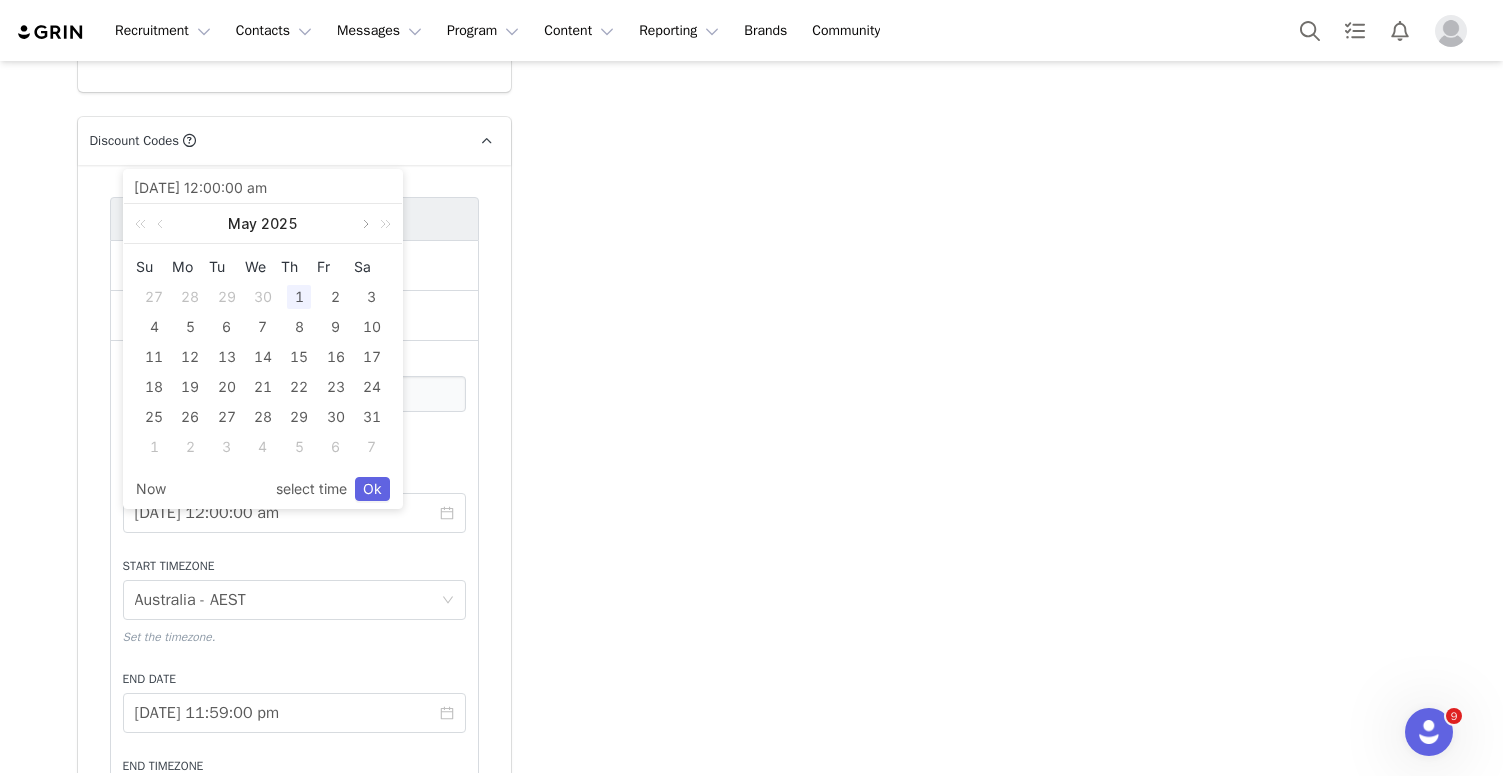 click at bounding box center [364, 224] 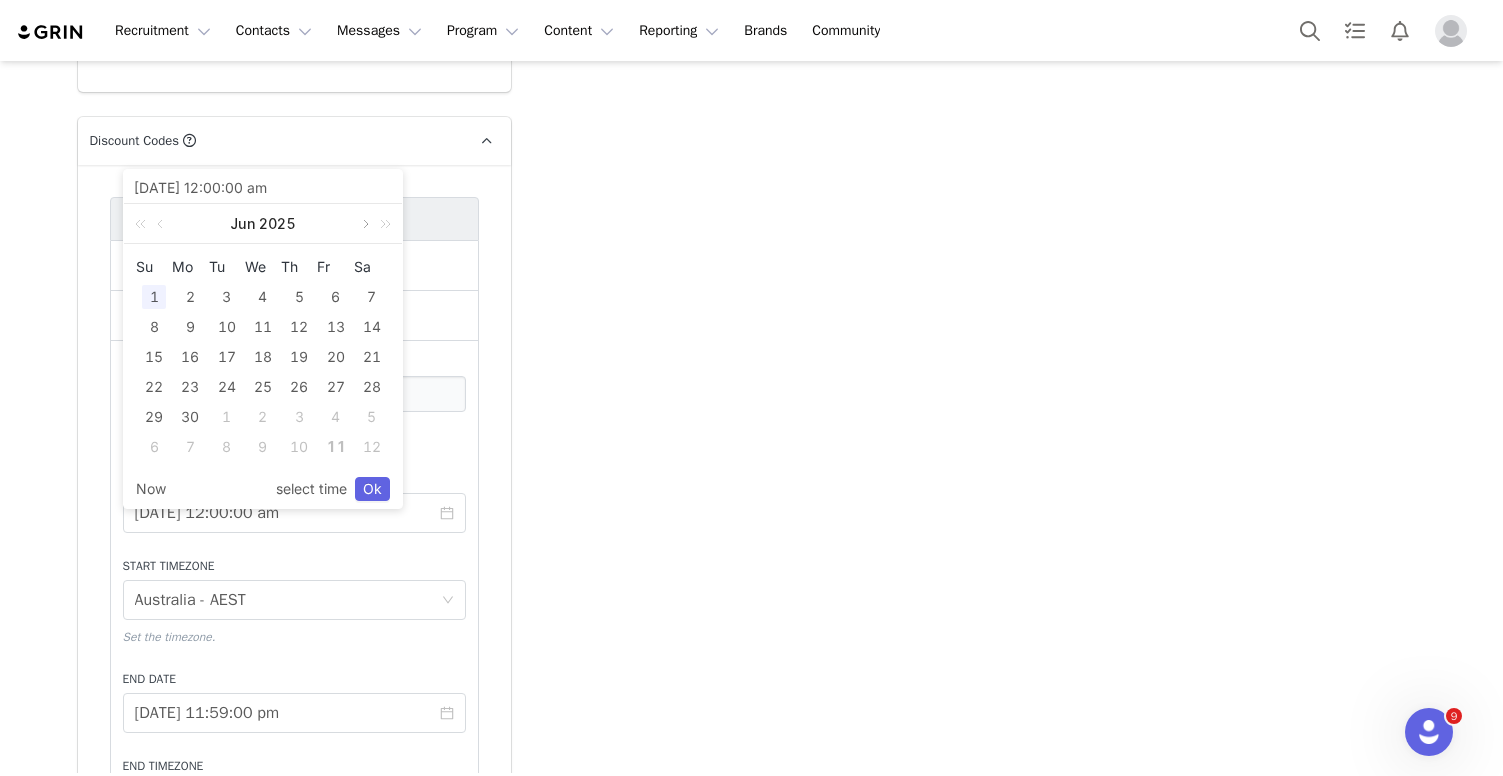 click at bounding box center (364, 224) 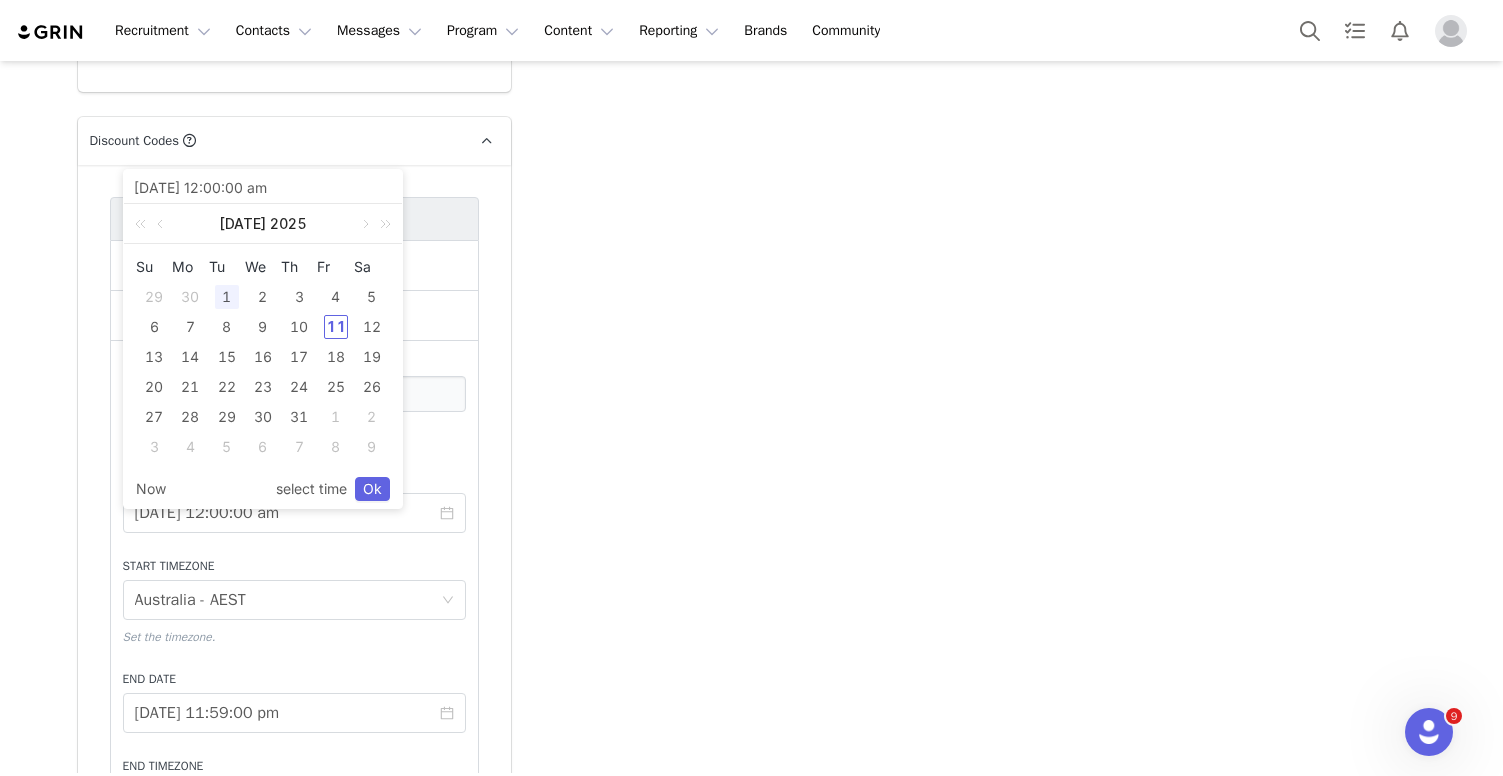 click on "1" at bounding box center [227, 297] 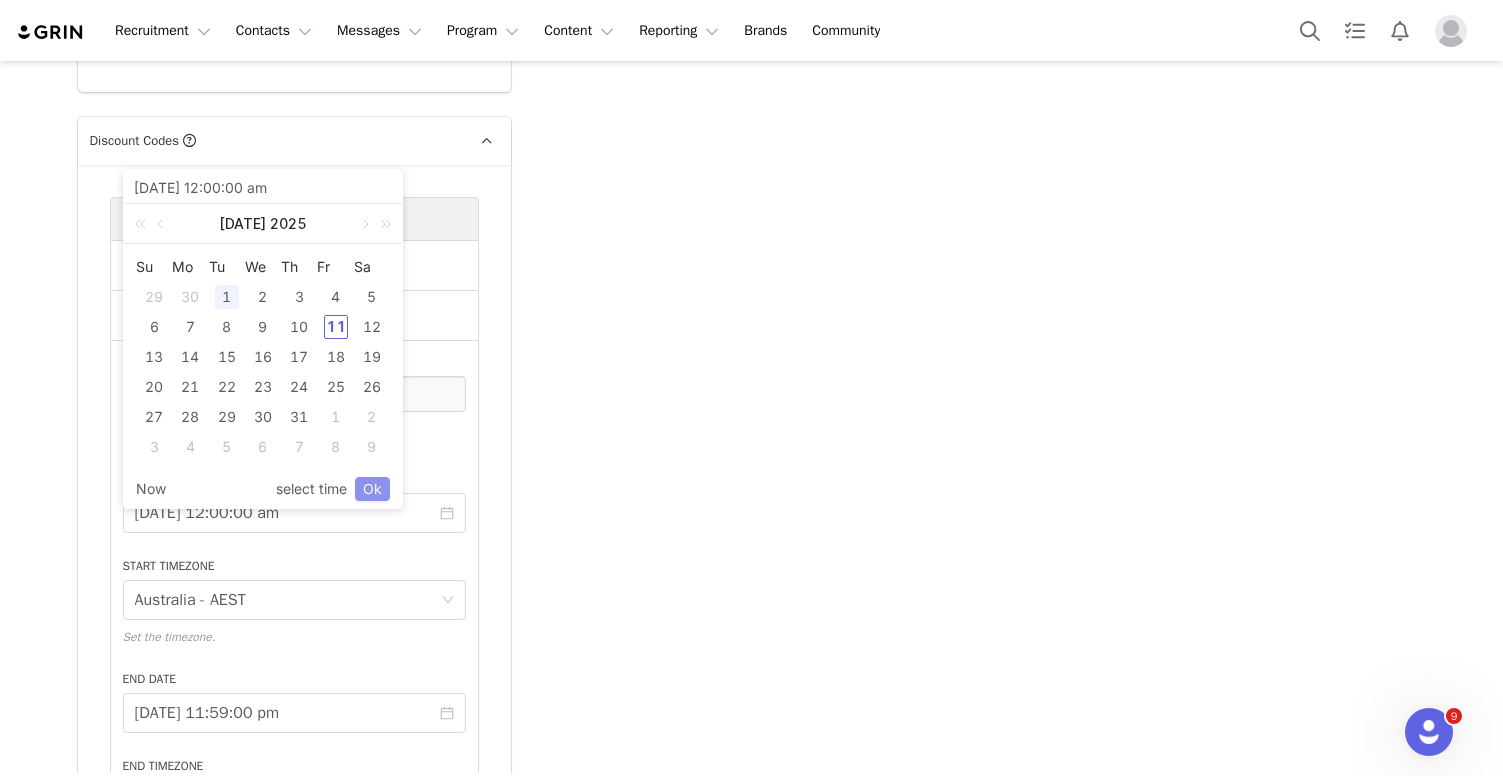 click on "Ok" at bounding box center (372, 489) 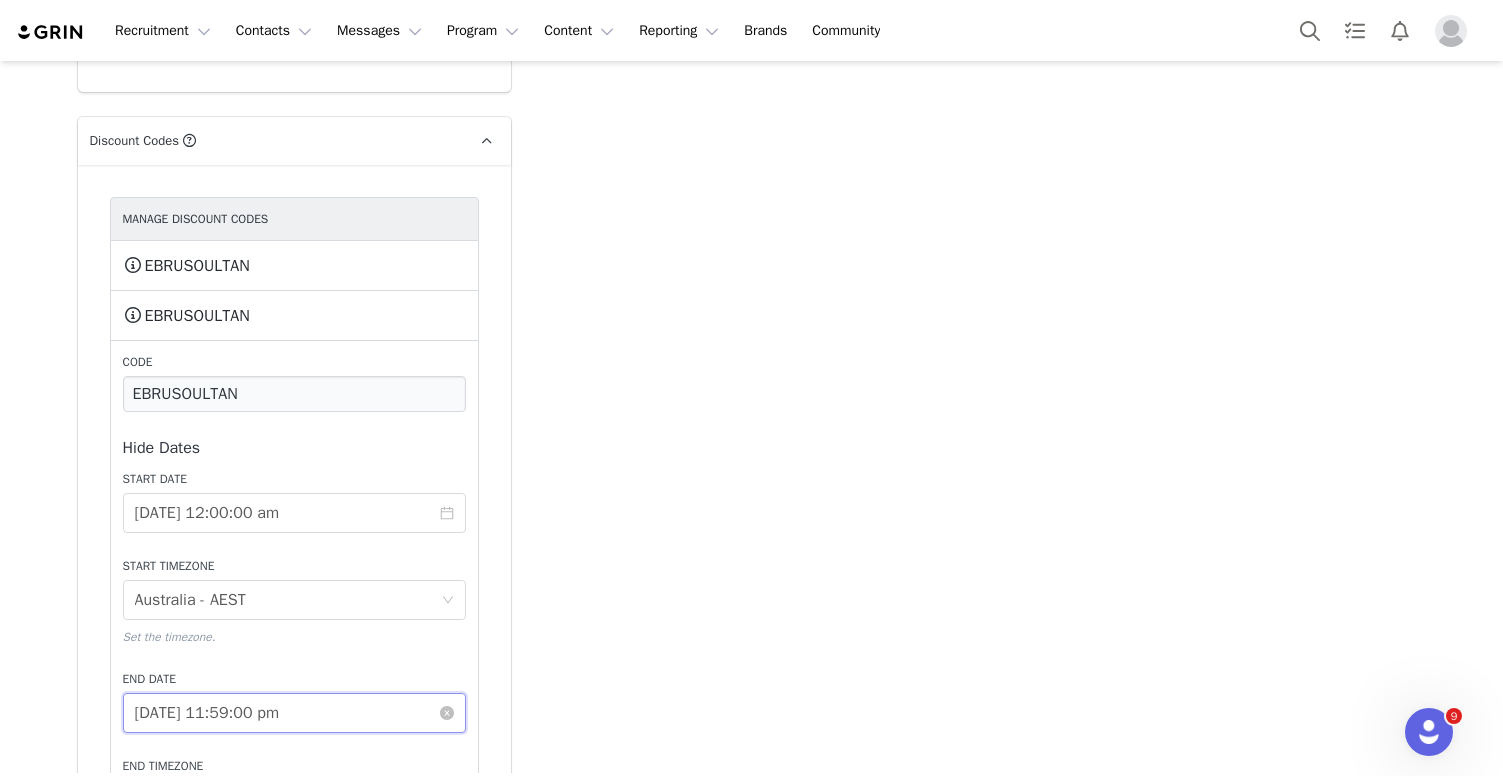 click on "2025-05-31 11:59:00 pm" at bounding box center [294, 713] 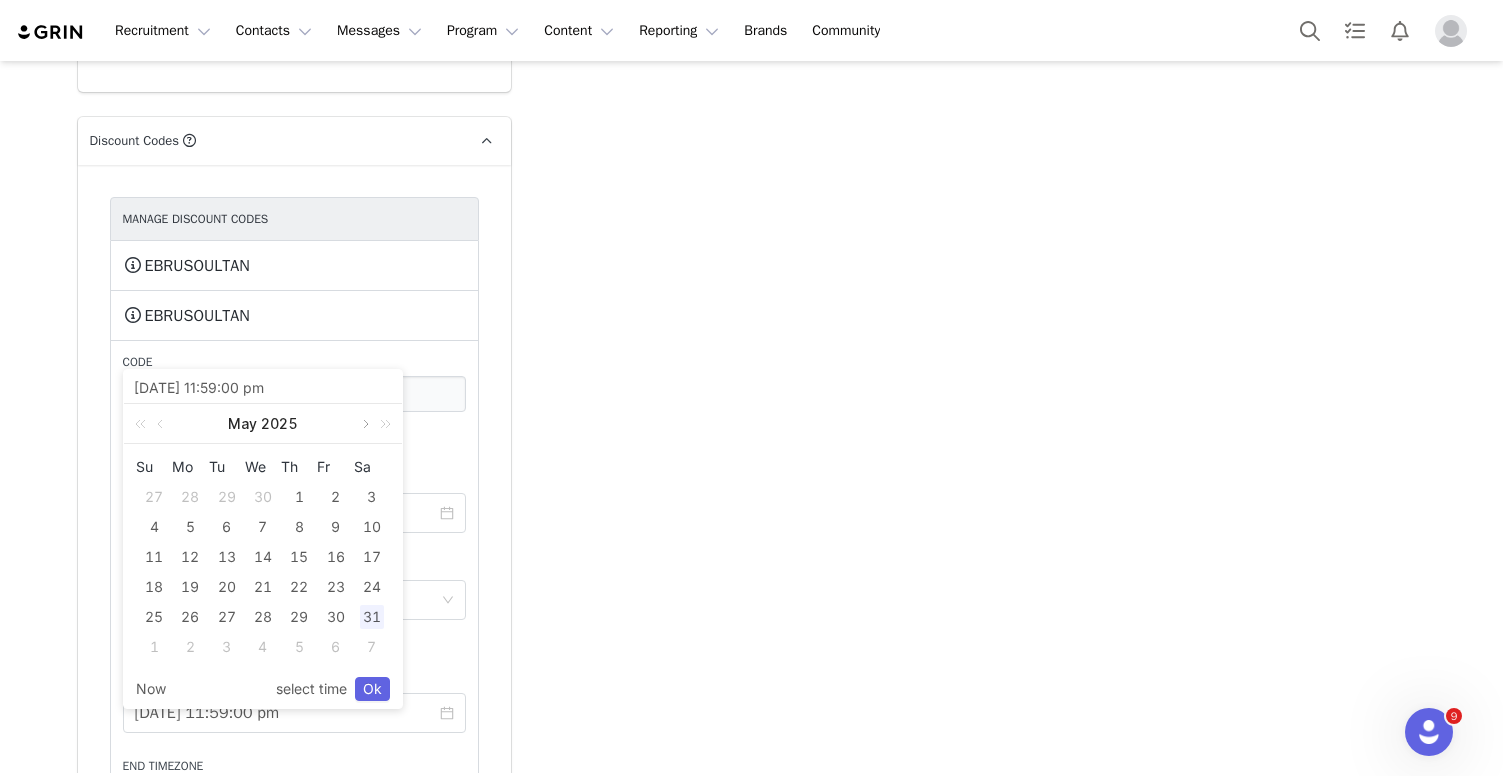 click at bounding box center [364, 424] 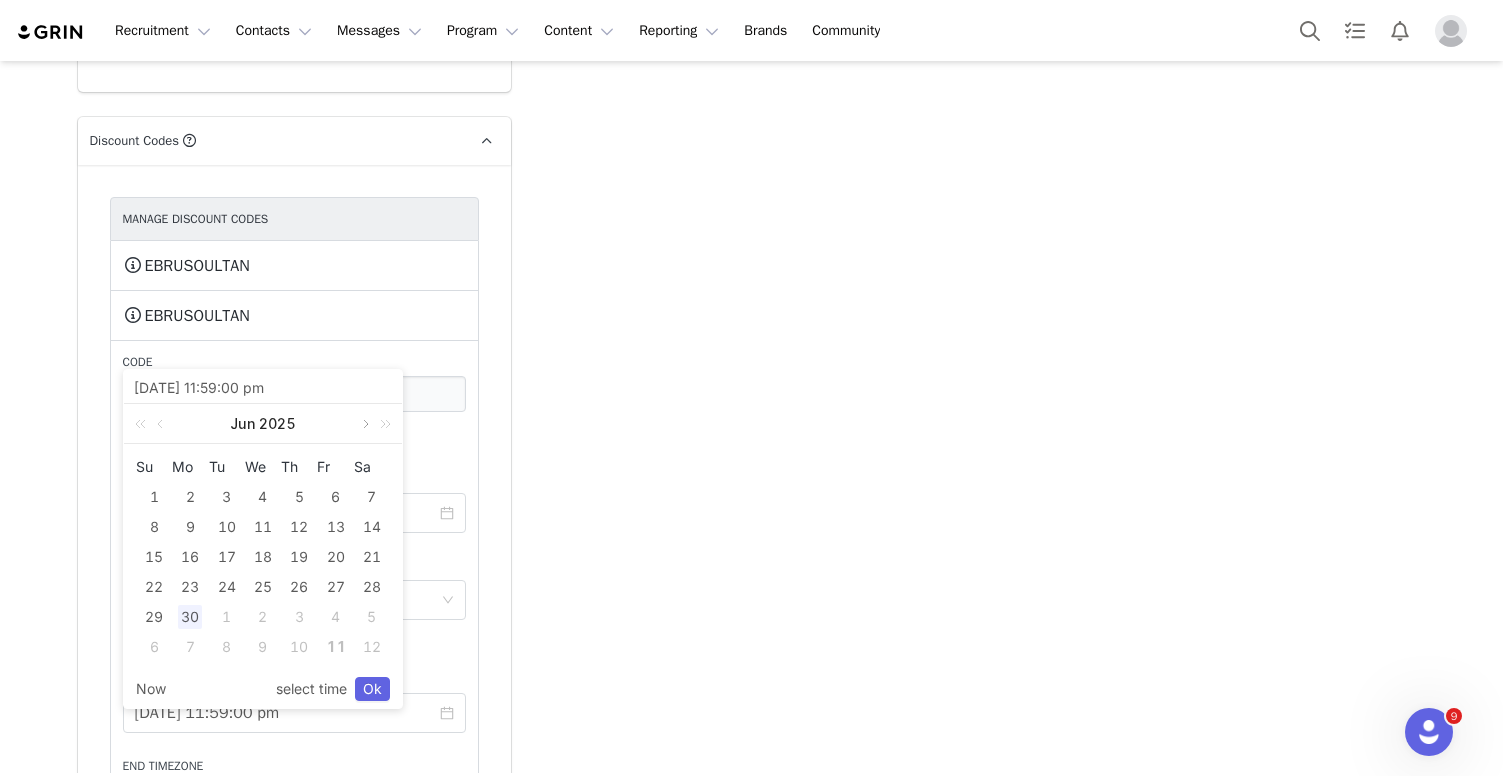 click at bounding box center [364, 424] 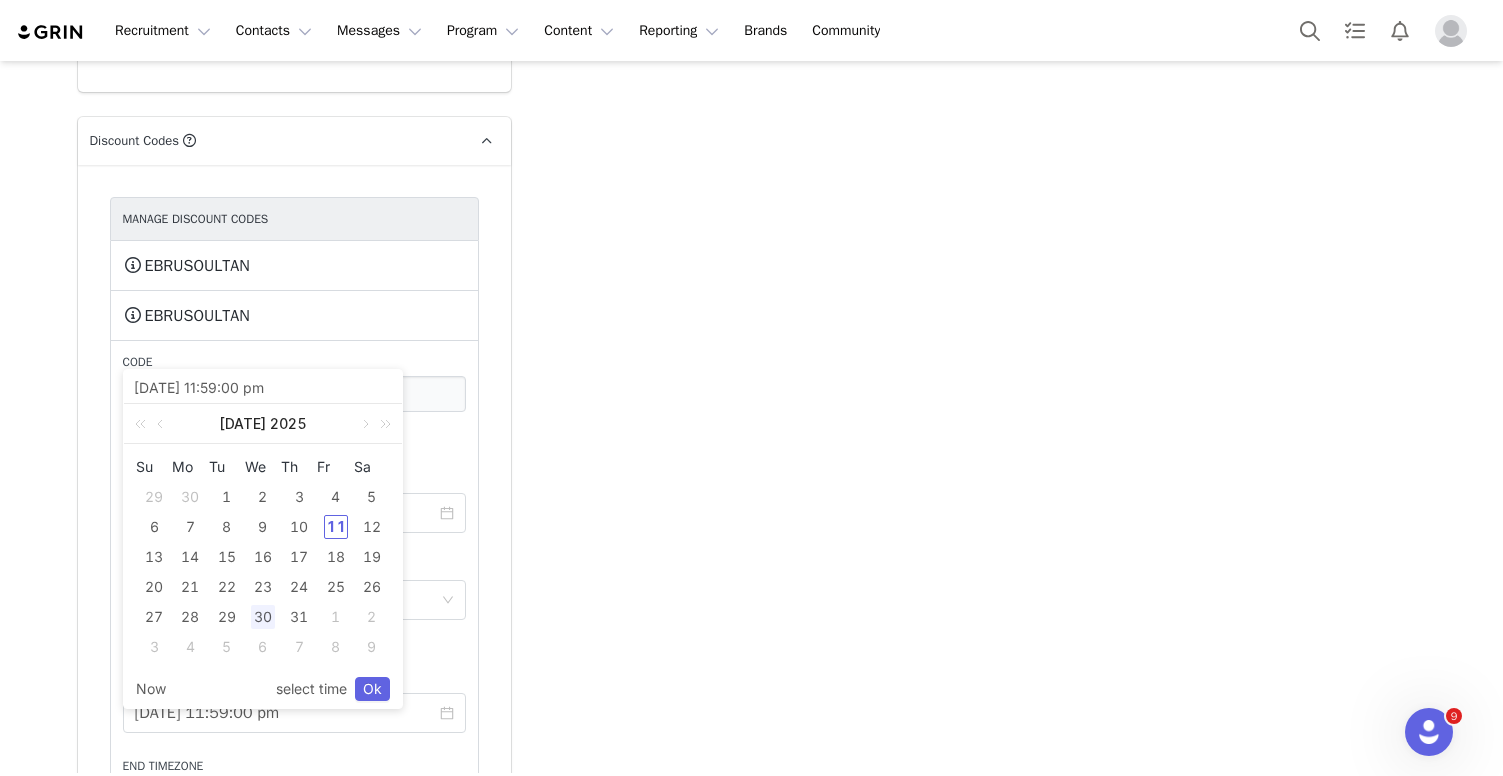 click on "30" at bounding box center [263, 617] 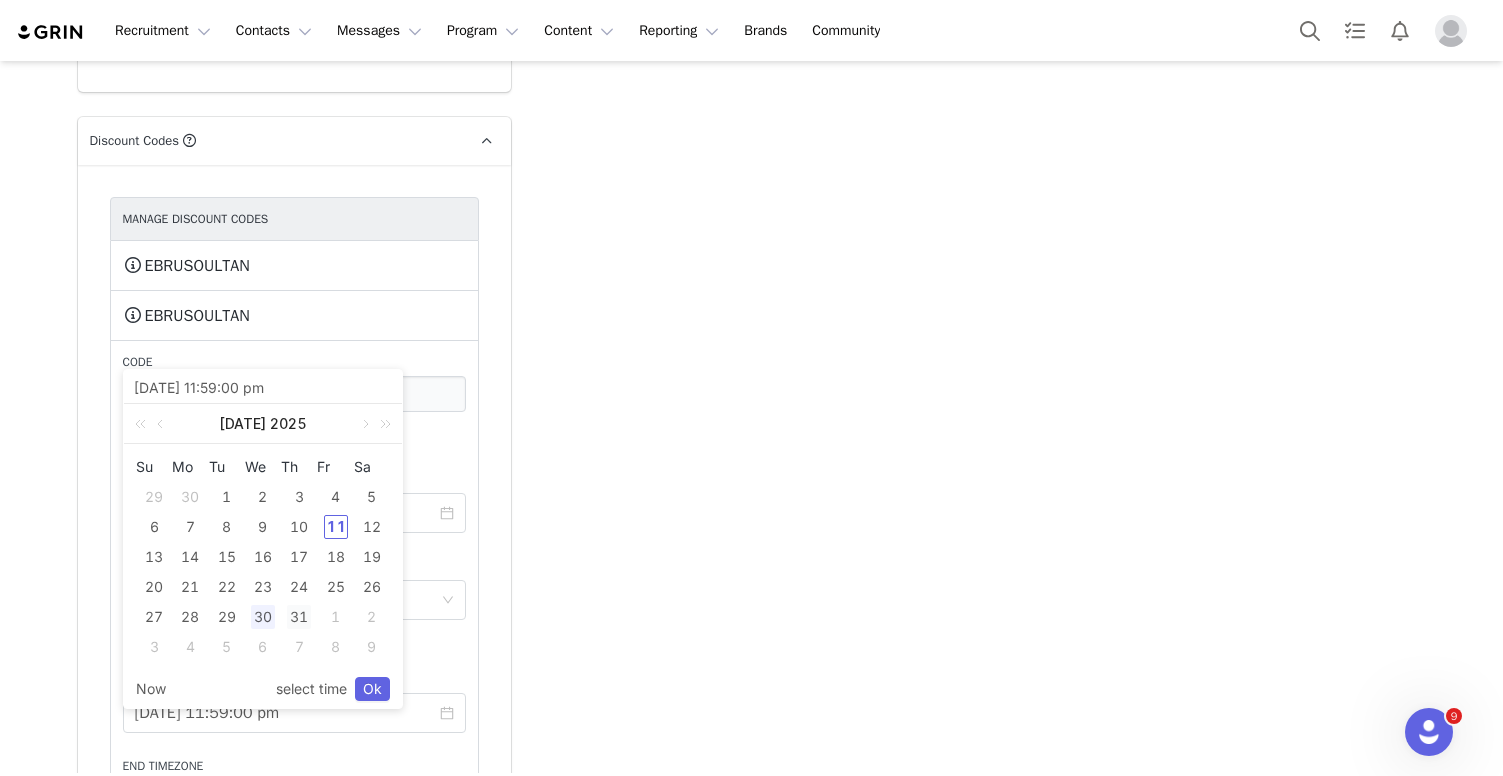 click on "31" at bounding box center [299, 617] 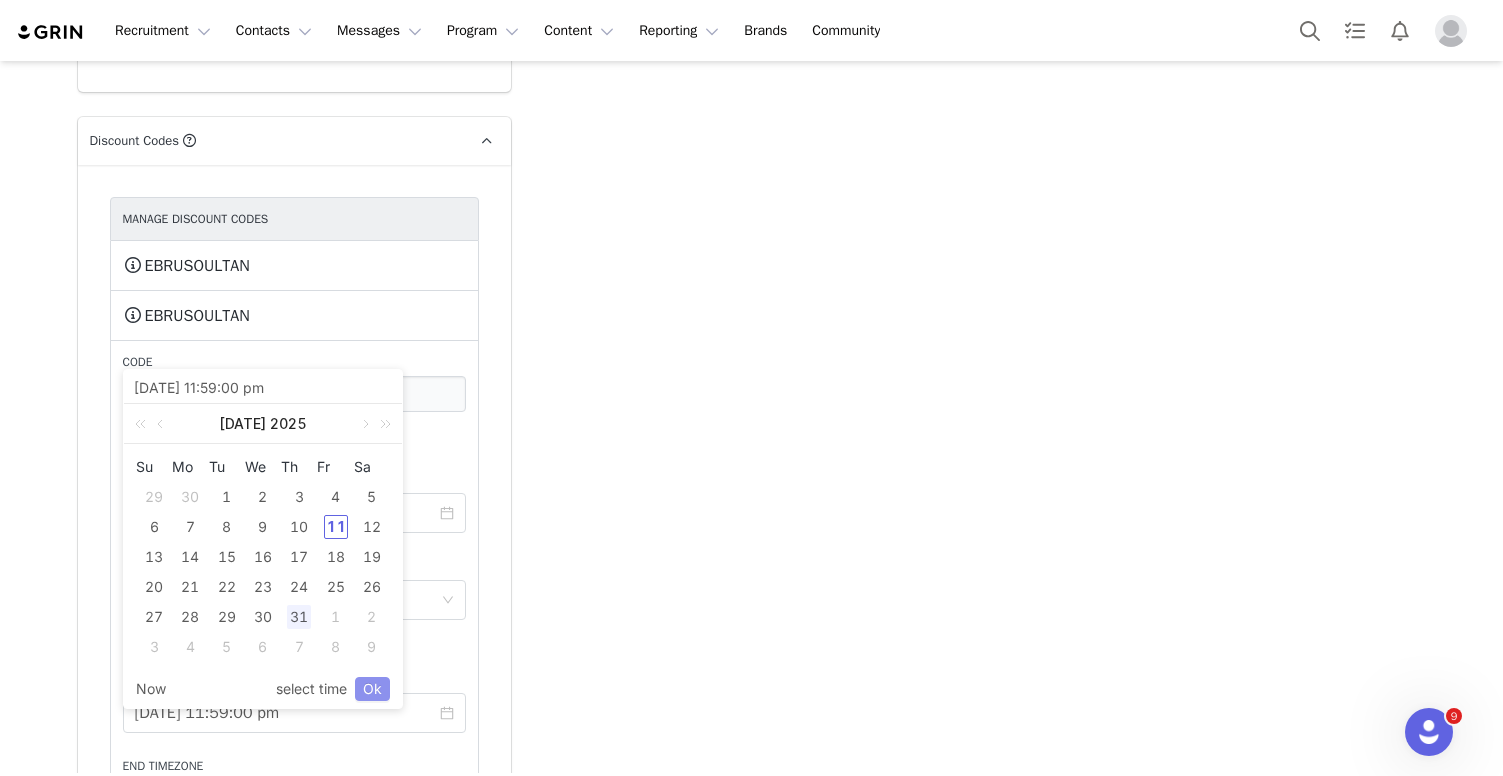 click on "Ok" at bounding box center (372, 689) 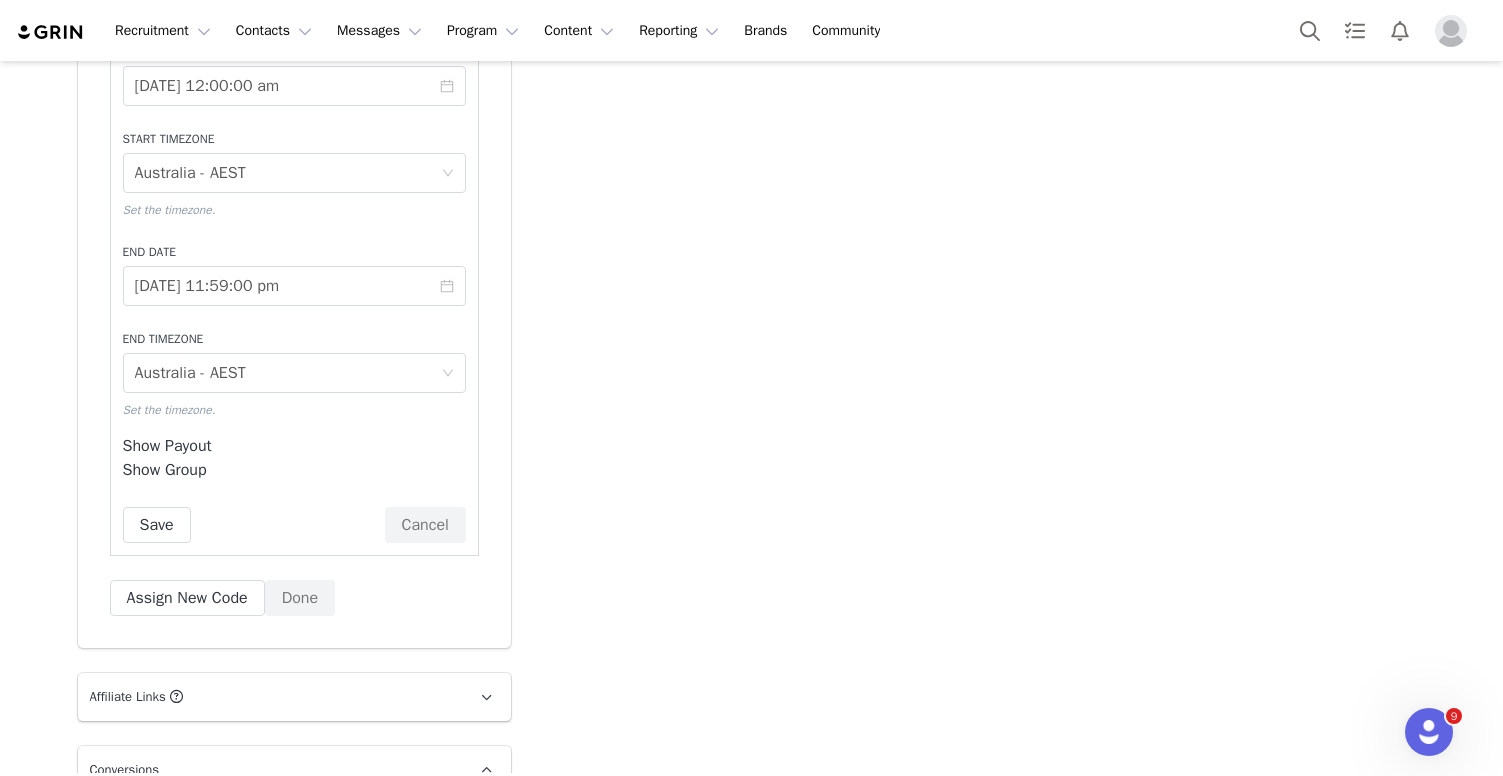 scroll, scrollTop: 3649, scrollLeft: 0, axis: vertical 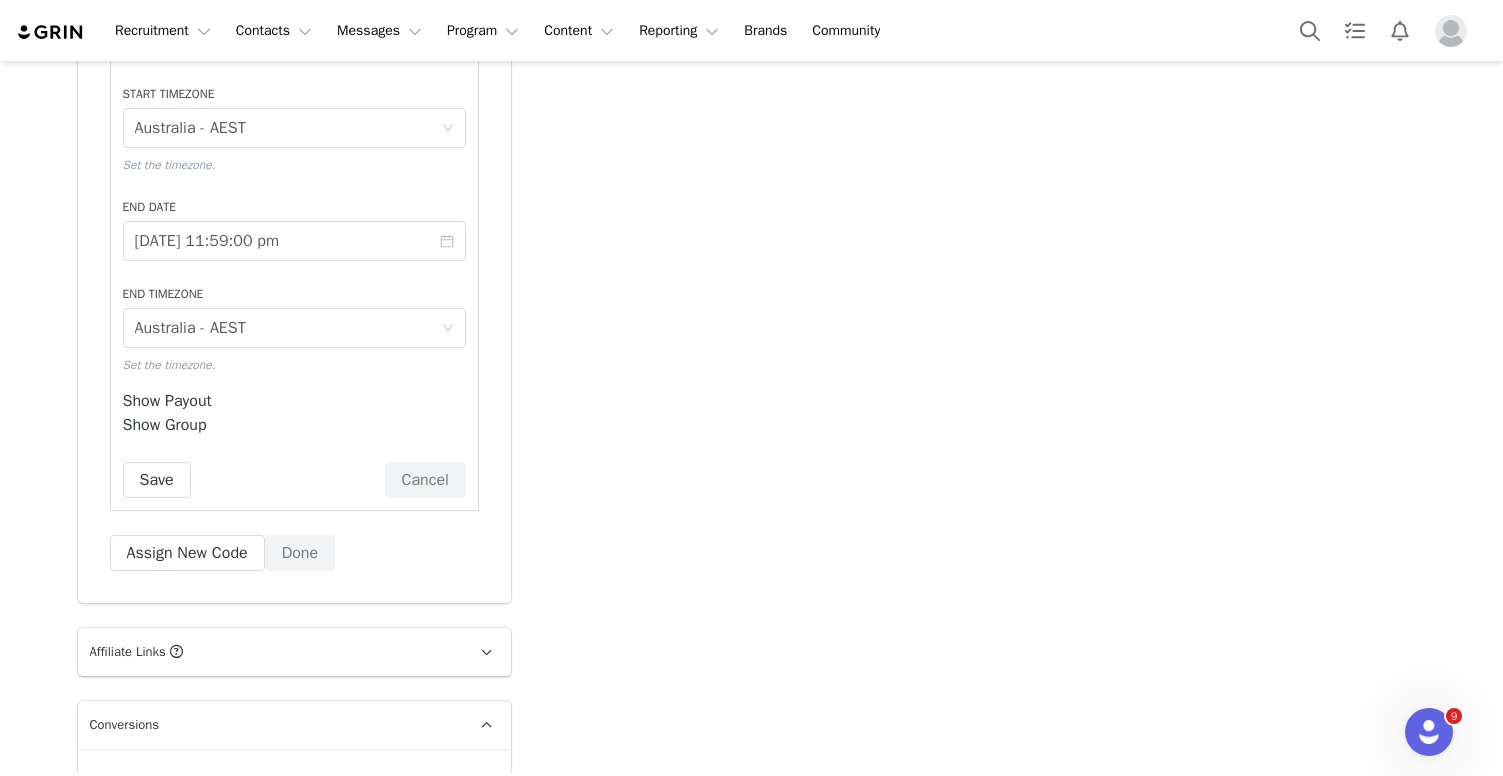 click on "Save  Cancel" at bounding box center (294, 480) 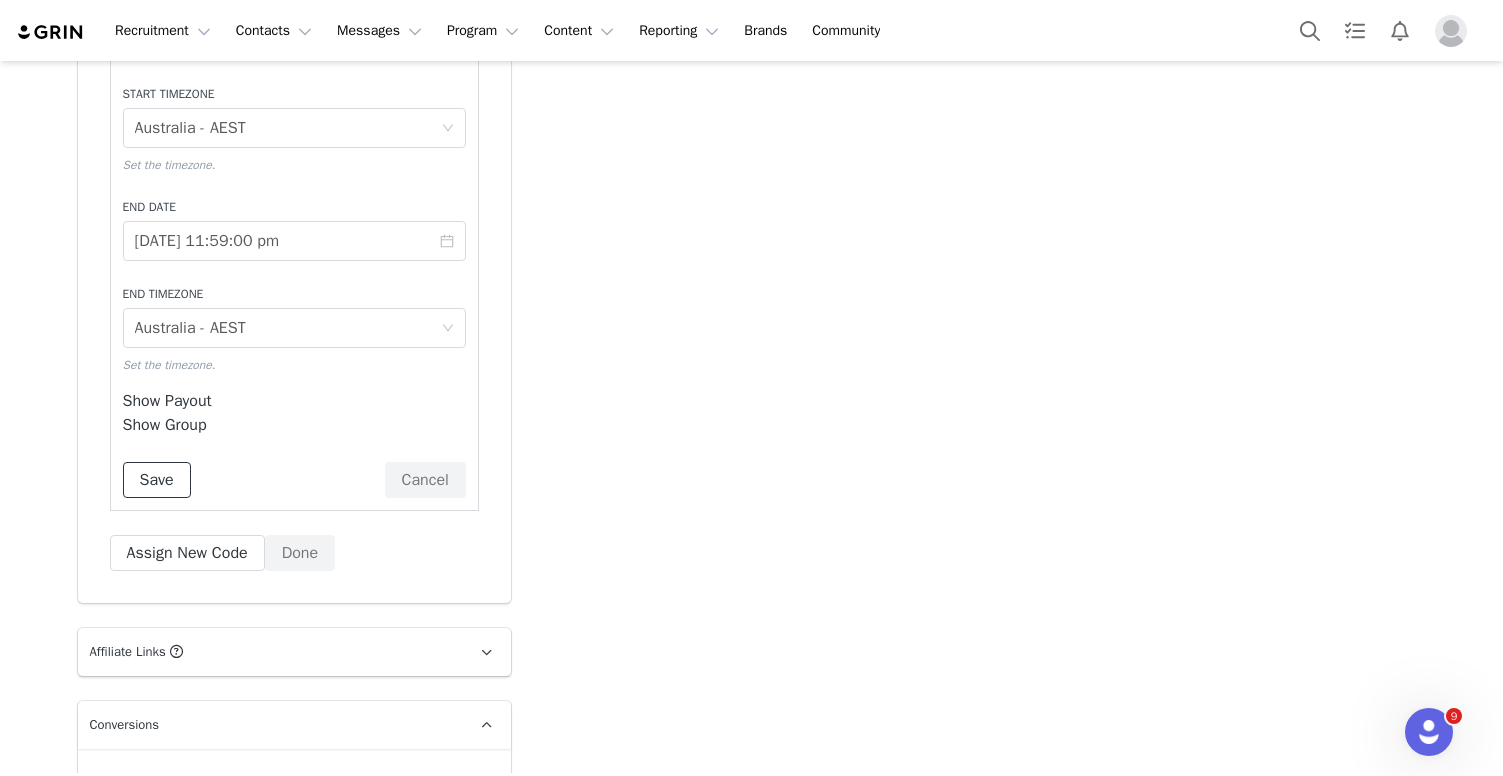 click on "Save" at bounding box center (157, 480) 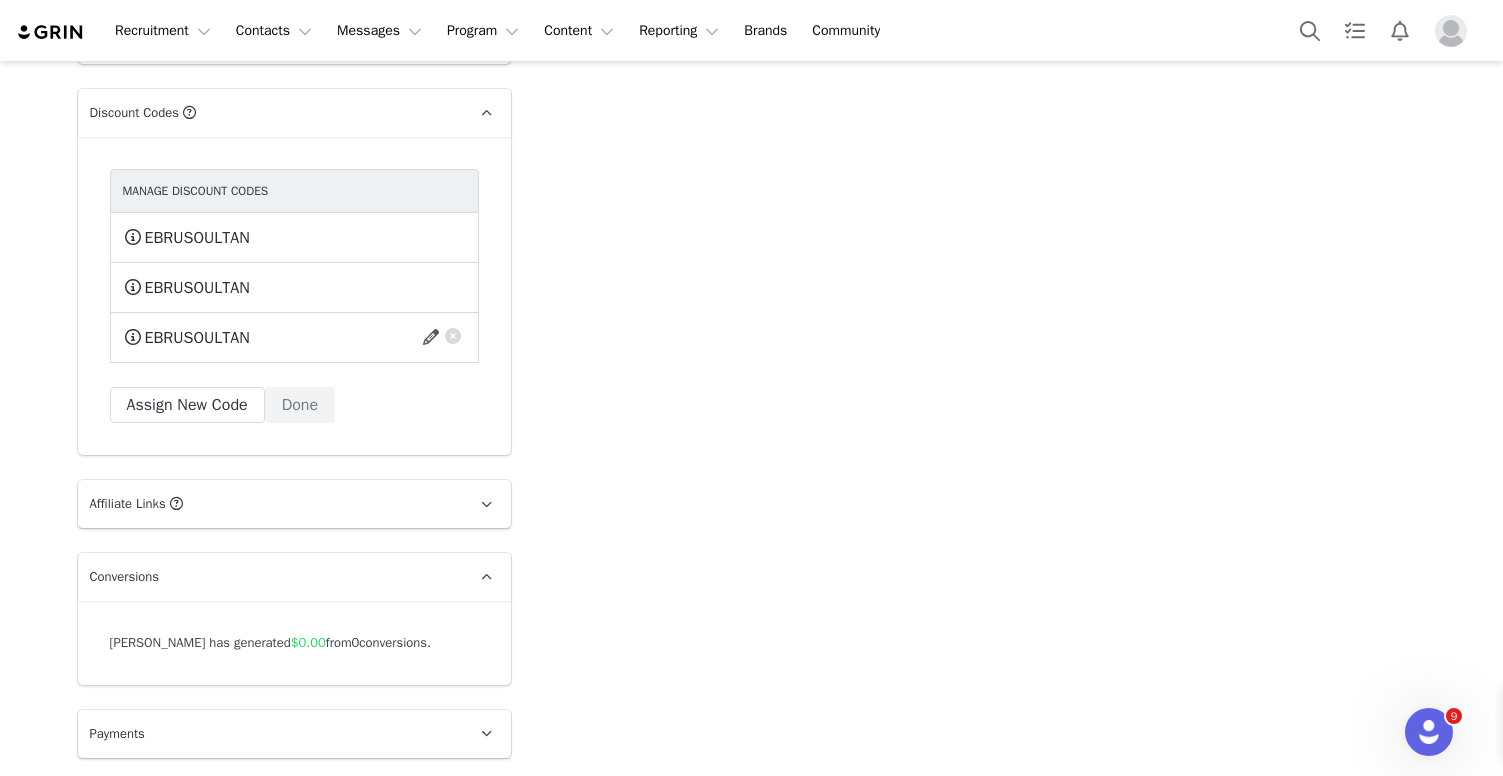 scroll, scrollTop: 3177, scrollLeft: 0, axis: vertical 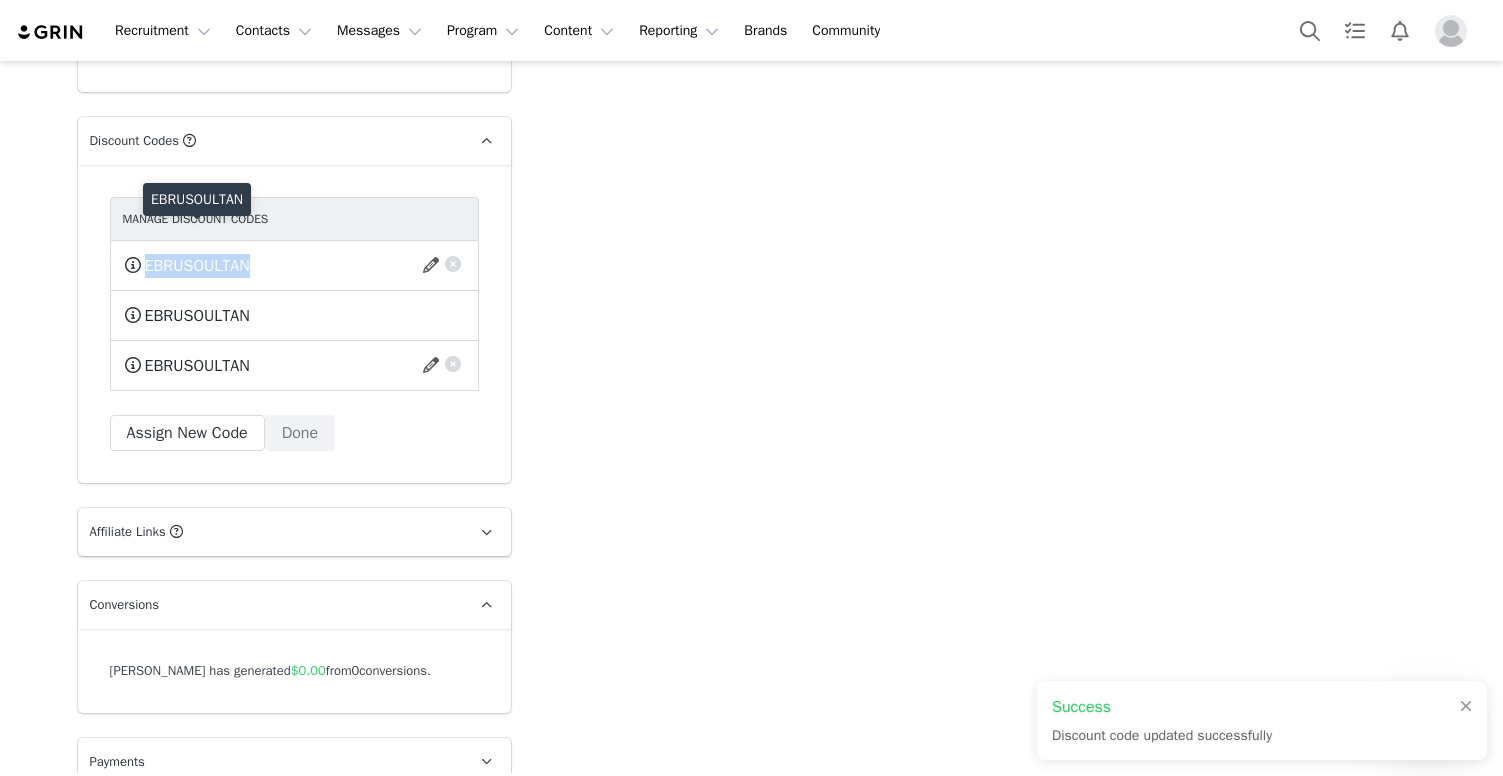 drag, startPoint x: 281, startPoint y: 240, endPoint x: 145, endPoint y: 239, distance: 136.00368 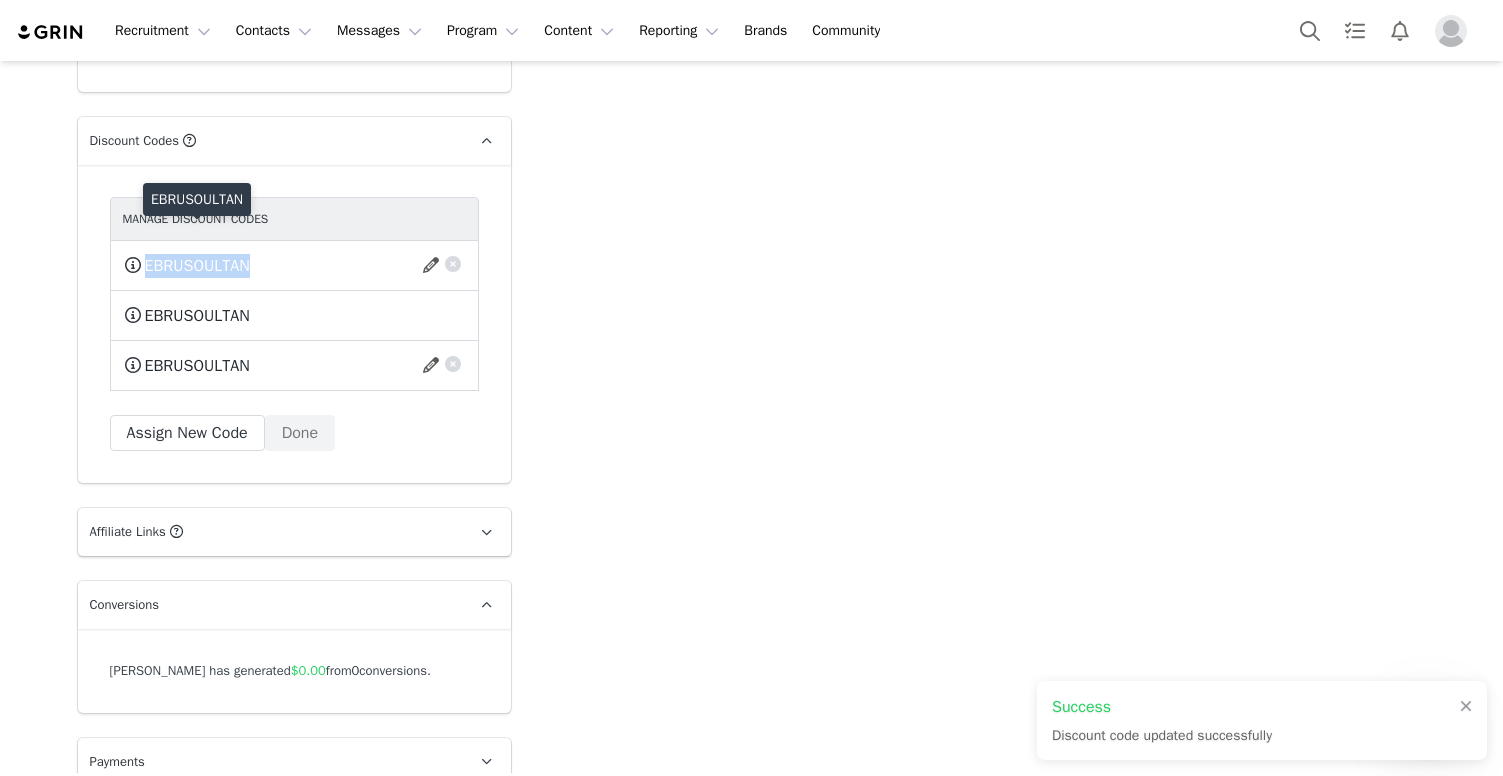 copy on "EBRUSOULTAN This code will no longer be usable and any revenue attribution will be lost. Delete from GRIN only Delete from GRIN and my Shopify store  Delete" 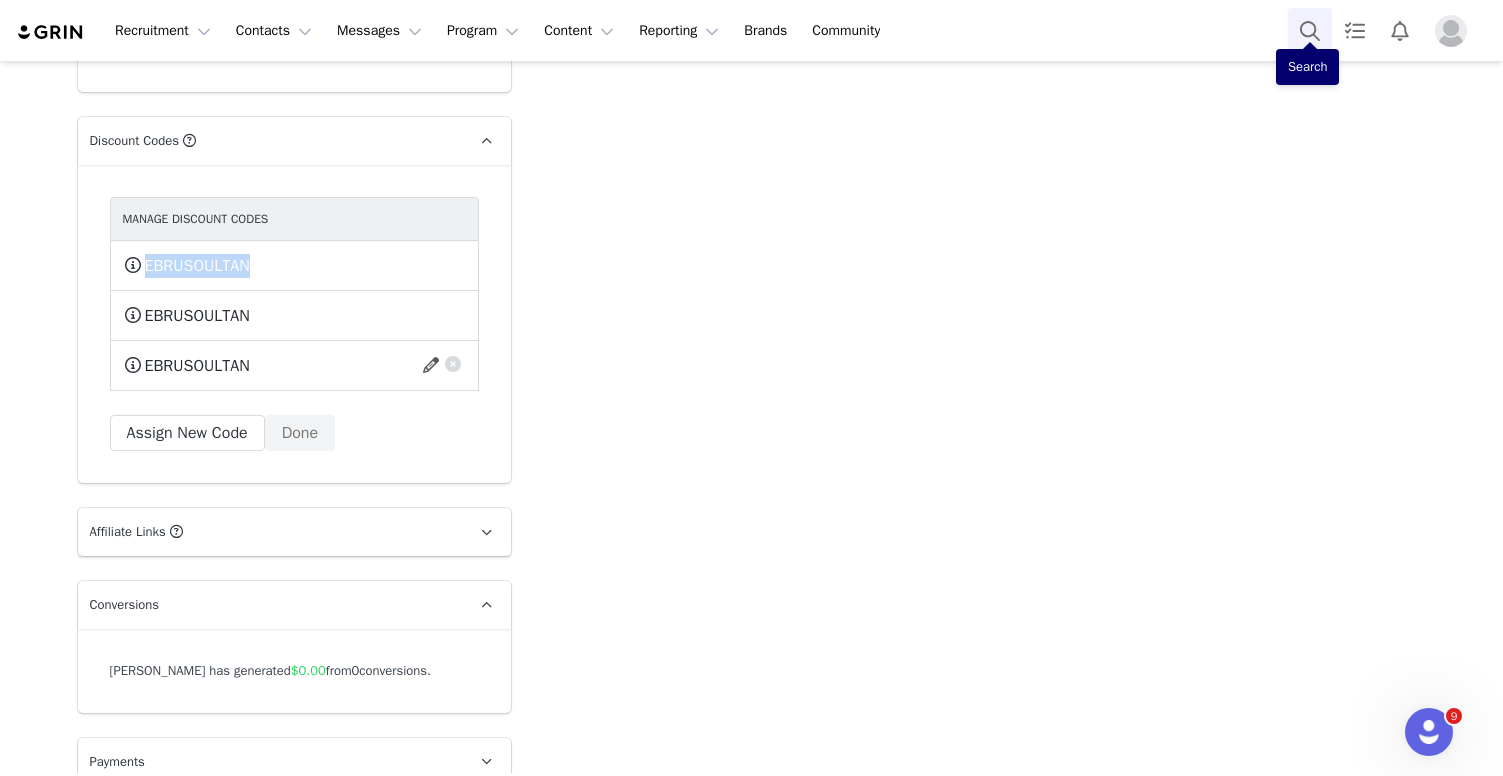 click at bounding box center (1310, 30) 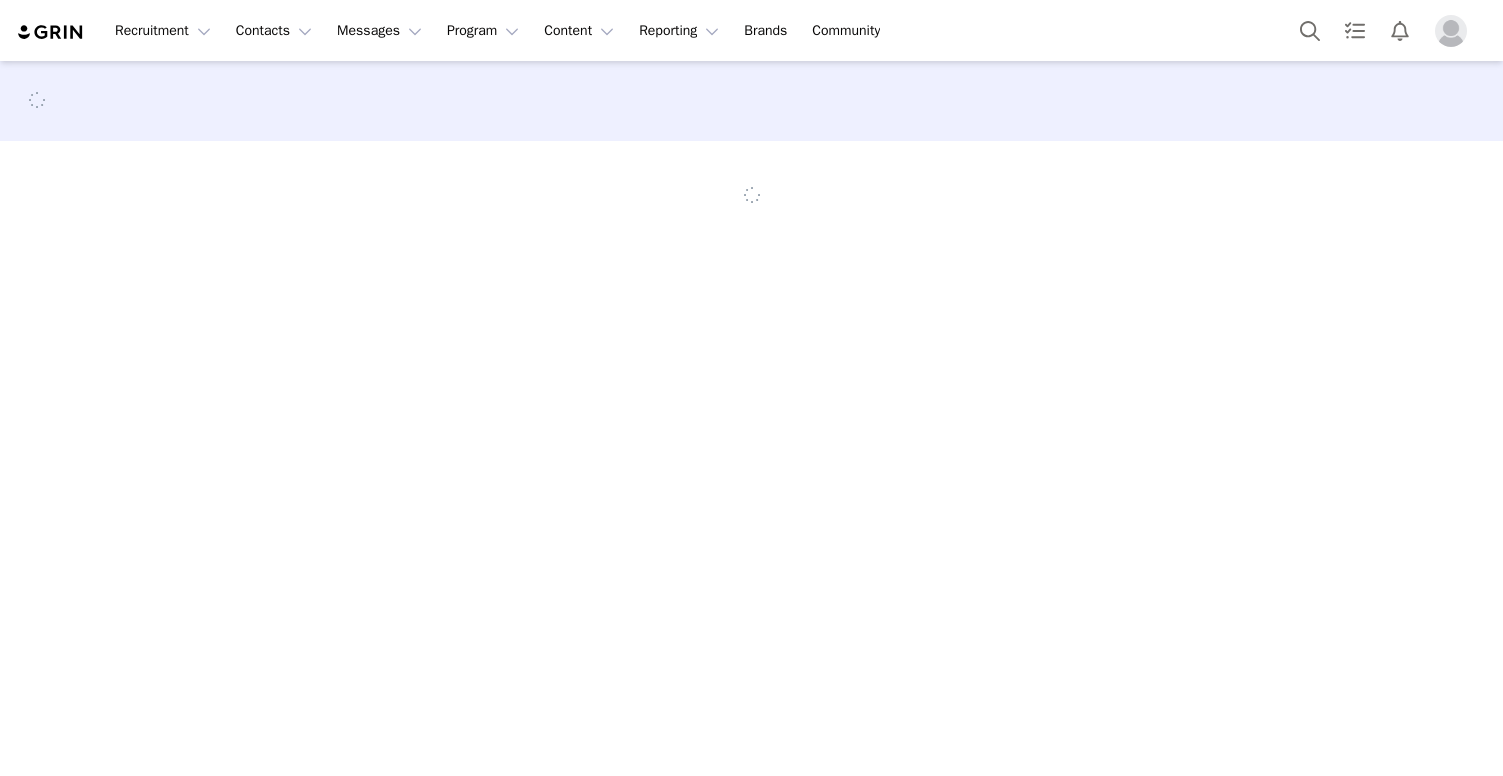 scroll, scrollTop: 0, scrollLeft: 0, axis: both 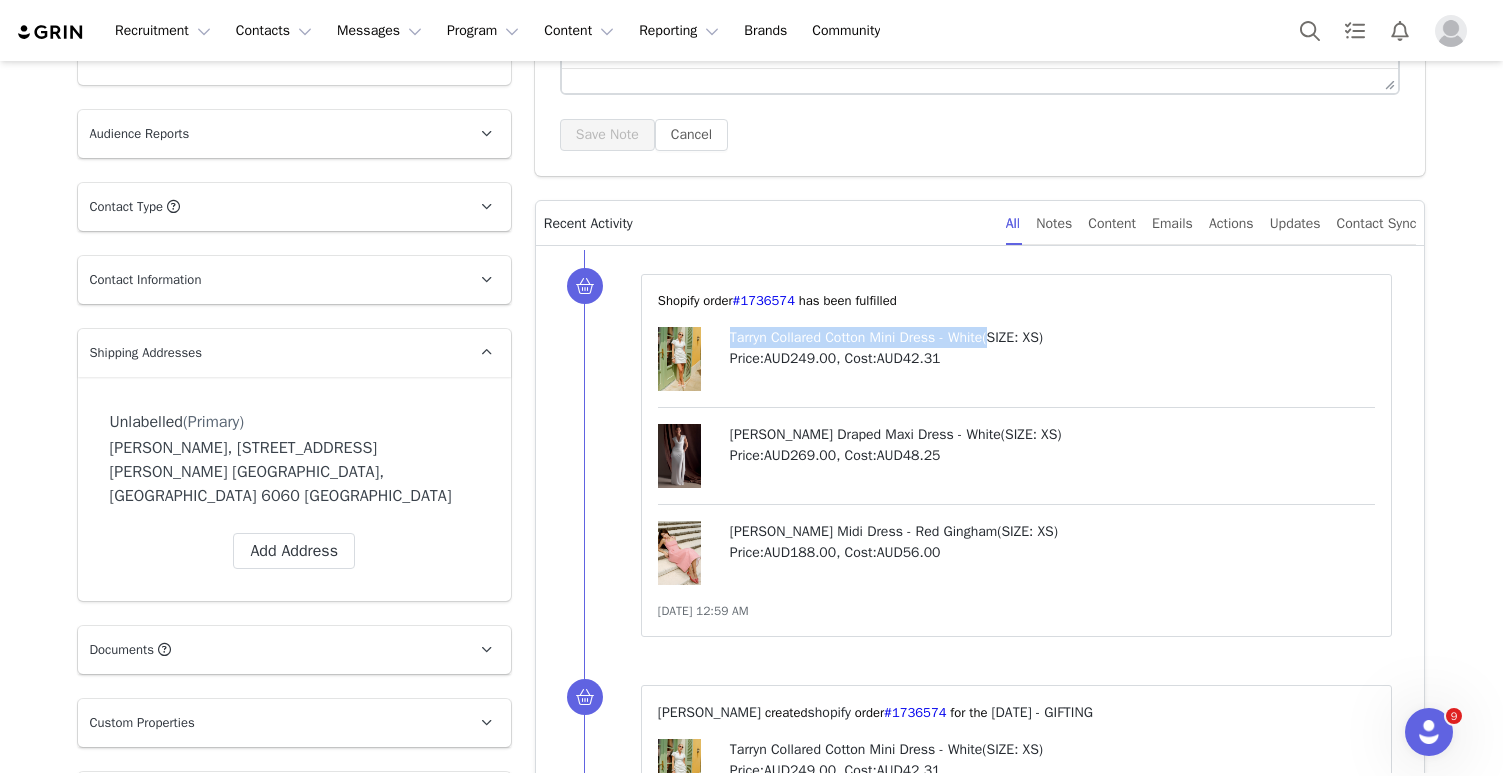 drag, startPoint x: 1013, startPoint y: 340, endPoint x: 714, endPoint y: 340, distance: 299 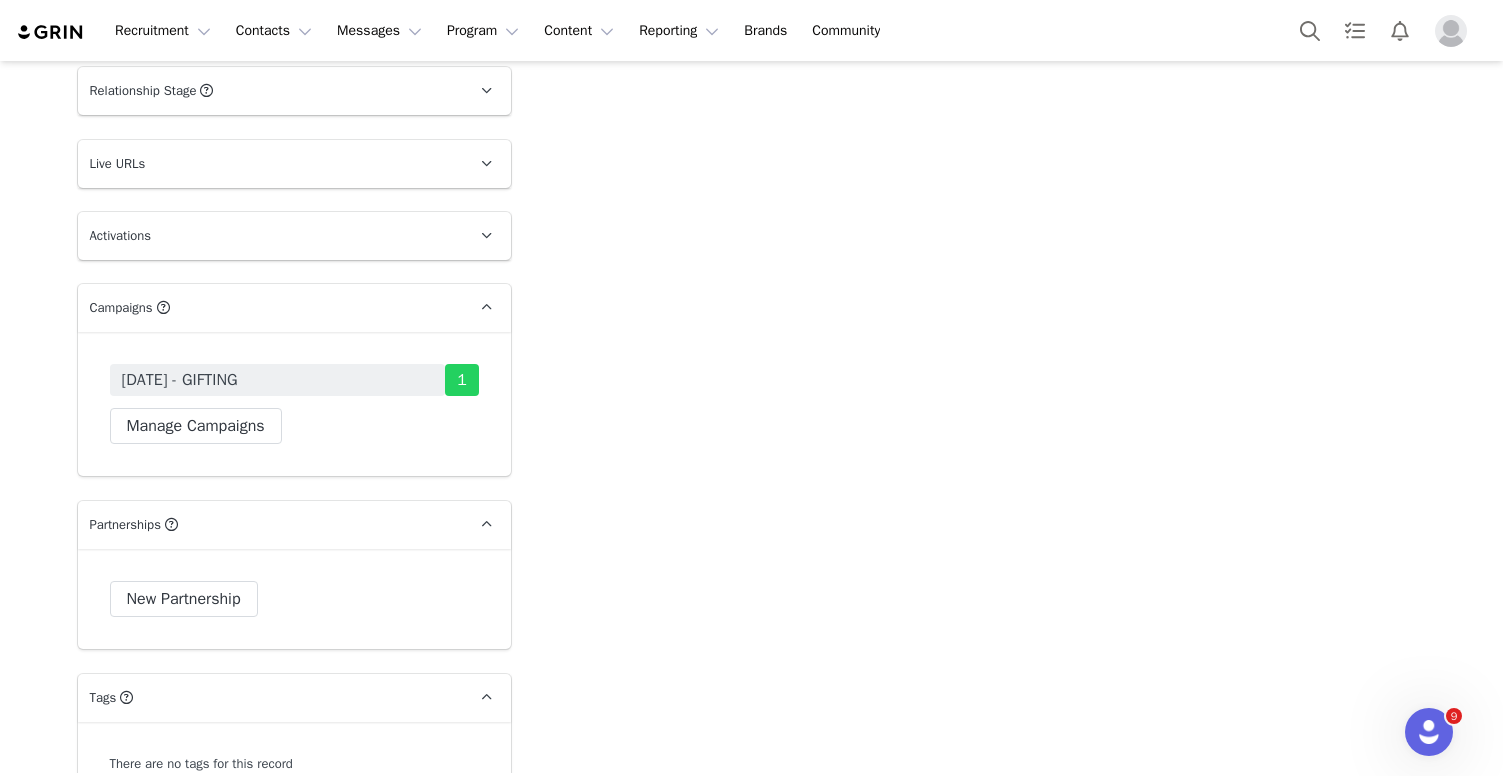 scroll, scrollTop: 2451, scrollLeft: 0, axis: vertical 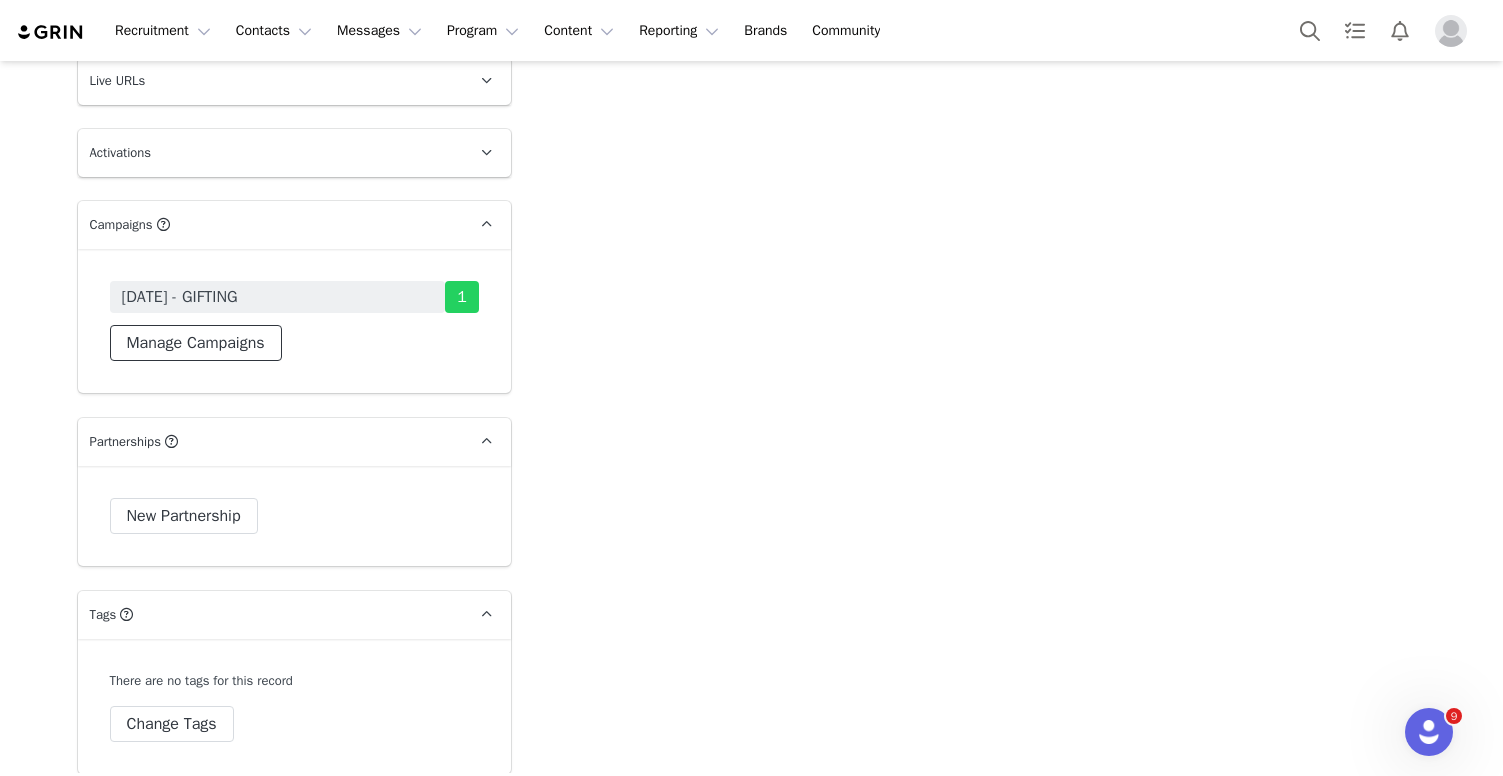 click on "Manage Campaigns" at bounding box center [196, 343] 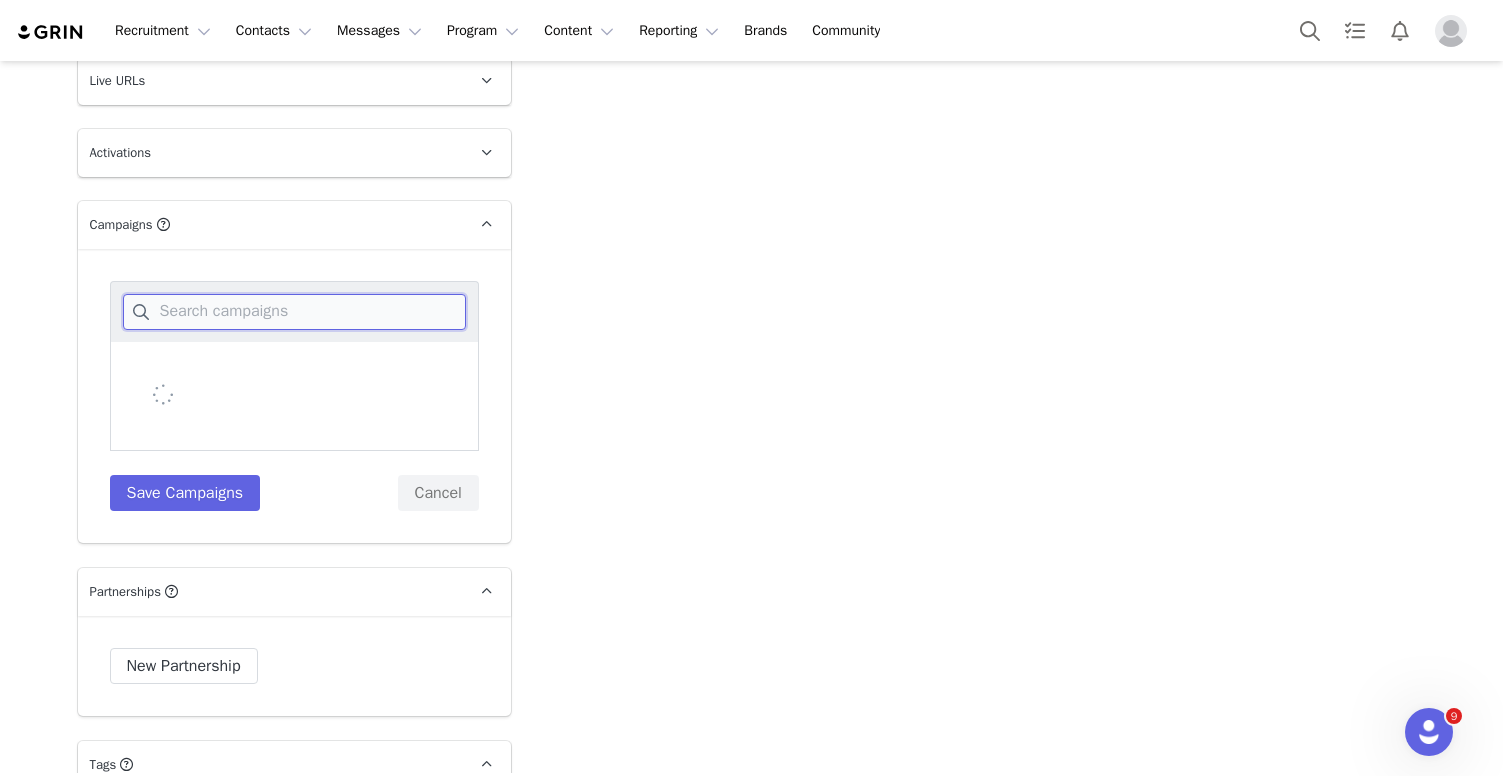 click at bounding box center [294, 312] 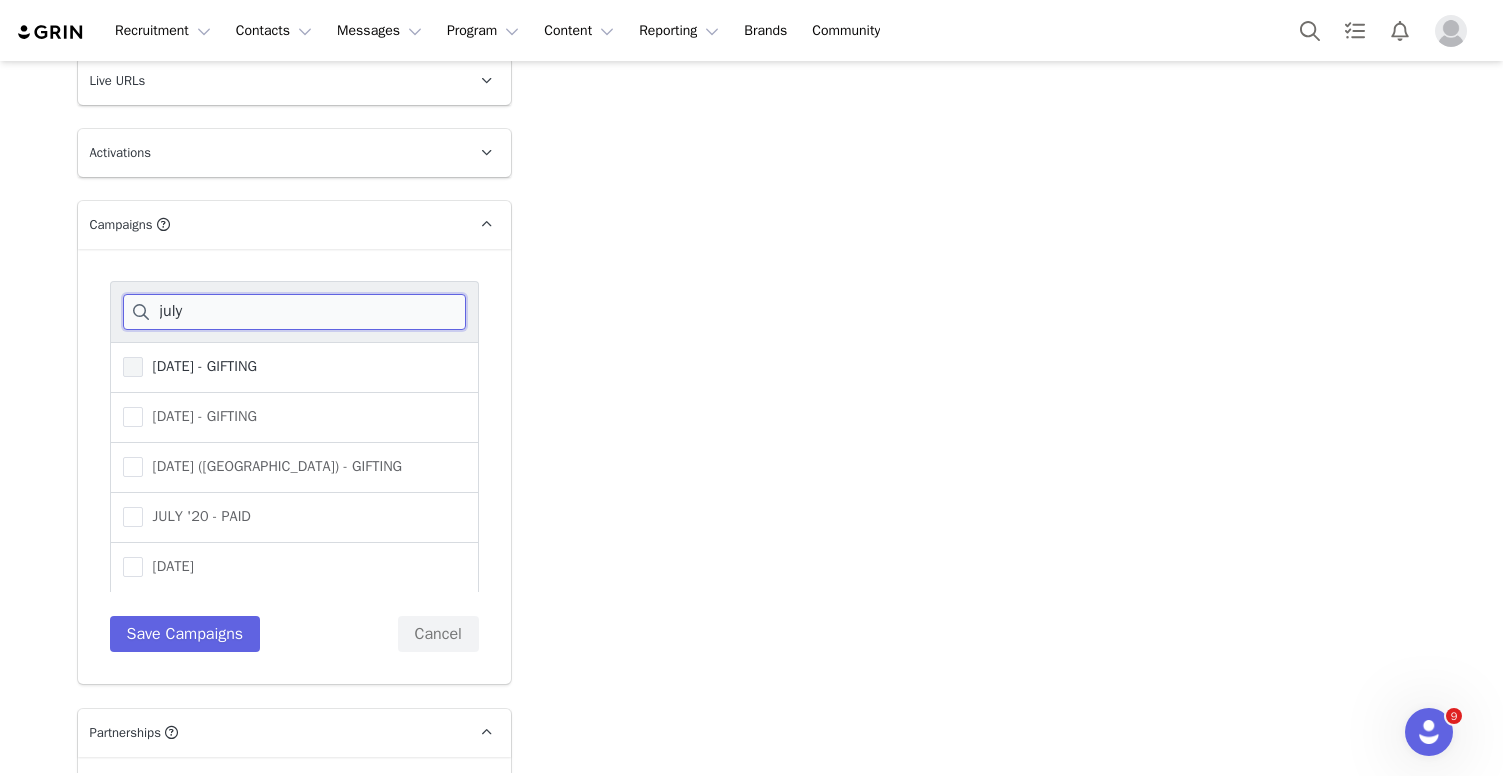 type on "july" 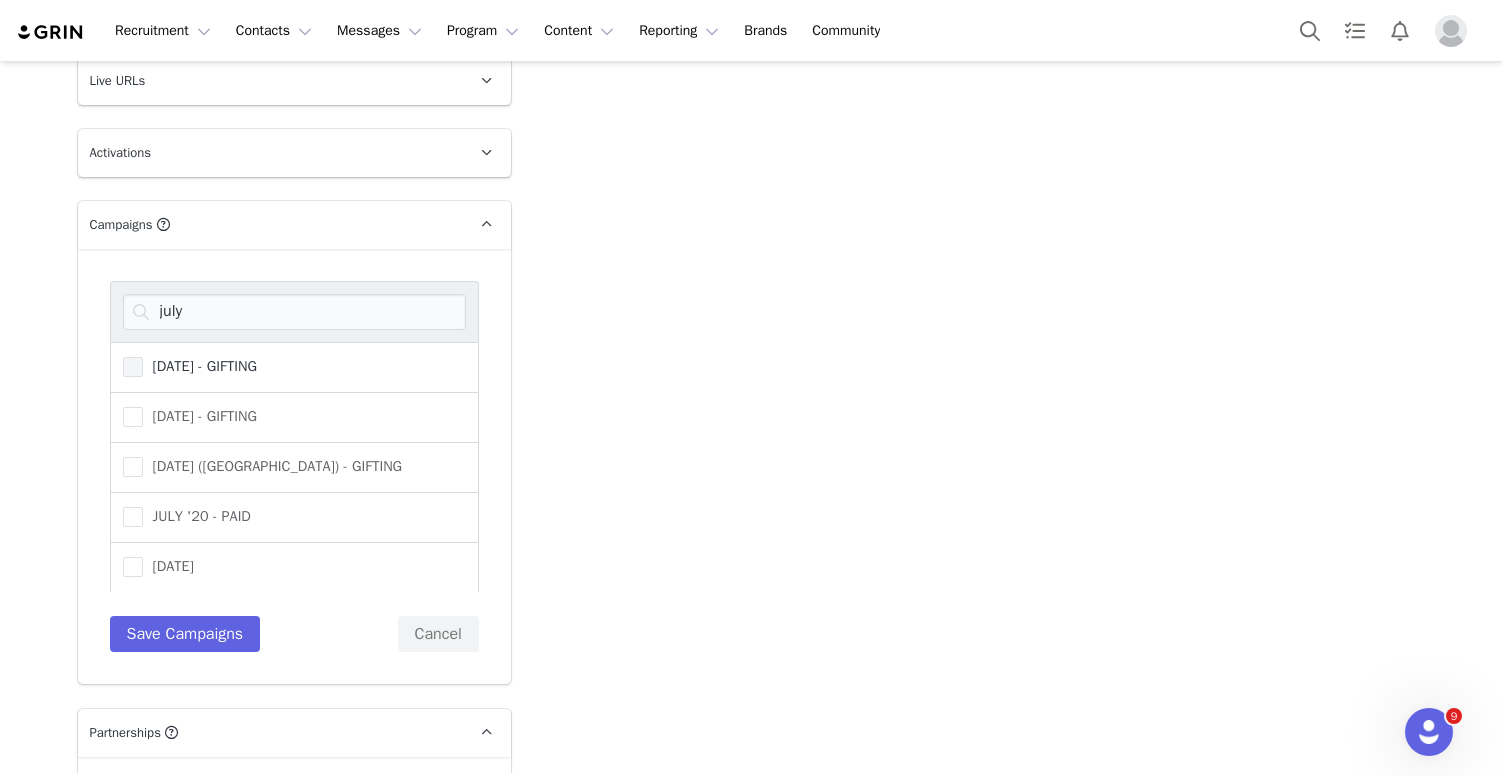 click on "[DATE] - GIFTING" at bounding box center [190, 367] 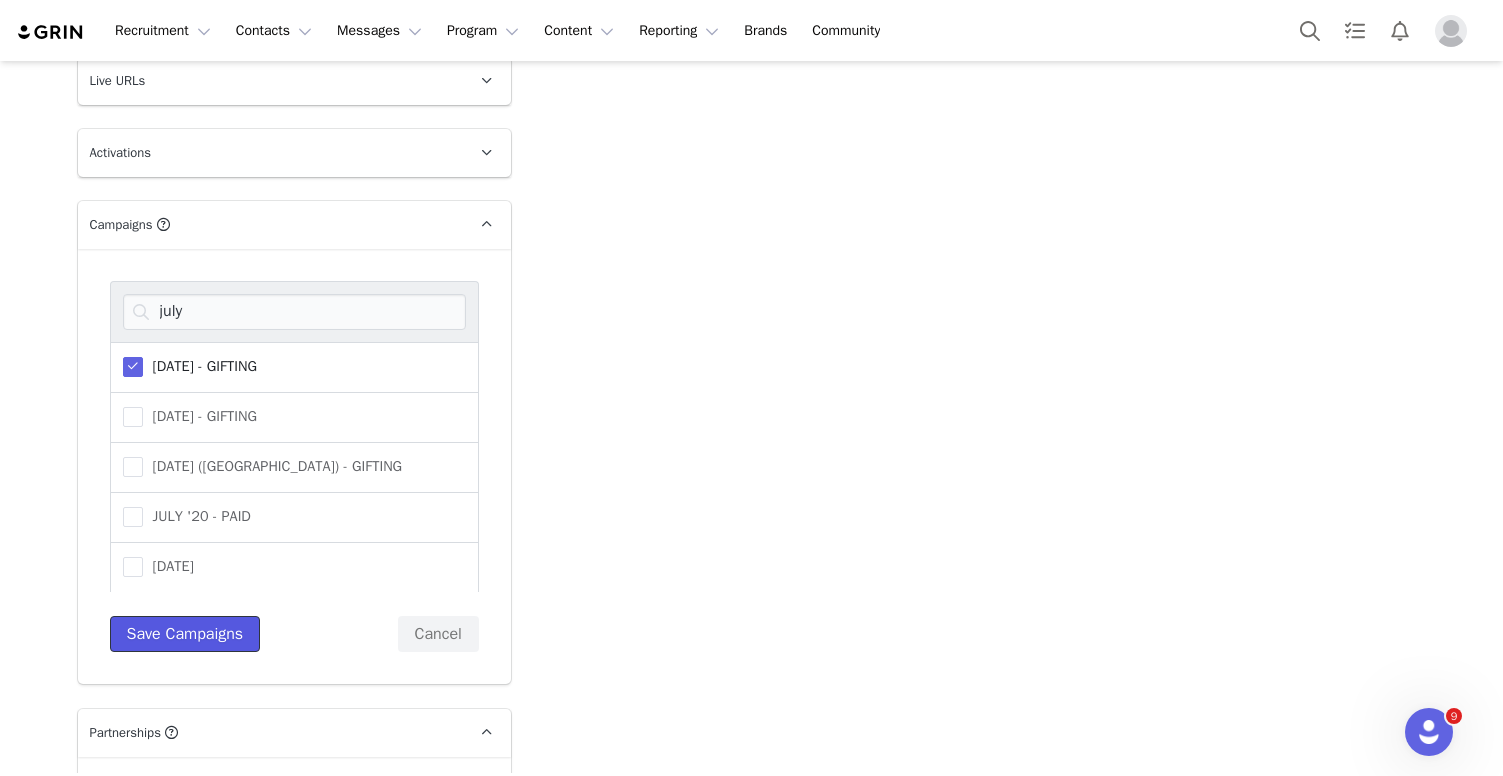 click on "Save Campaigns" at bounding box center [185, 634] 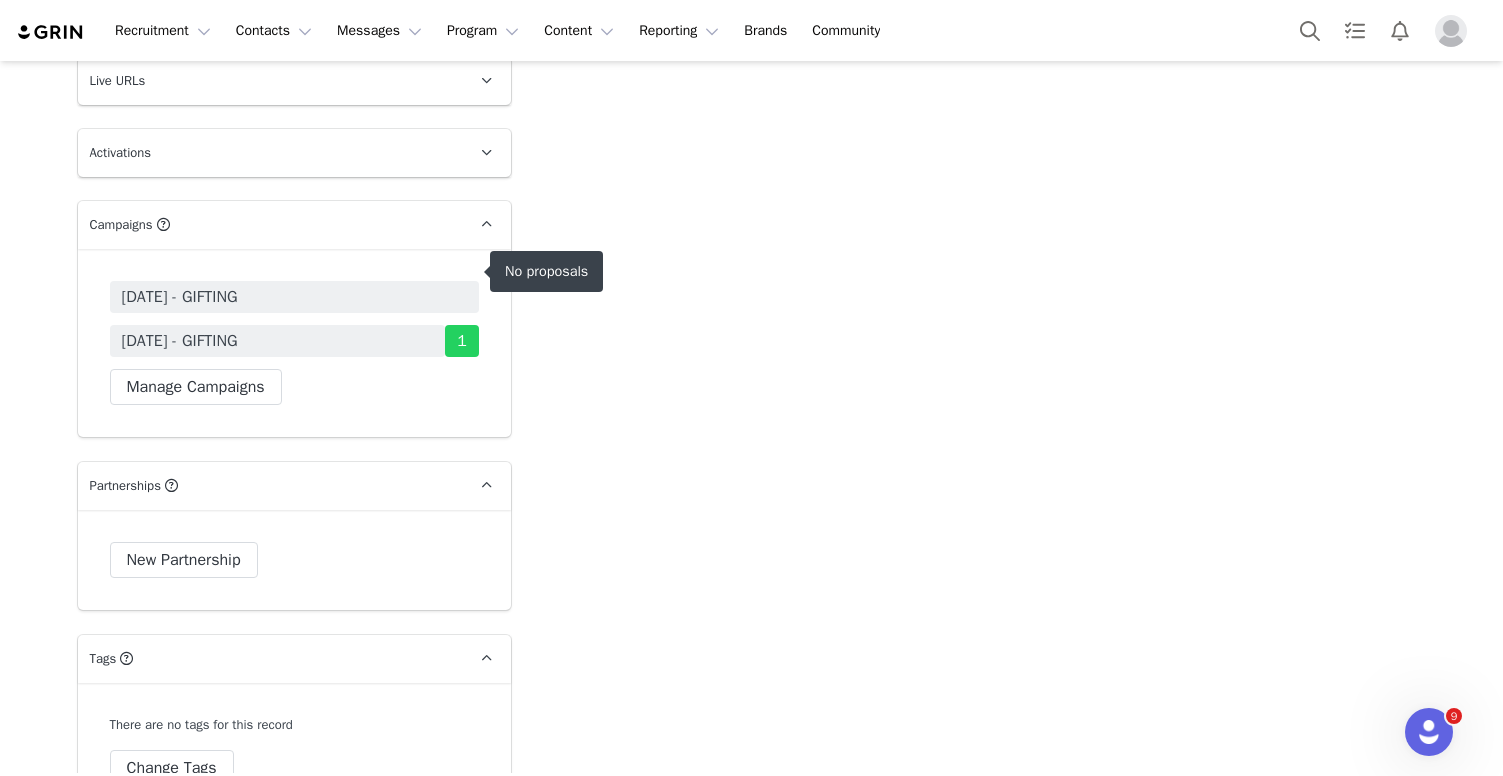 click on "[DATE] - GIFTING" at bounding box center (294, 297) 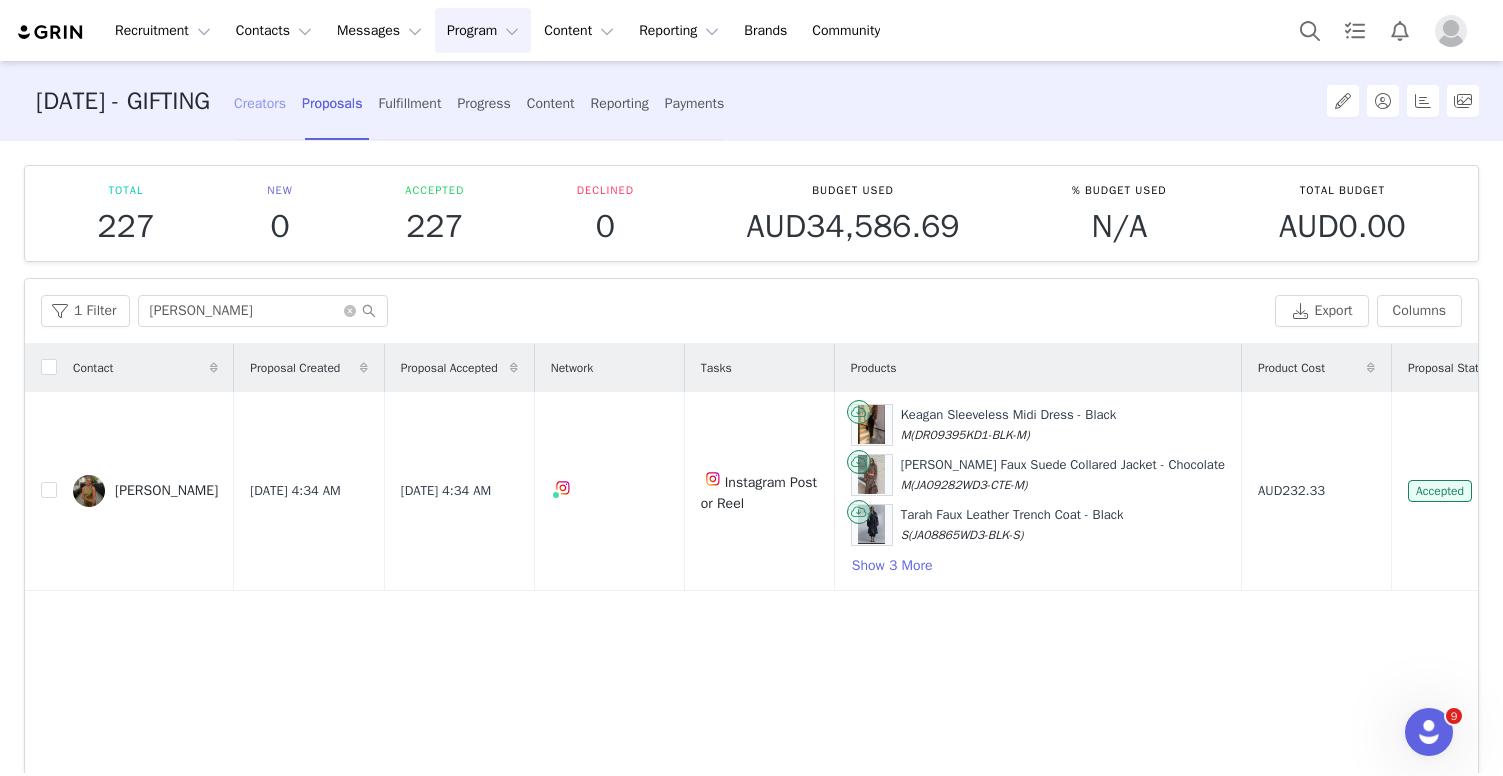 click on "Creators" at bounding box center (260, 103) 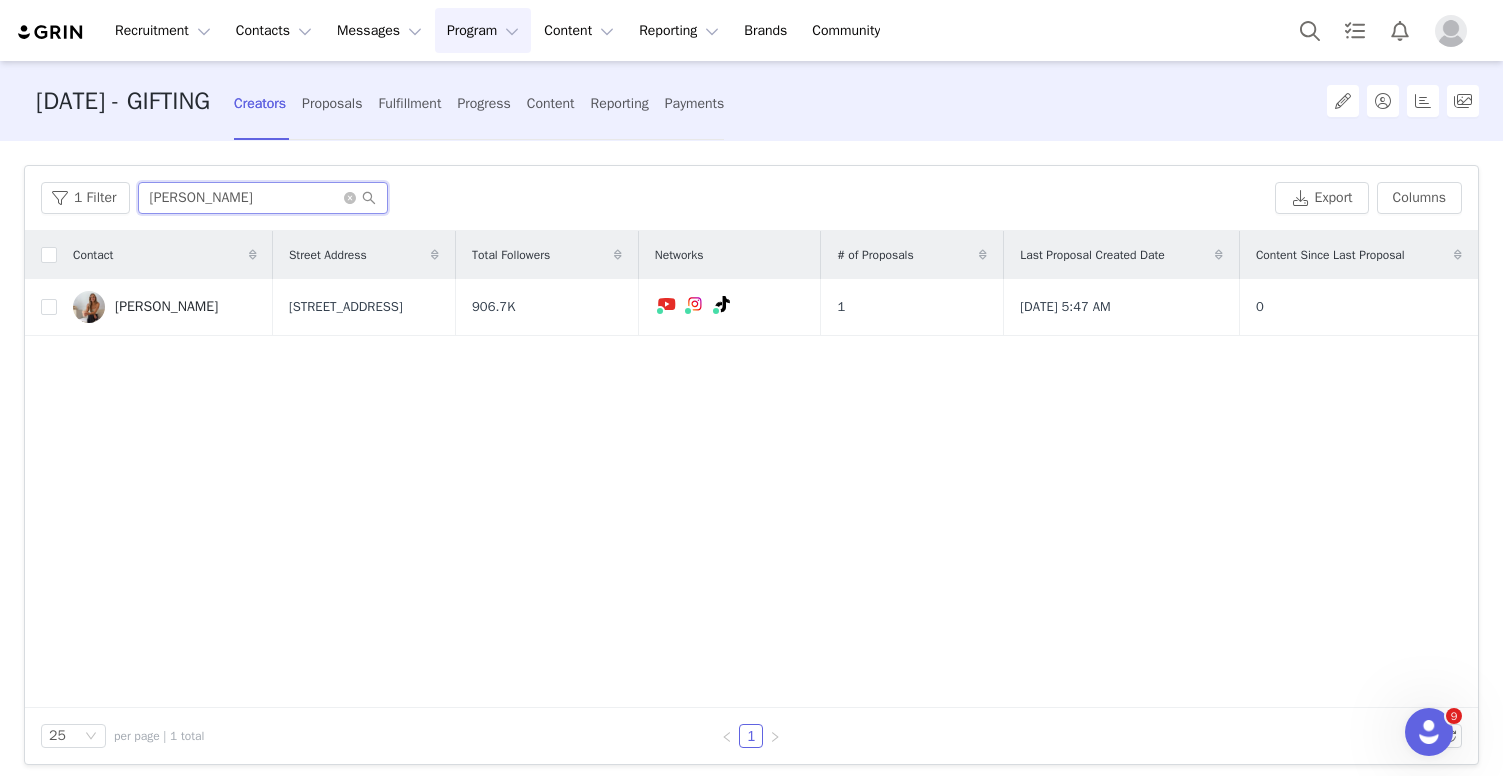 drag, startPoint x: 245, startPoint y: 203, endPoint x: -24, endPoint y: 203, distance: 269 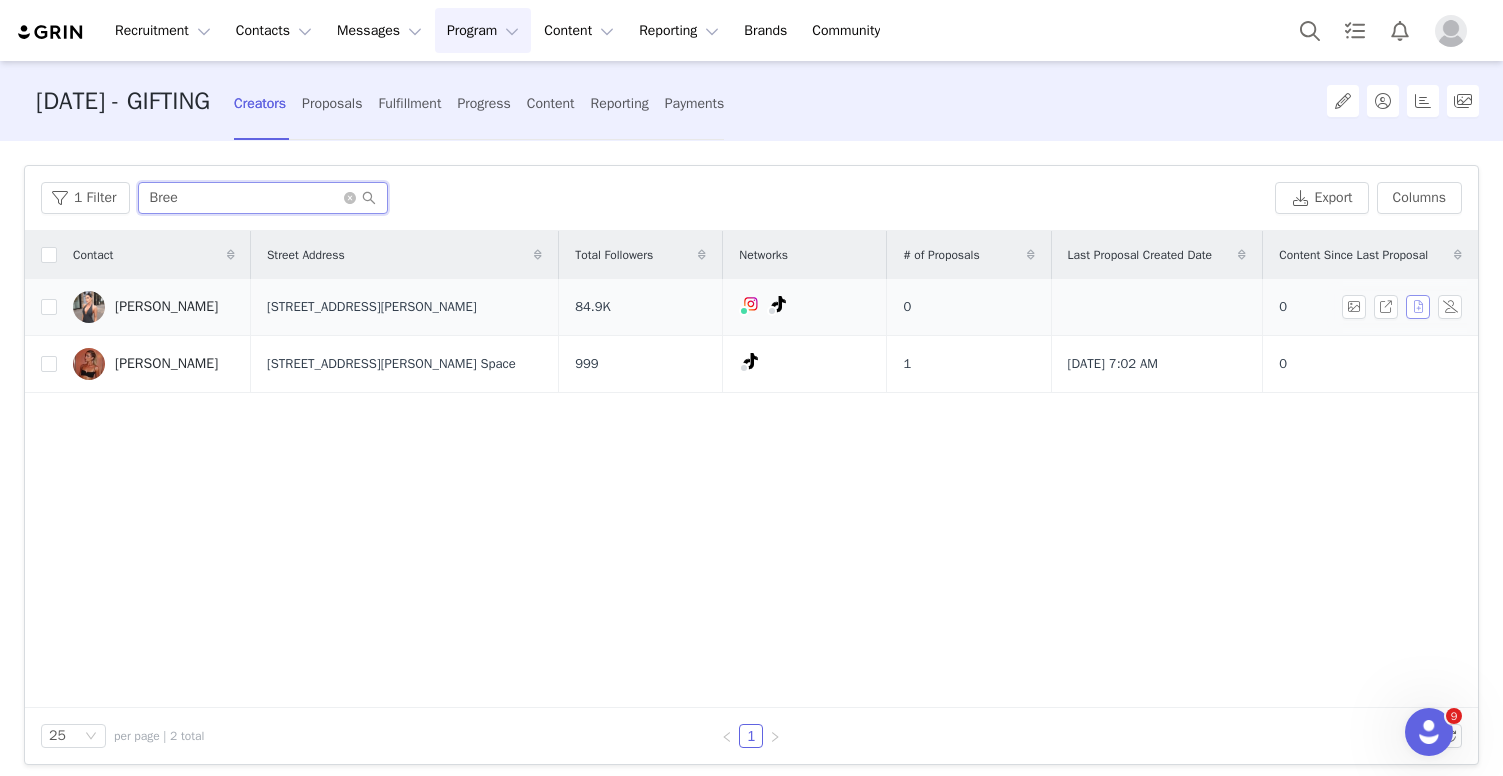 type on "Bree" 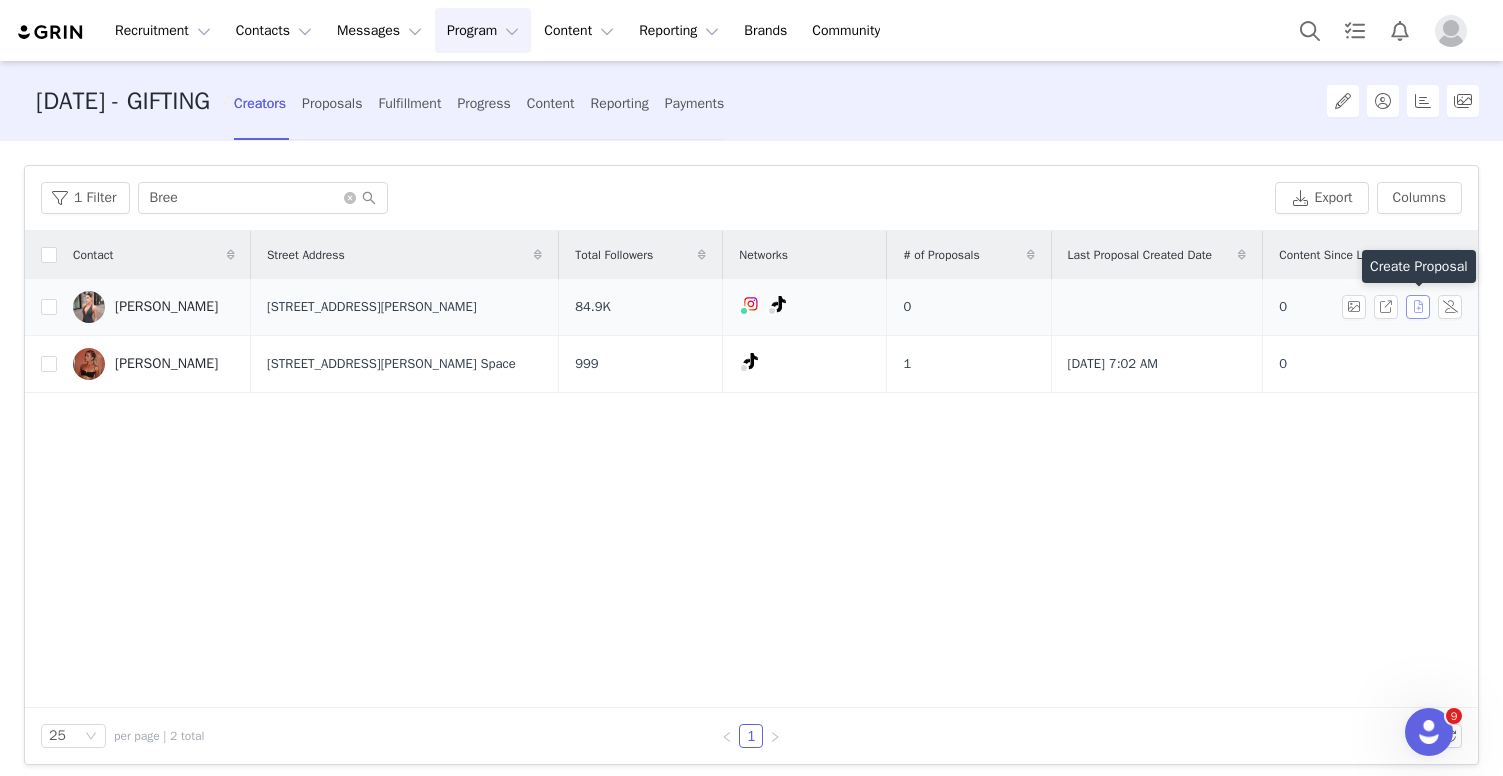 click at bounding box center (1418, 307) 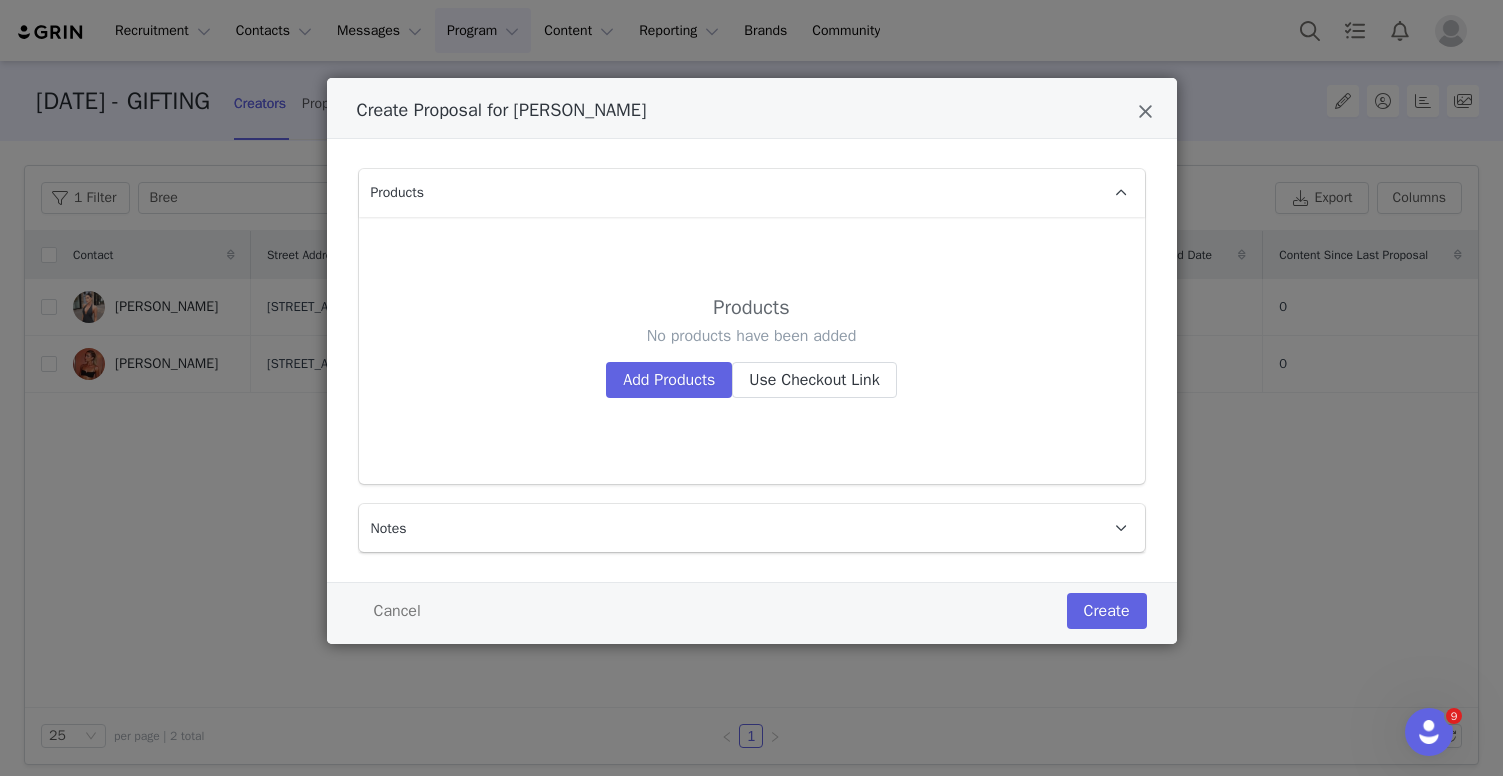 click on "No products have been added Add Products Use Checkout Link" at bounding box center [752, 361] 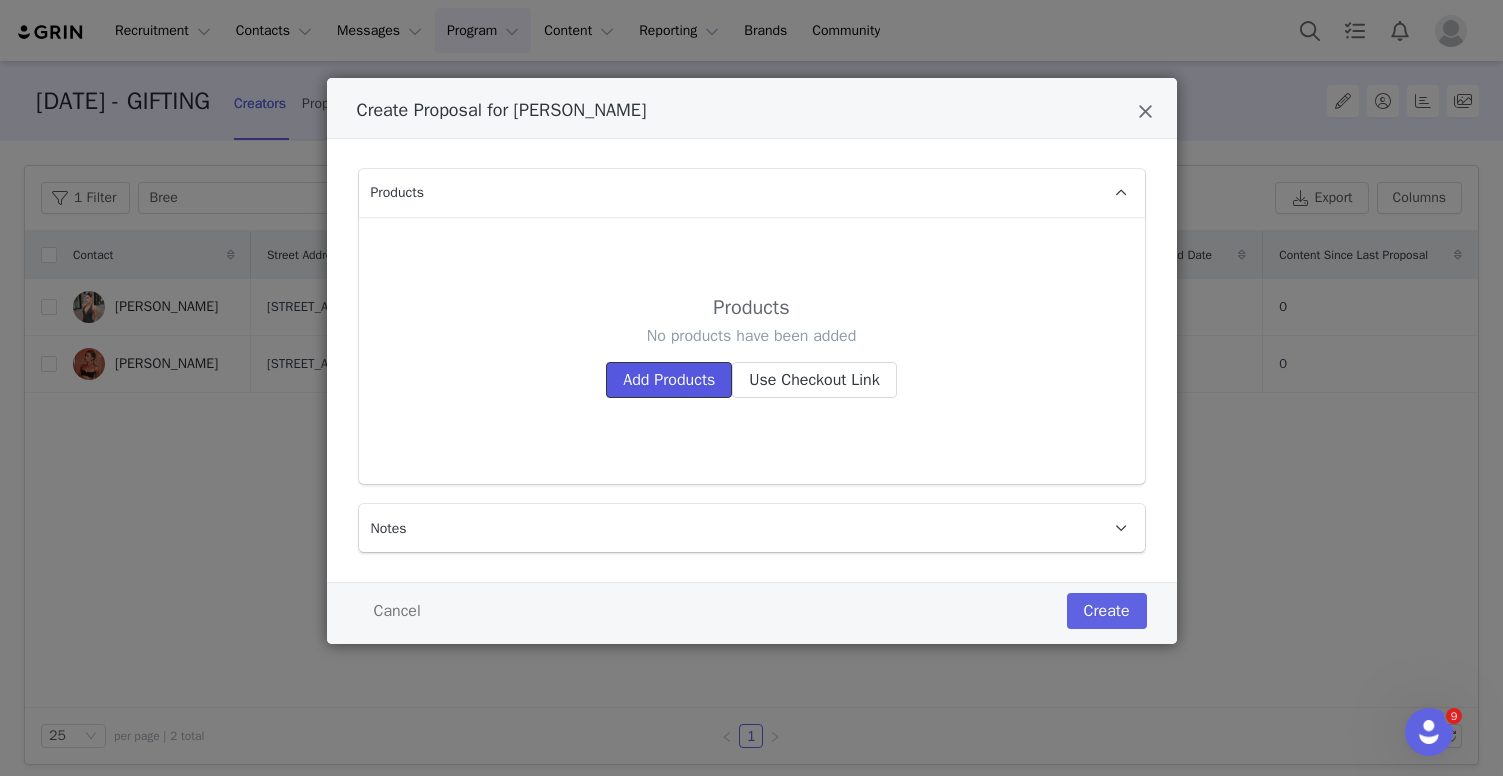 click on "Add Products" at bounding box center [669, 380] 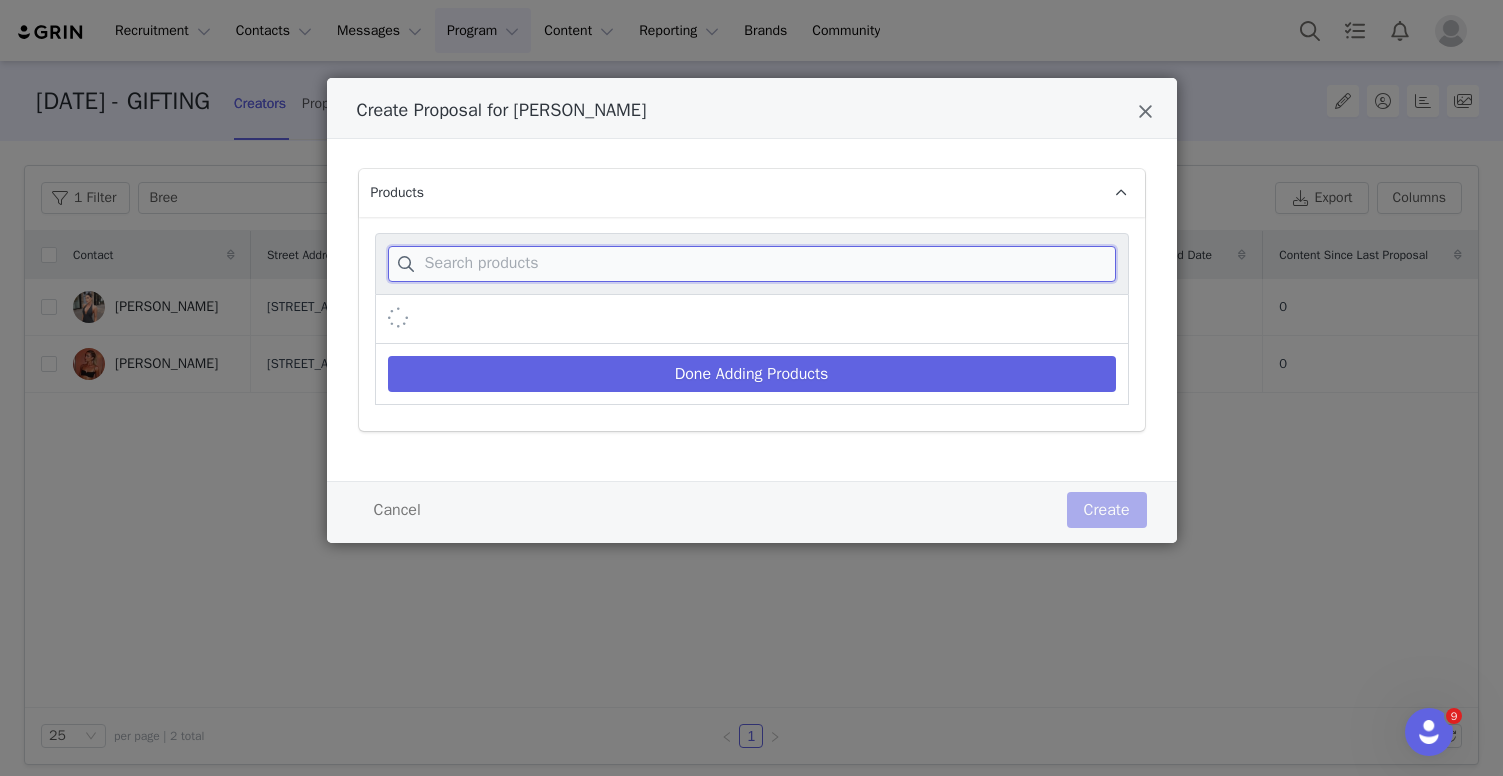 click at bounding box center [752, 264] 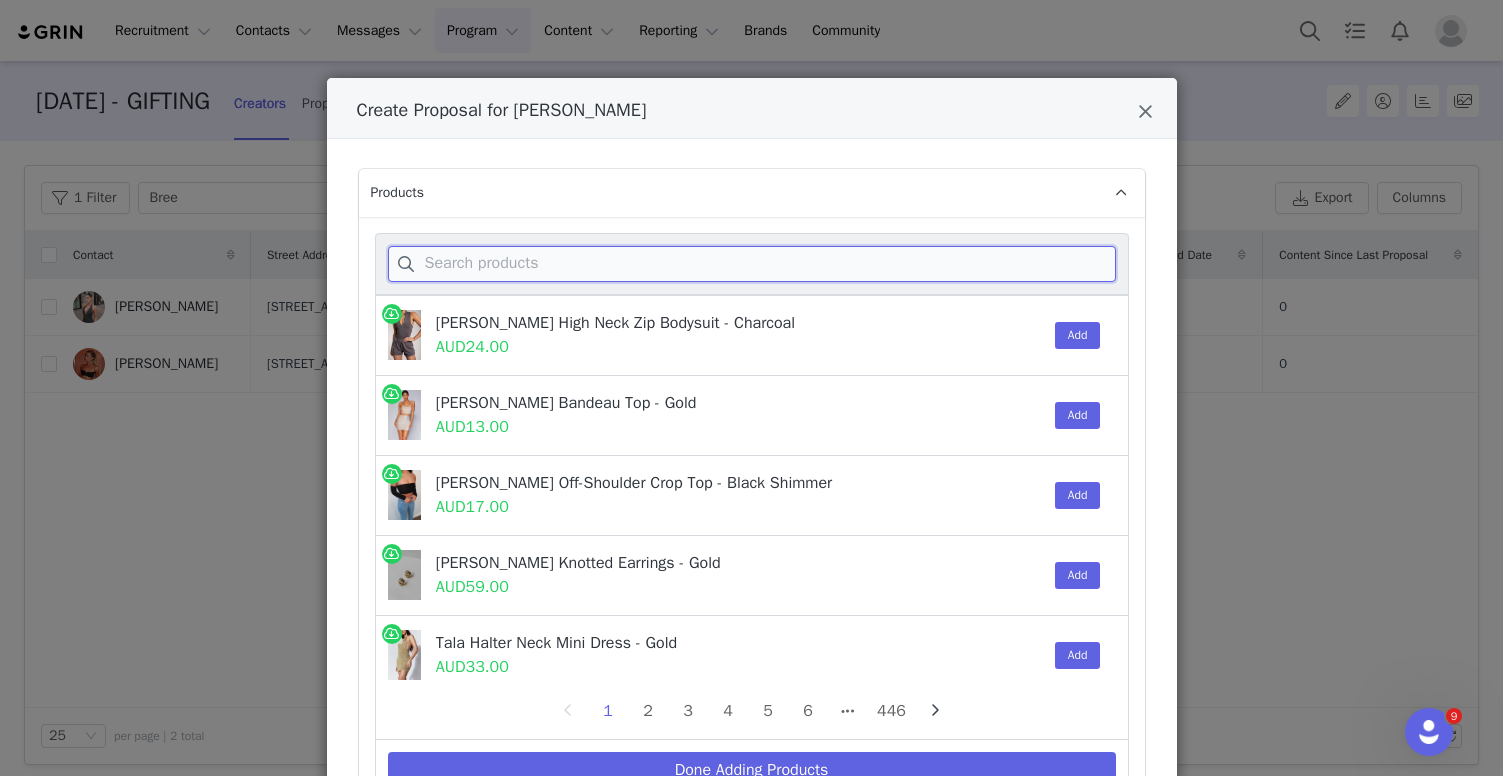 paste on "Tarryn Collared Cotton Mini Dress - White" 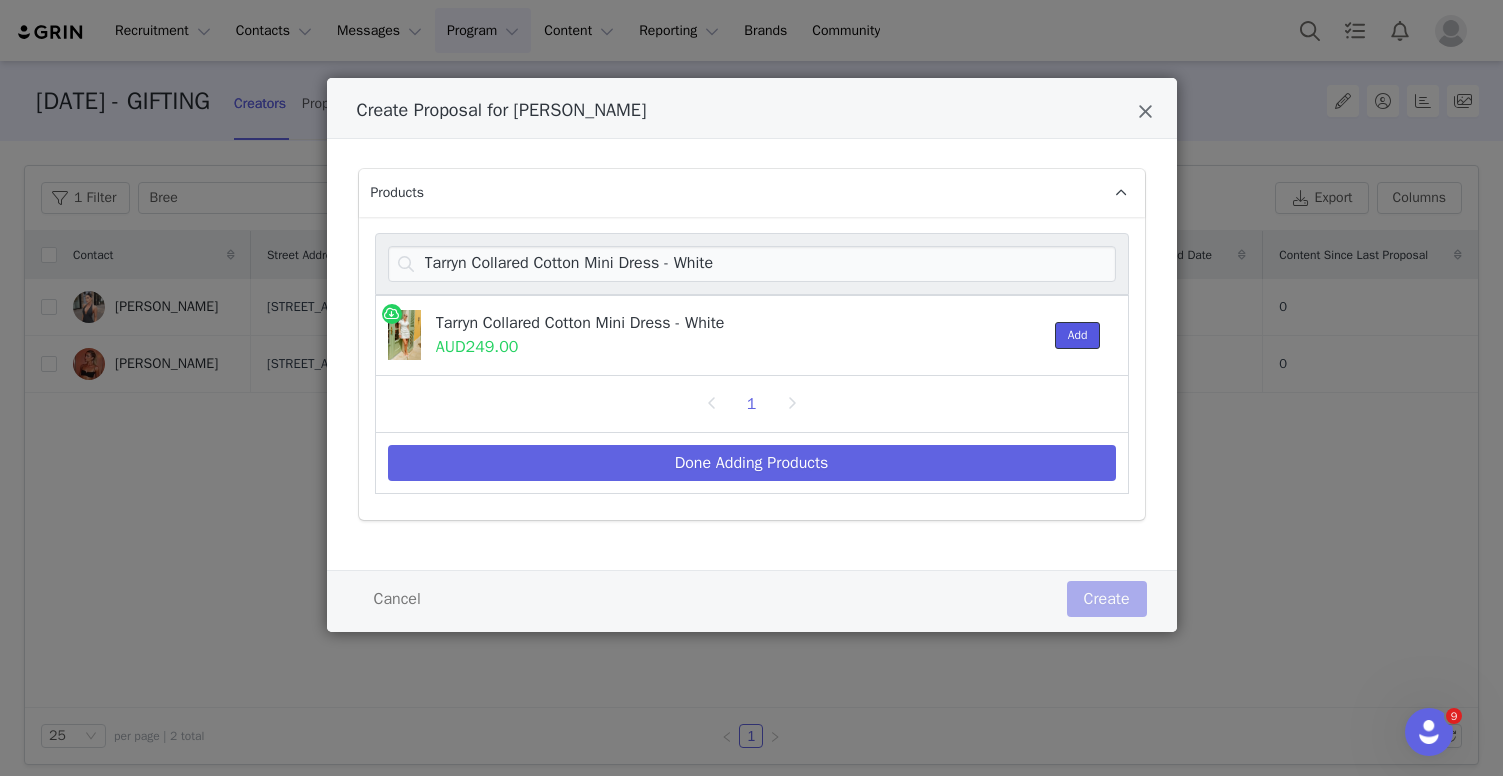 click on "Add" at bounding box center [1078, 335] 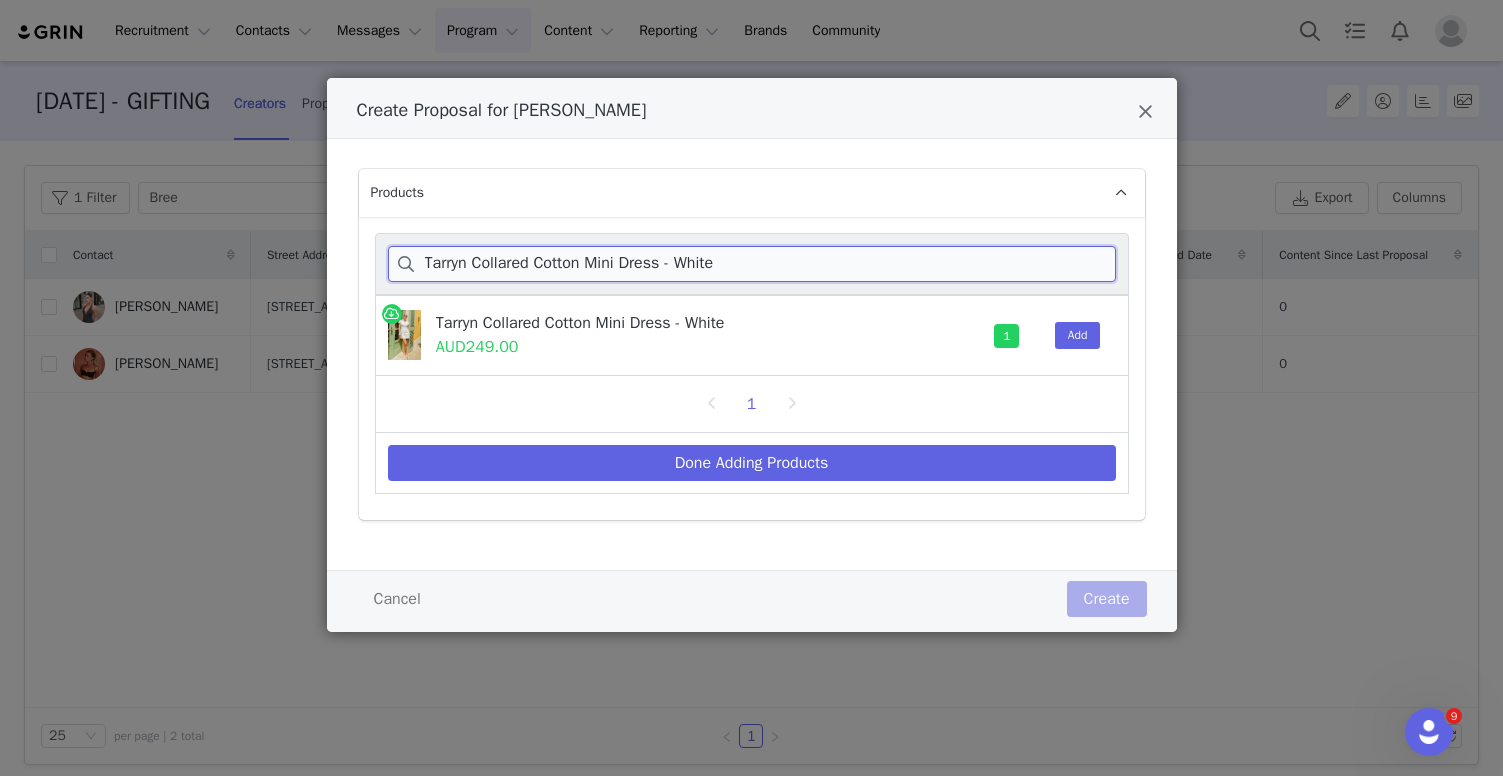 drag, startPoint x: 749, startPoint y: 276, endPoint x: 426, endPoint y: 264, distance: 323.22284 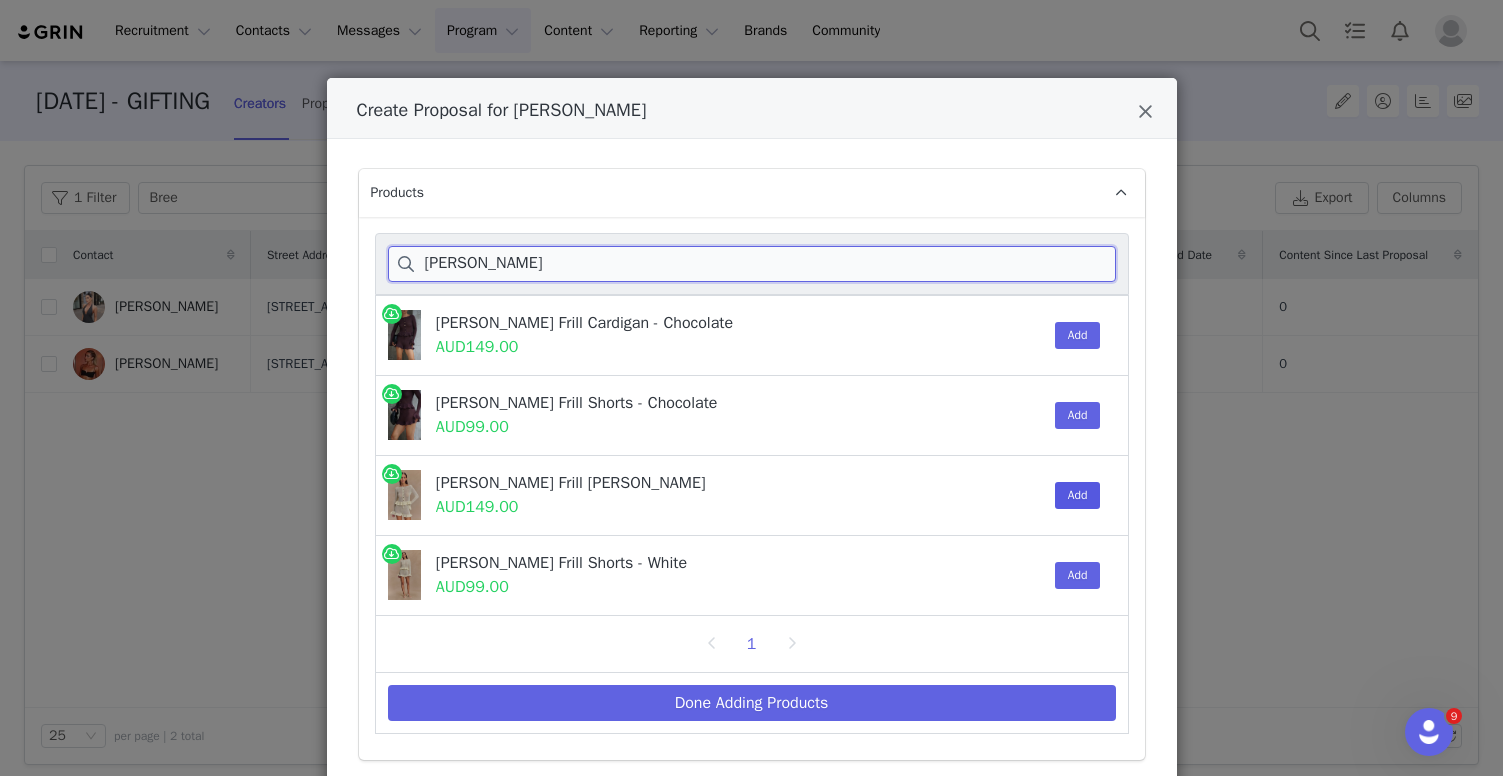 type on "Eleanor K" 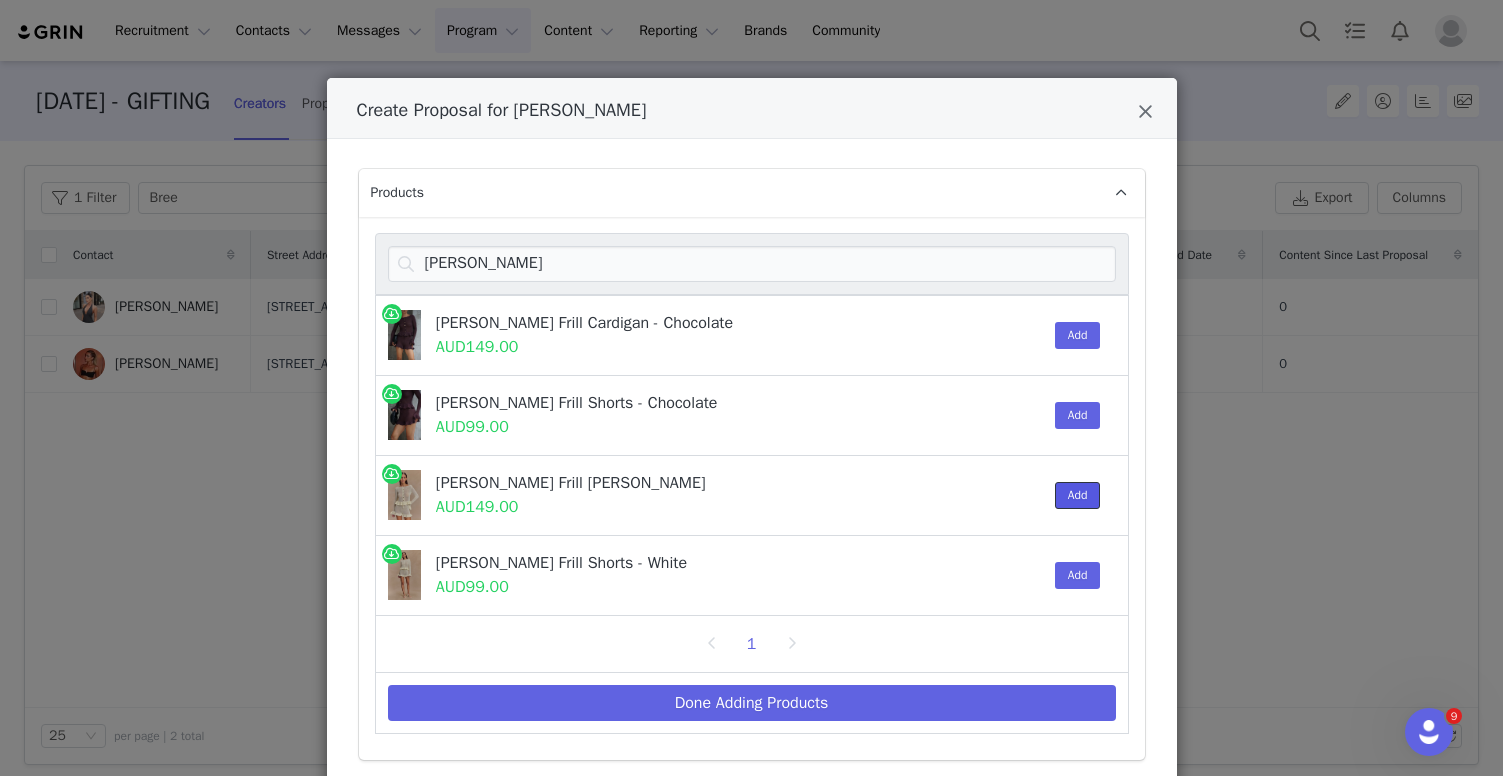 click on "Add" at bounding box center [1078, 495] 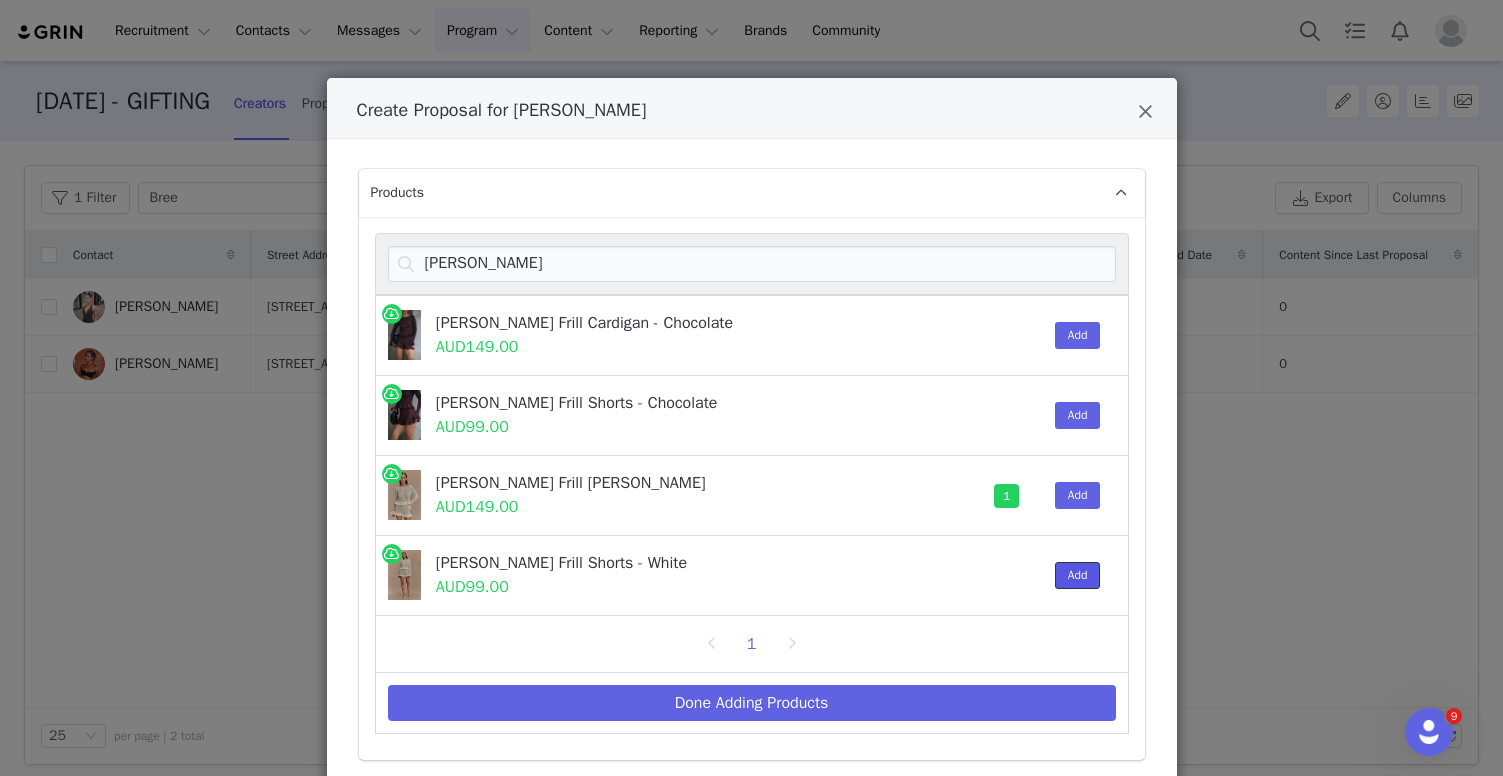 click on "Add" at bounding box center (1078, 575) 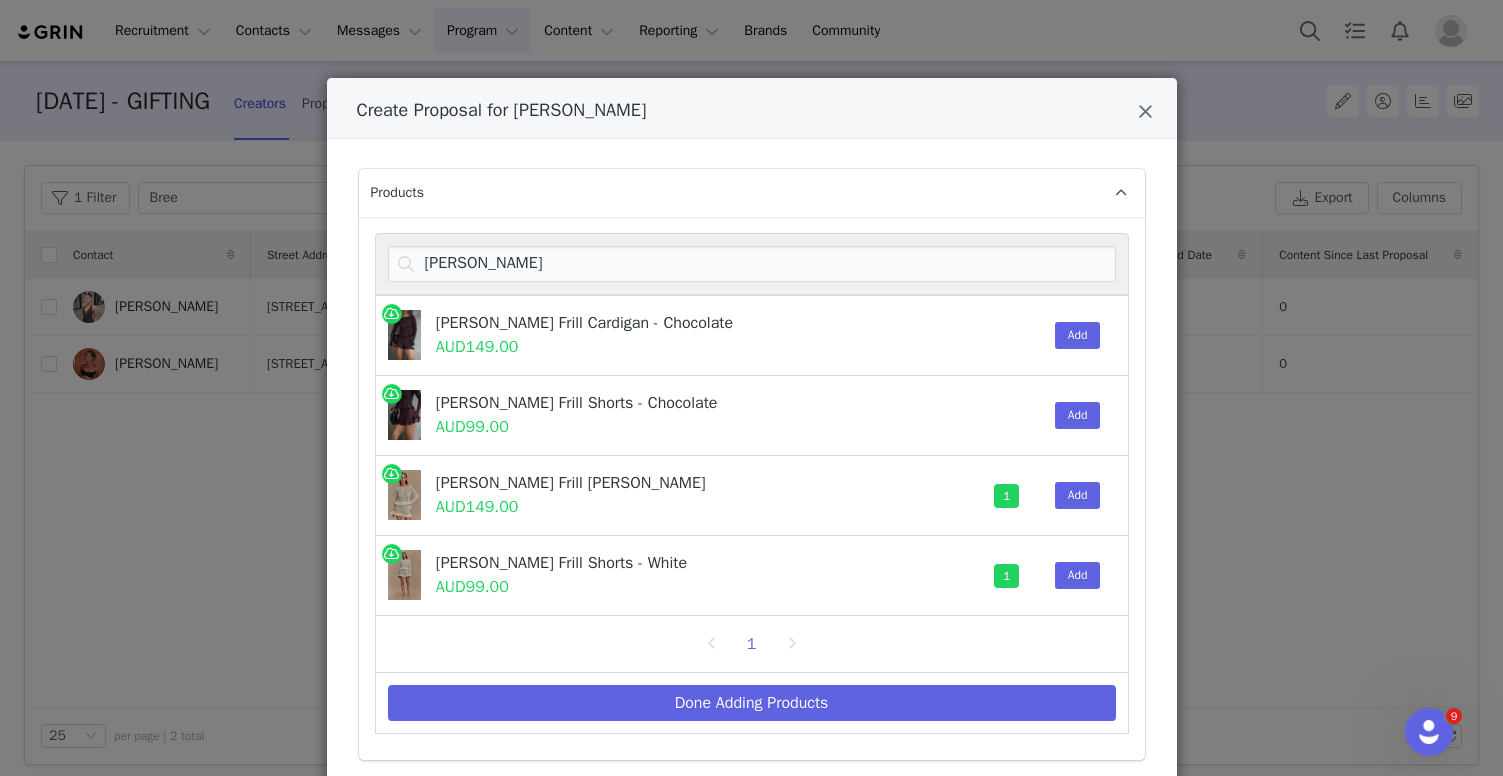 click on "Done Adding Products" at bounding box center [752, 703] 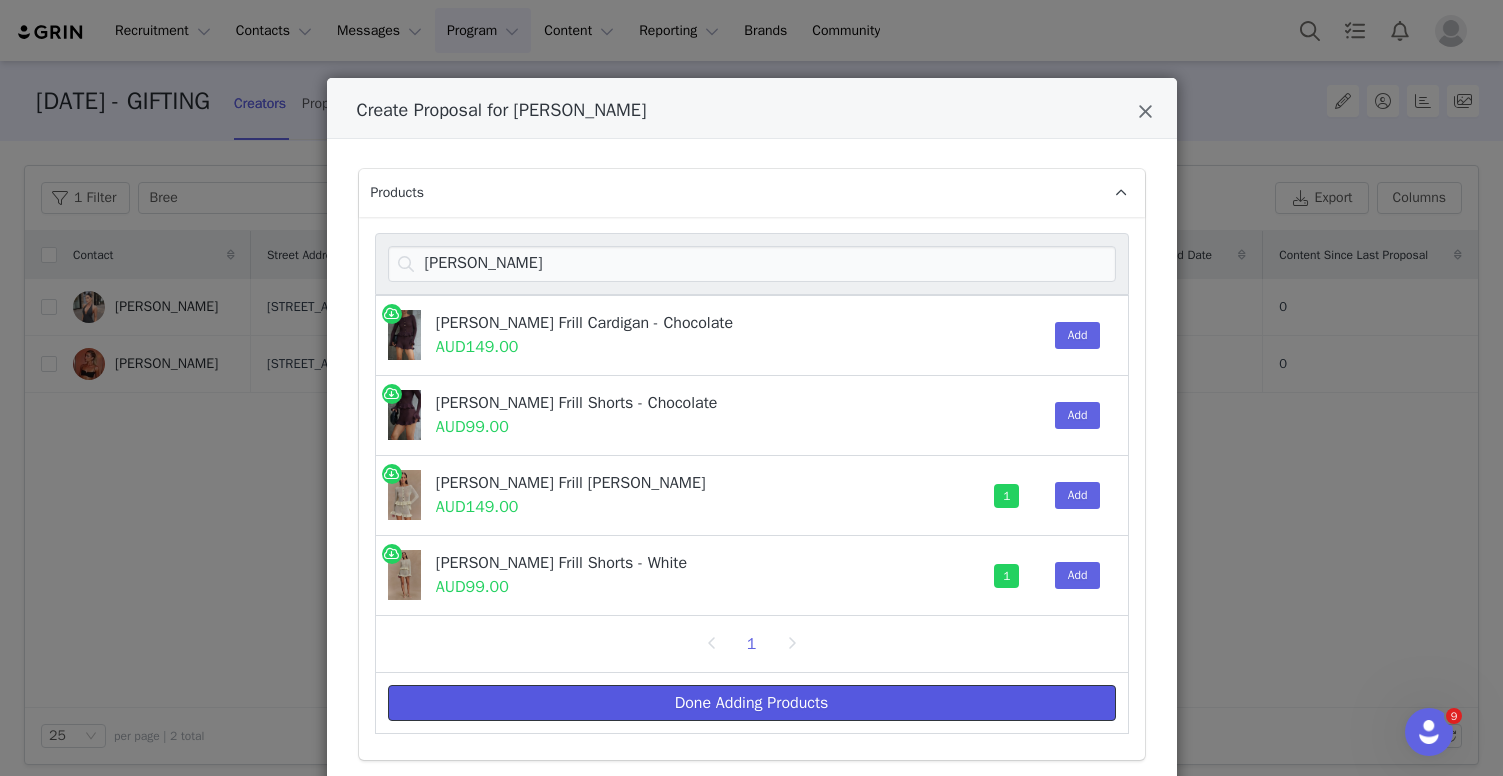 click on "Done Adding Products" at bounding box center (752, 703) 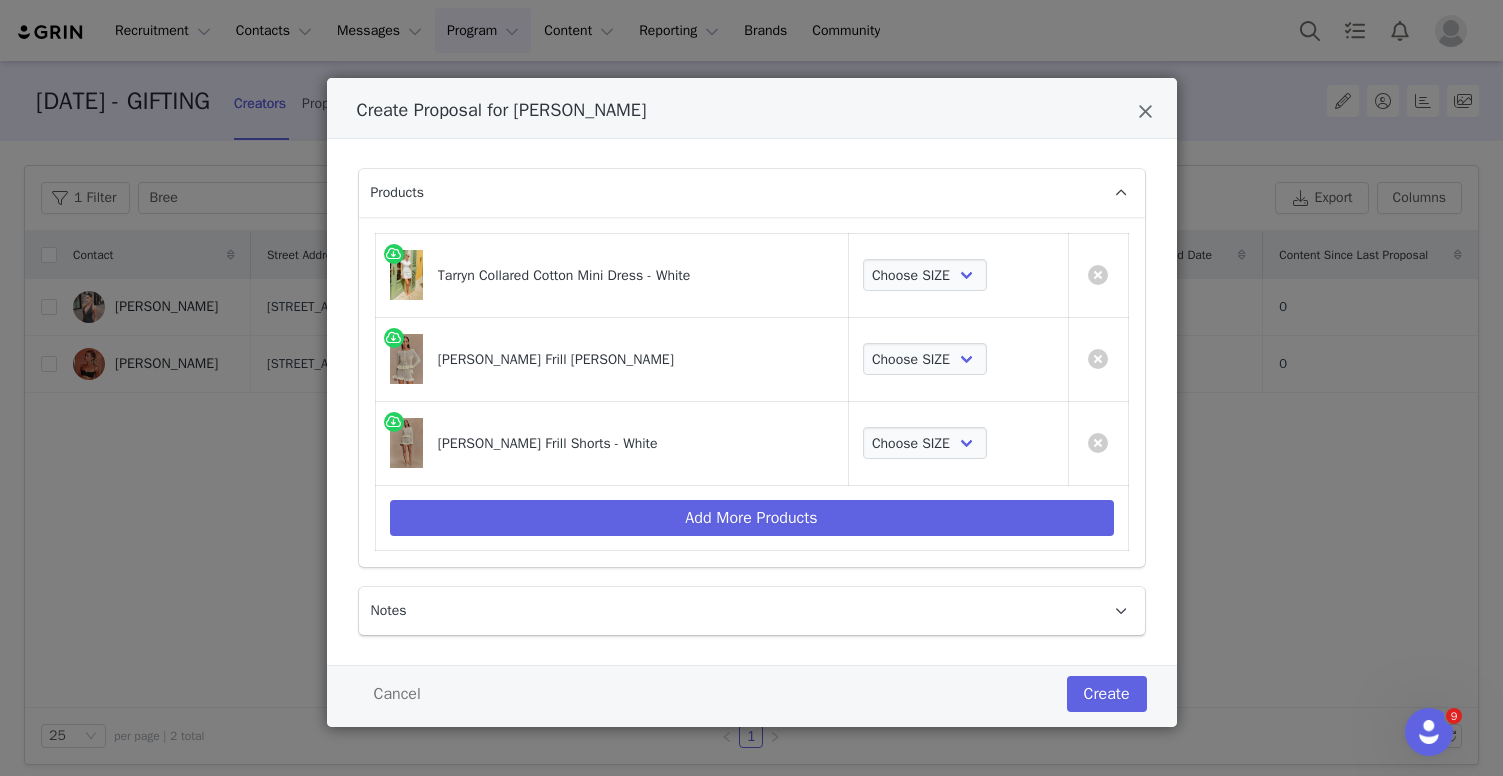click on "Choose SIZE  XXS   XS   S   M   L   XL   XXL   3XL" at bounding box center (958, 275) 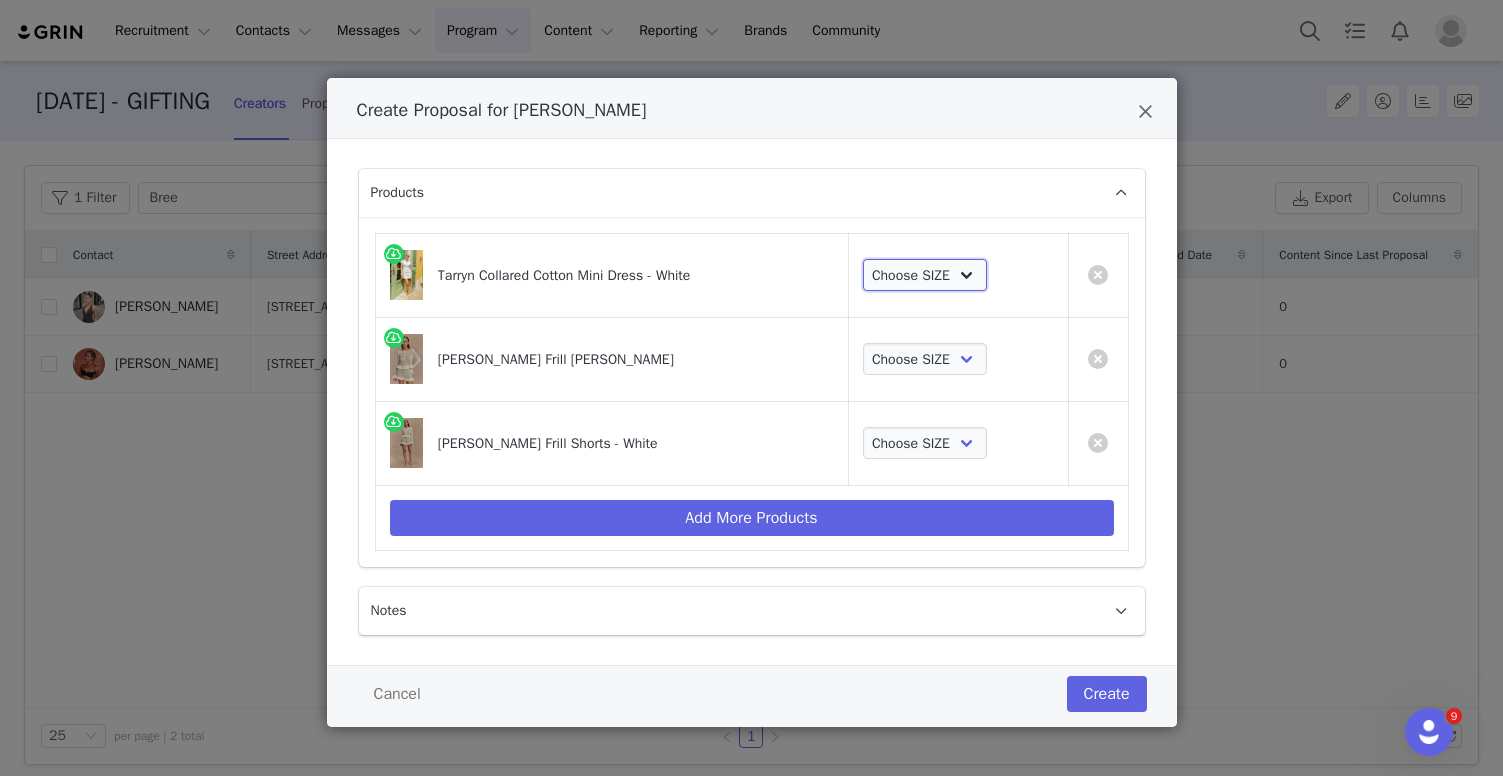 click on "Choose SIZE  XXS   XS   S   M   L   XL   XXL   3XL" at bounding box center [925, 275] 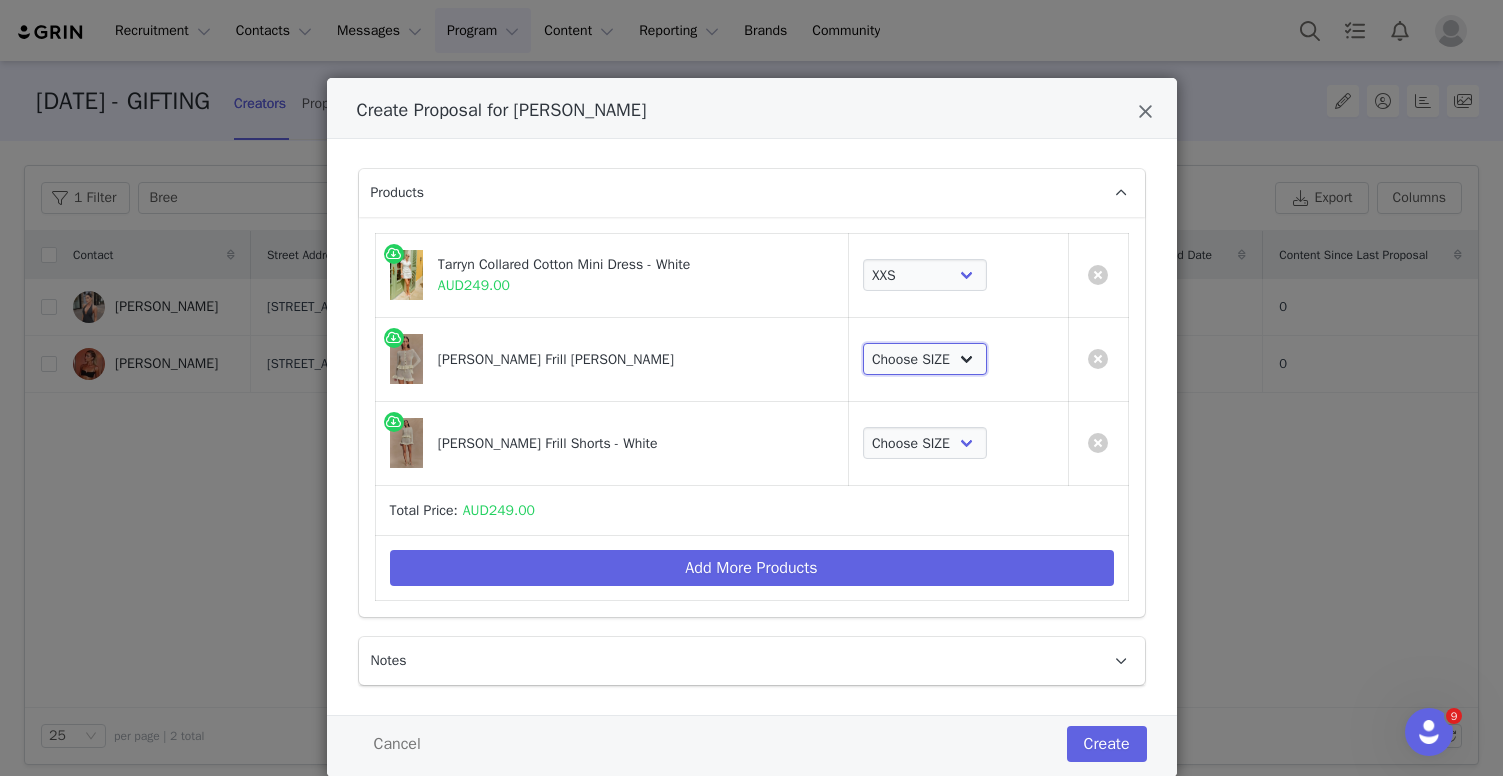 click on "Choose SIZE  XXS   XS   S   M   L   XL   XXL   3XL" at bounding box center (925, 359) 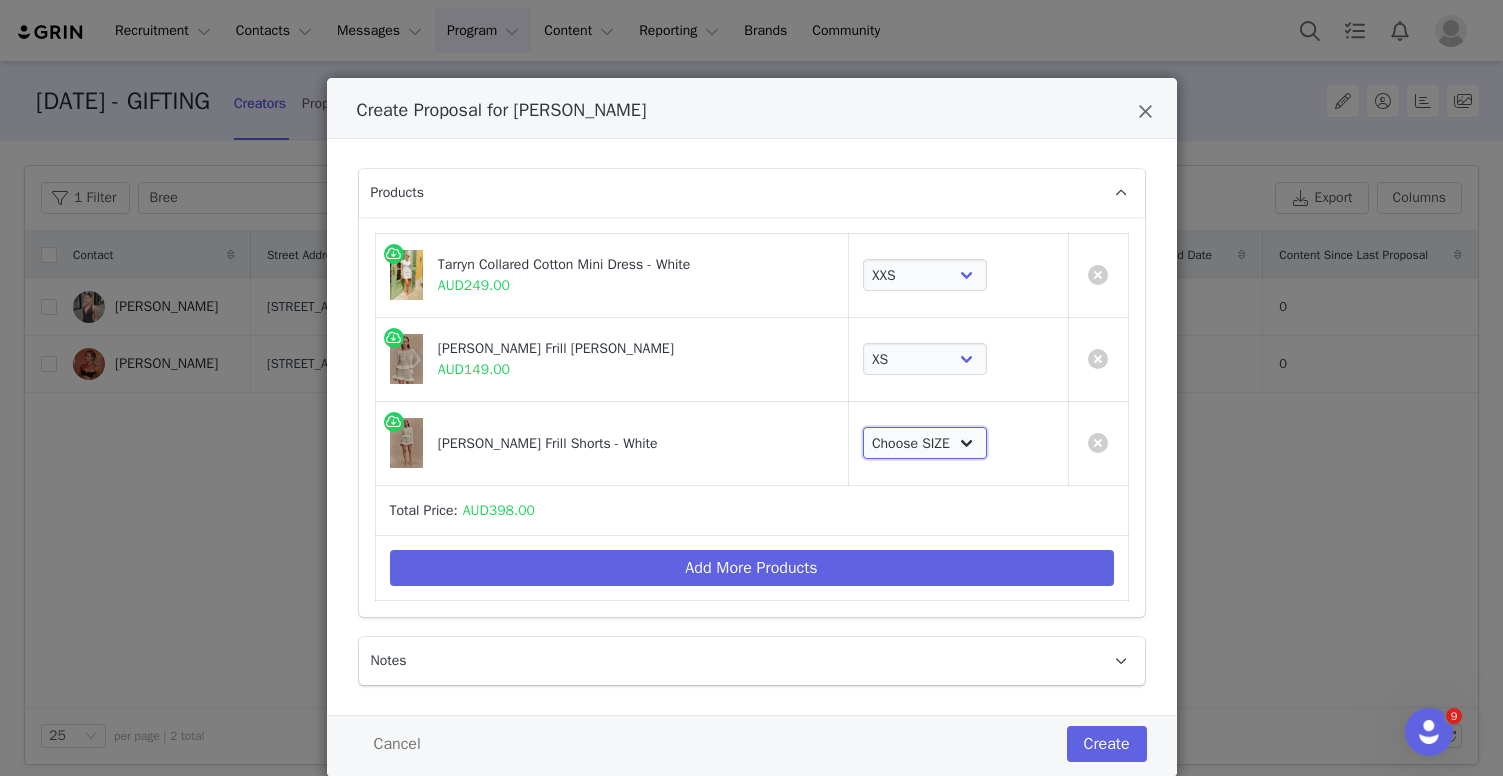 click on "Choose SIZE  XXS   XS   S   M   L   XL   XXL   3XL" at bounding box center (925, 443) 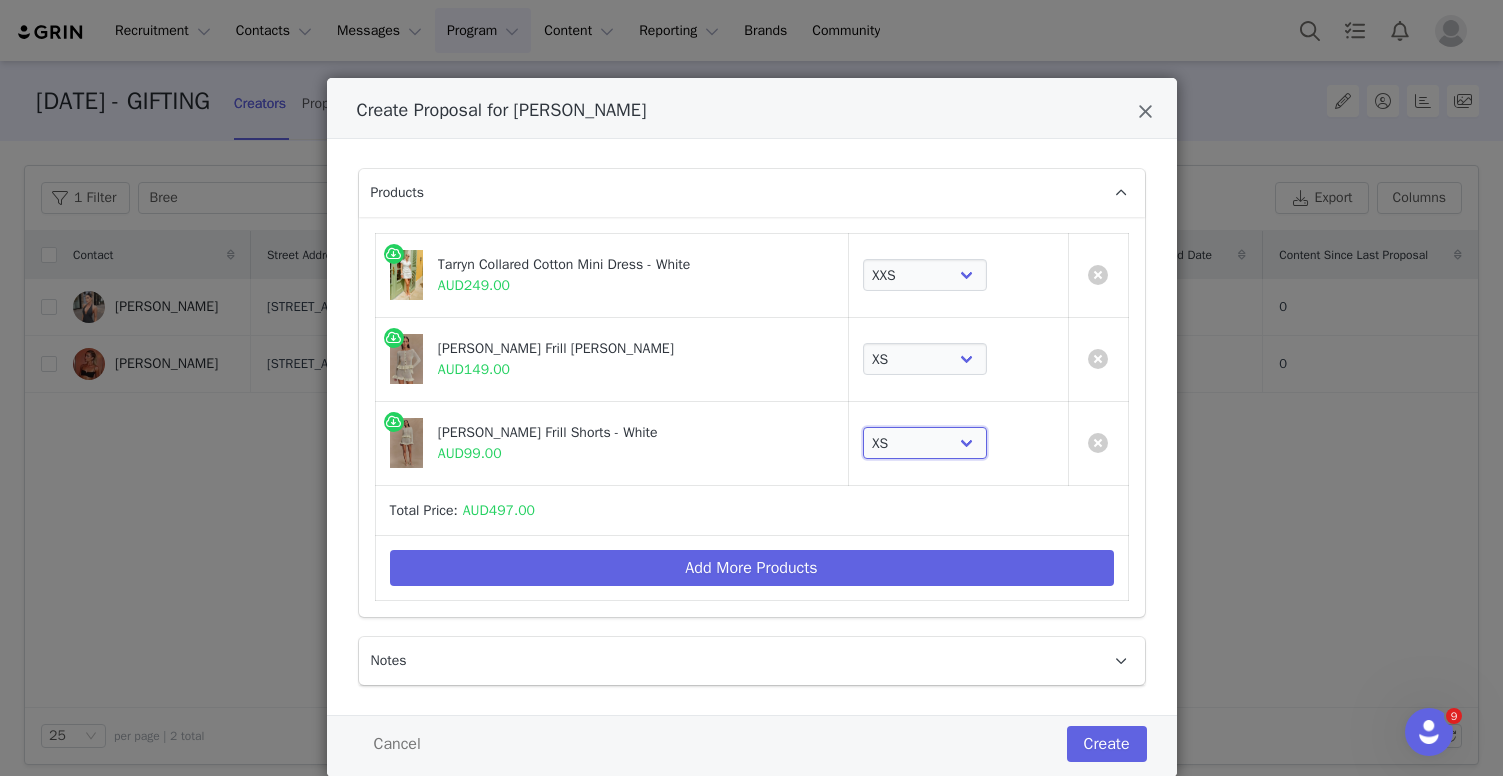 scroll, scrollTop: 51, scrollLeft: 0, axis: vertical 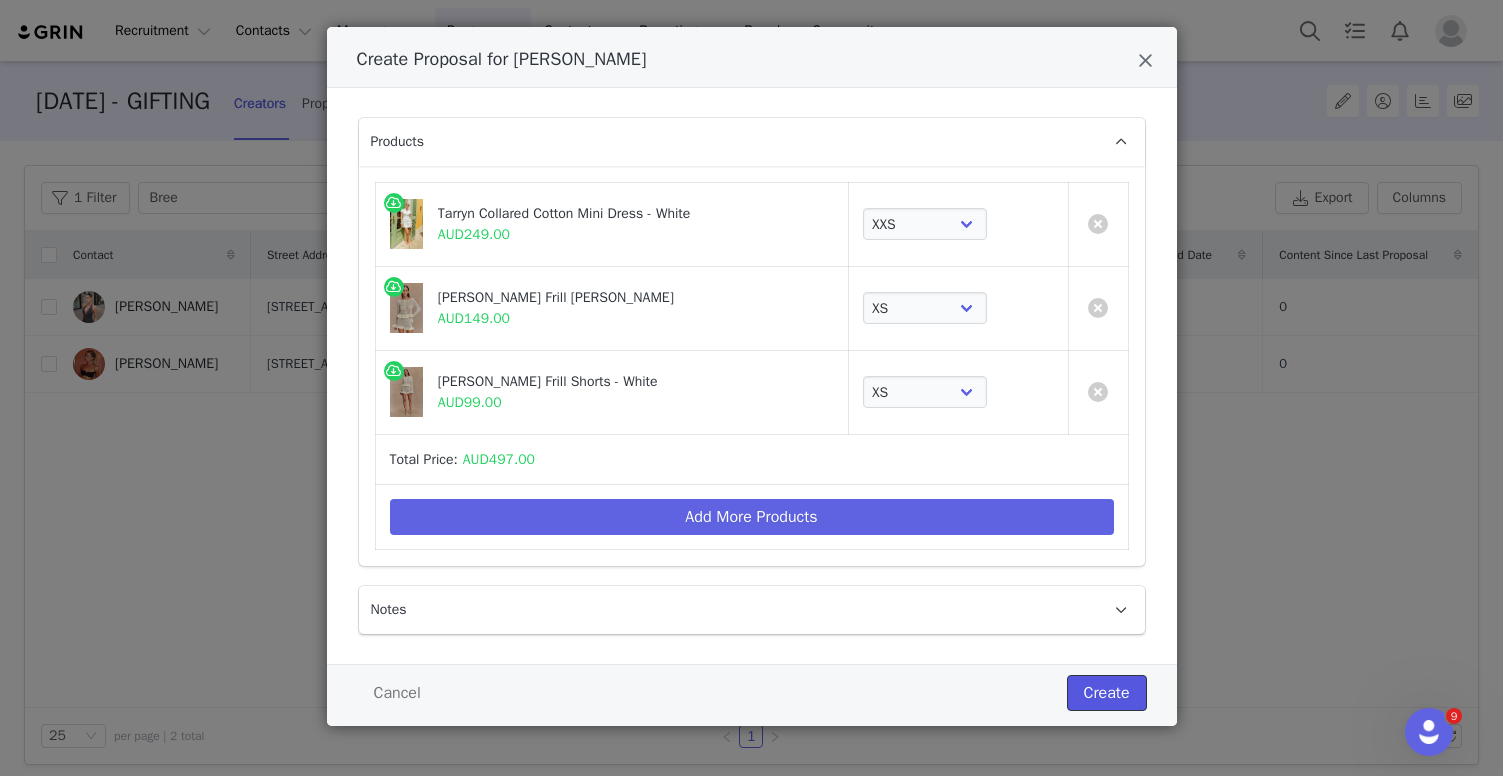 click on "Create" at bounding box center [1107, 693] 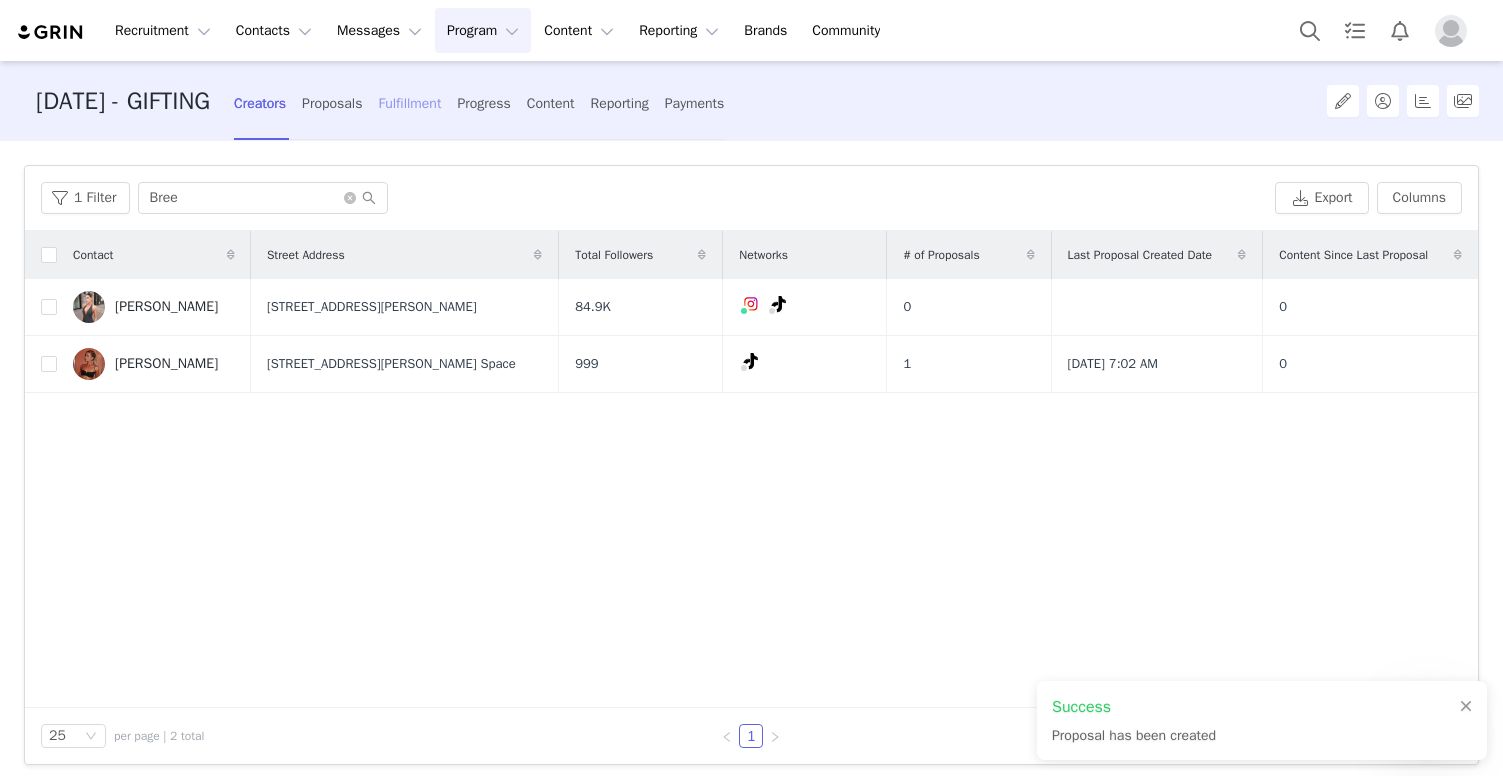 click on "Fulfillment" at bounding box center (409, 103) 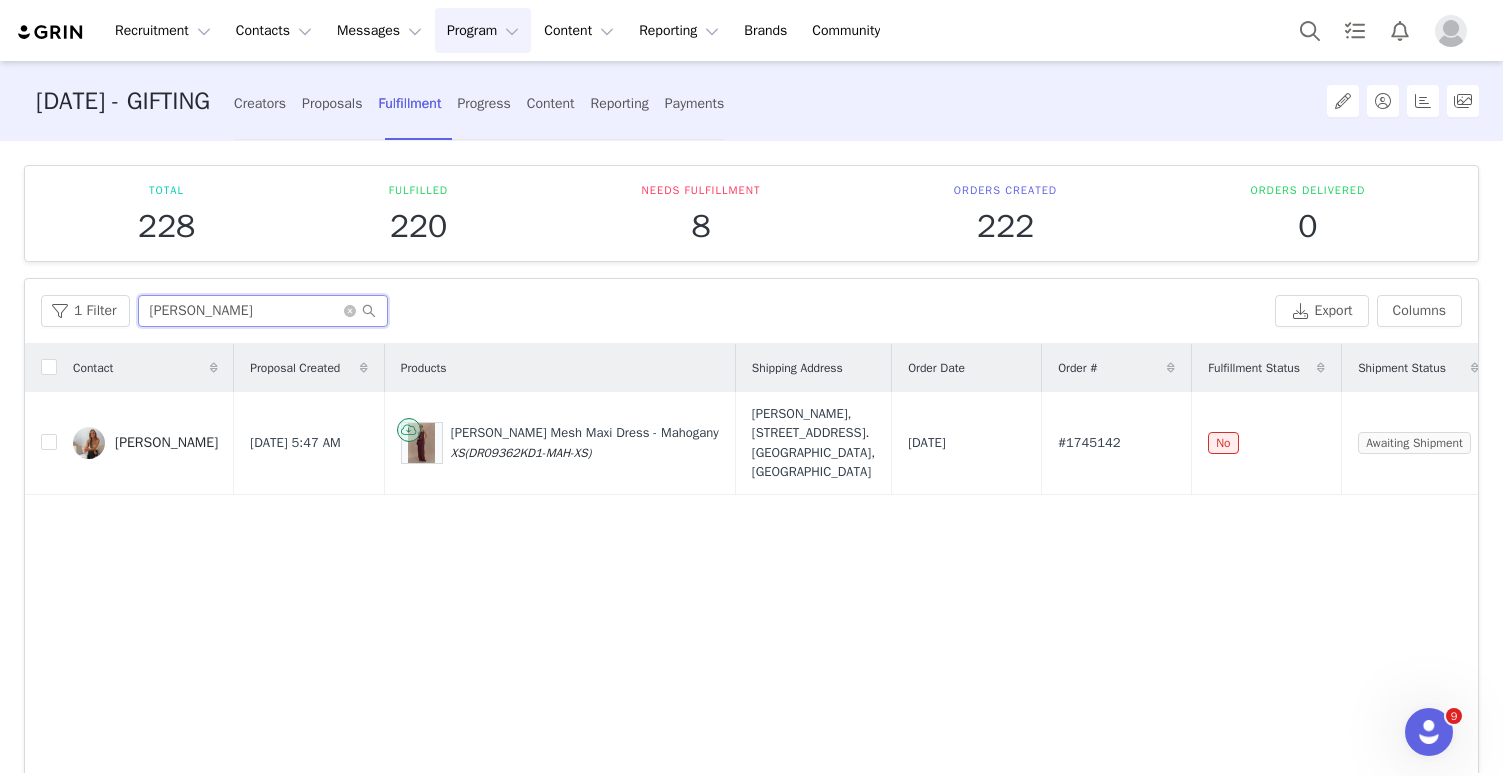 drag, startPoint x: 255, startPoint y: 302, endPoint x: -24, endPoint y: 302, distance: 279 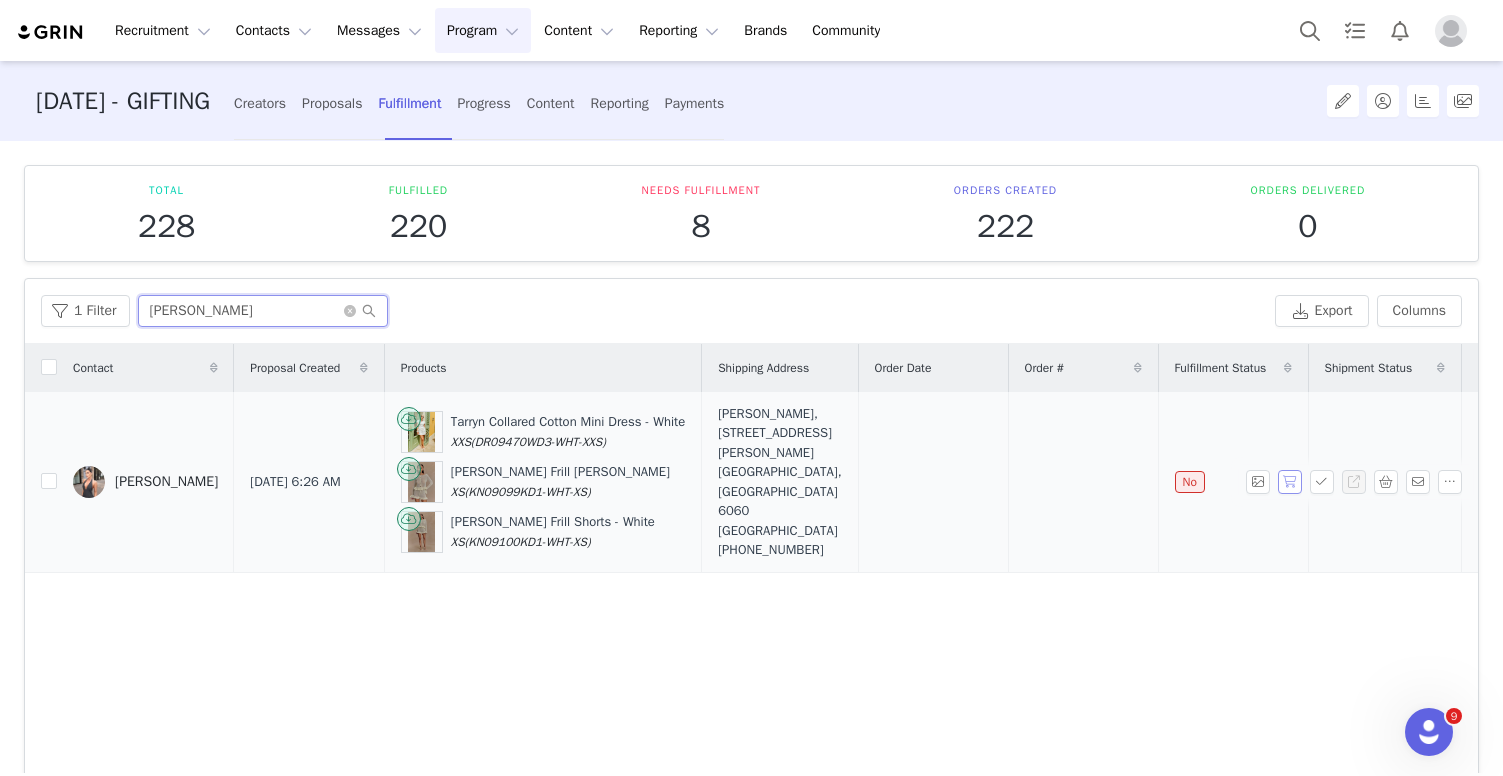 type on "[PERSON_NAME]" 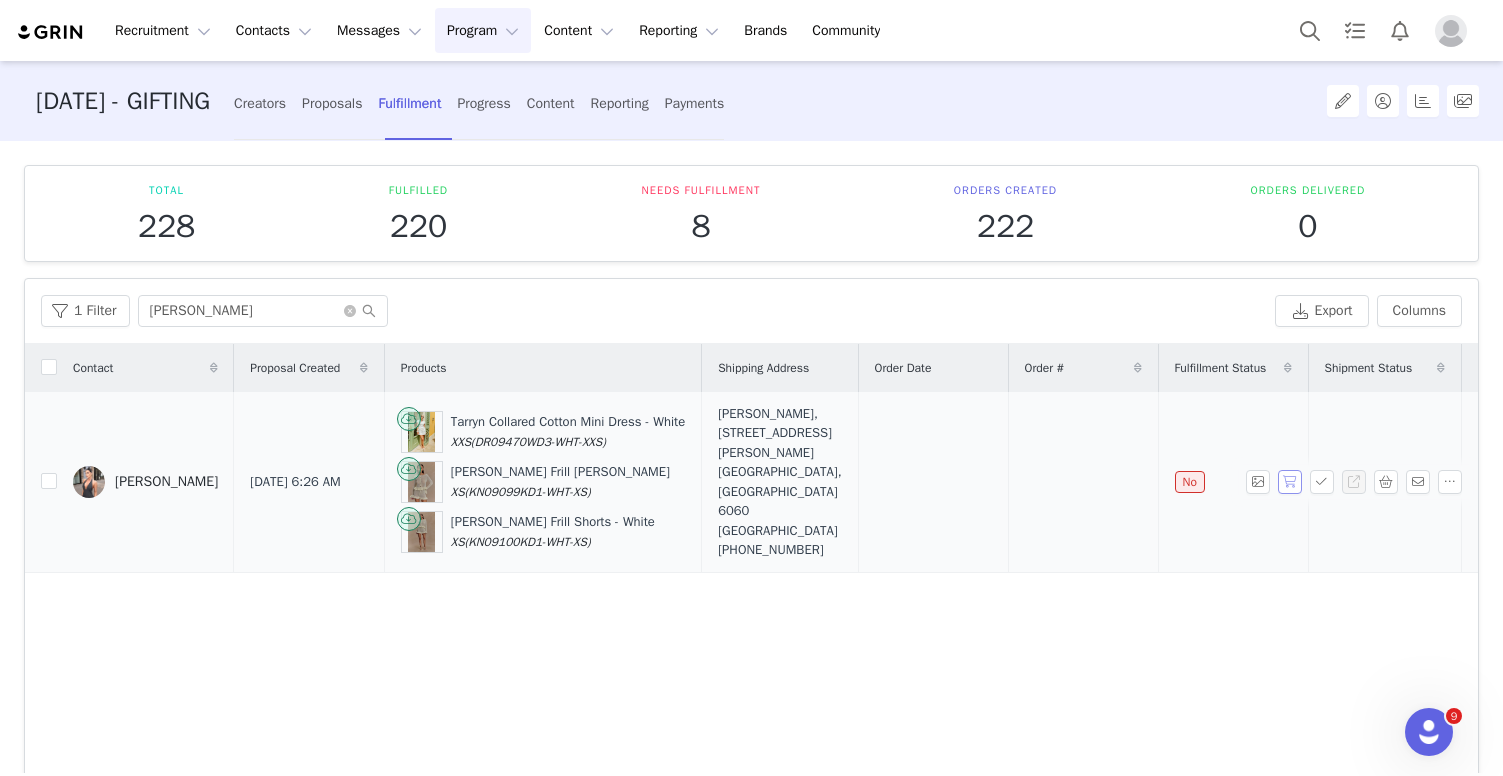 click at bounding box center [1290, 482] 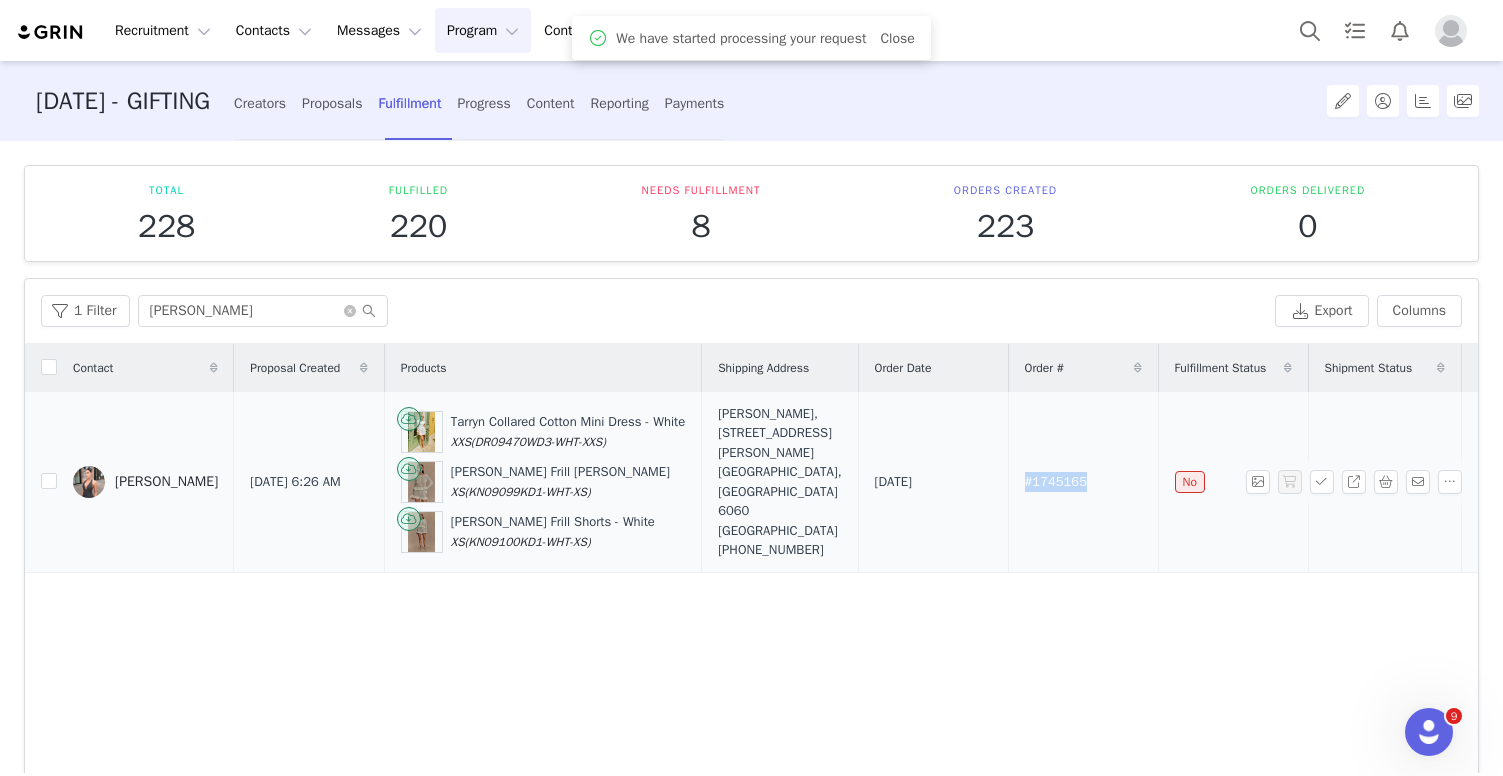 drag, startPoint x: 1108, startPoint y: 482, endPoint x: 1022, endPoint y: 482, distance: 86 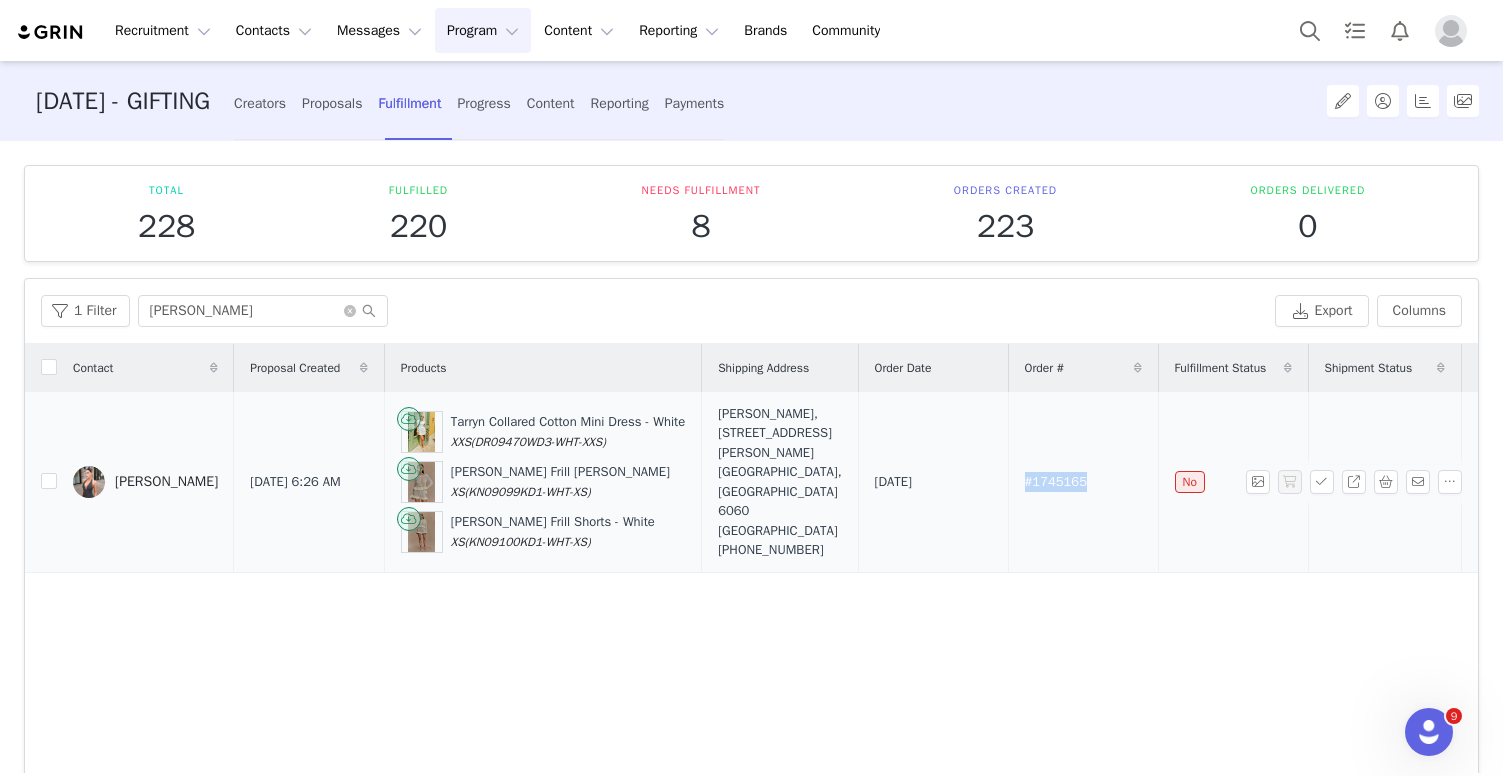 copy on "#1745165" 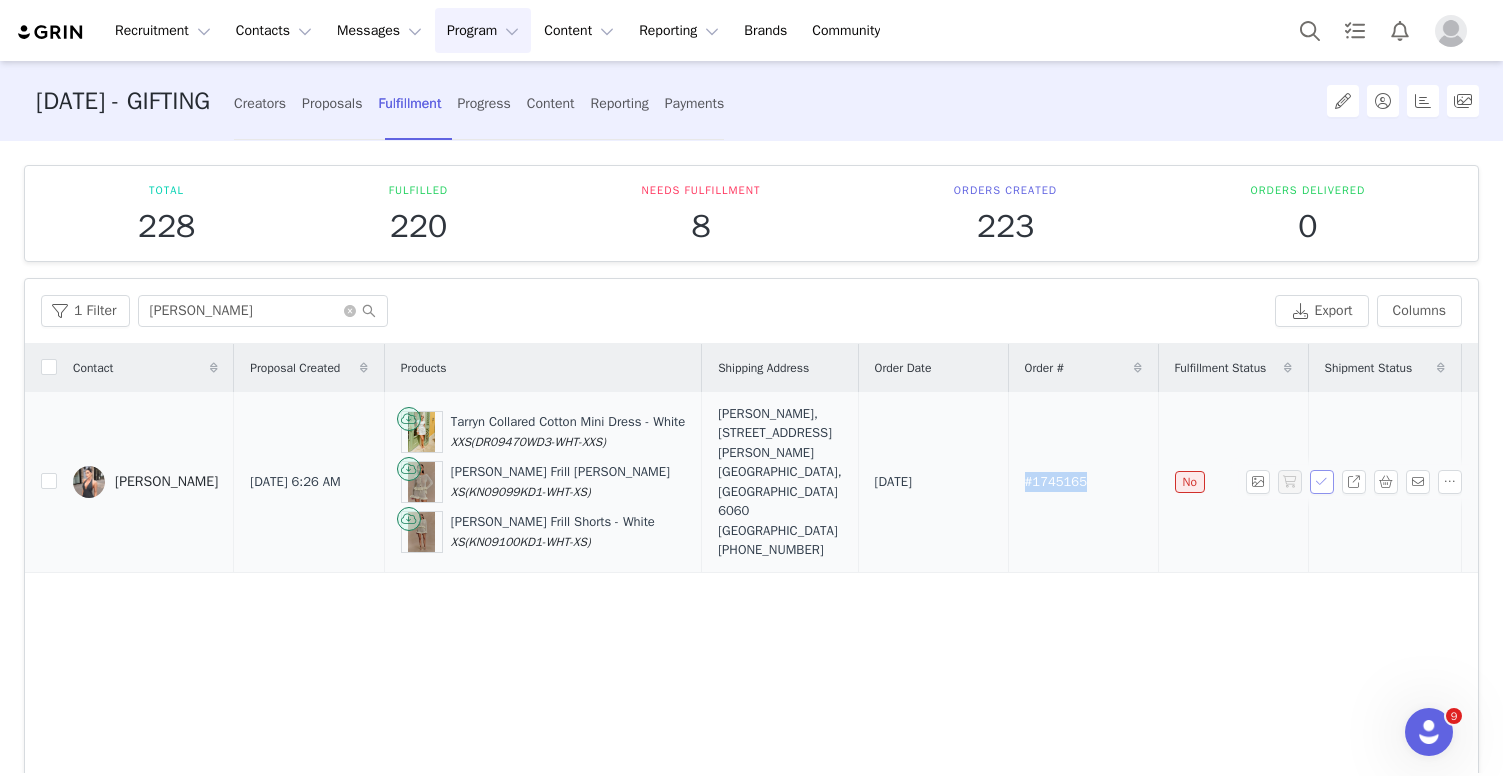 click at bounding box center (1322, 482) 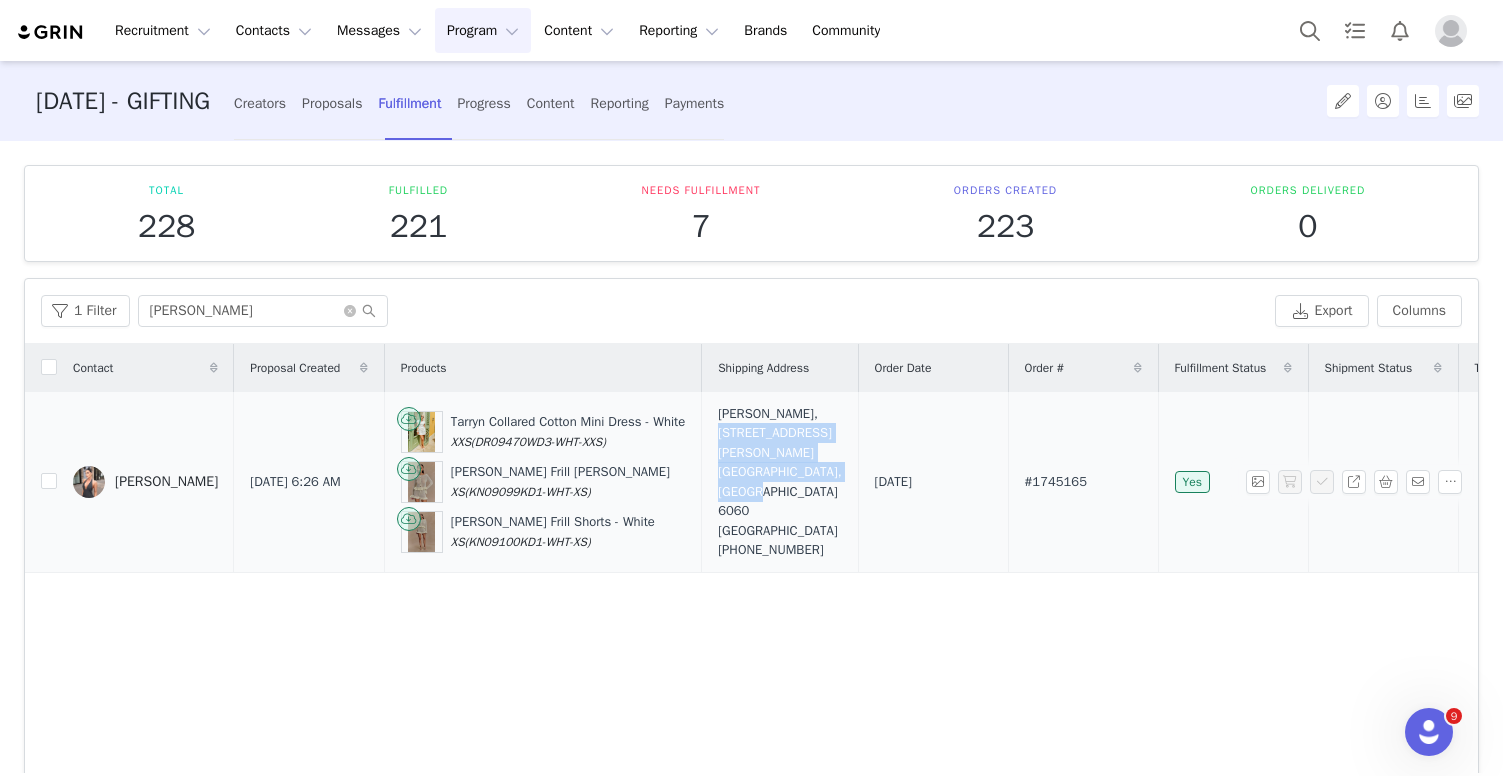 drag, startPoint x: 737, startPoint y: 498, endPoint x: 805, endPoint y: 422, distance: 101.98039 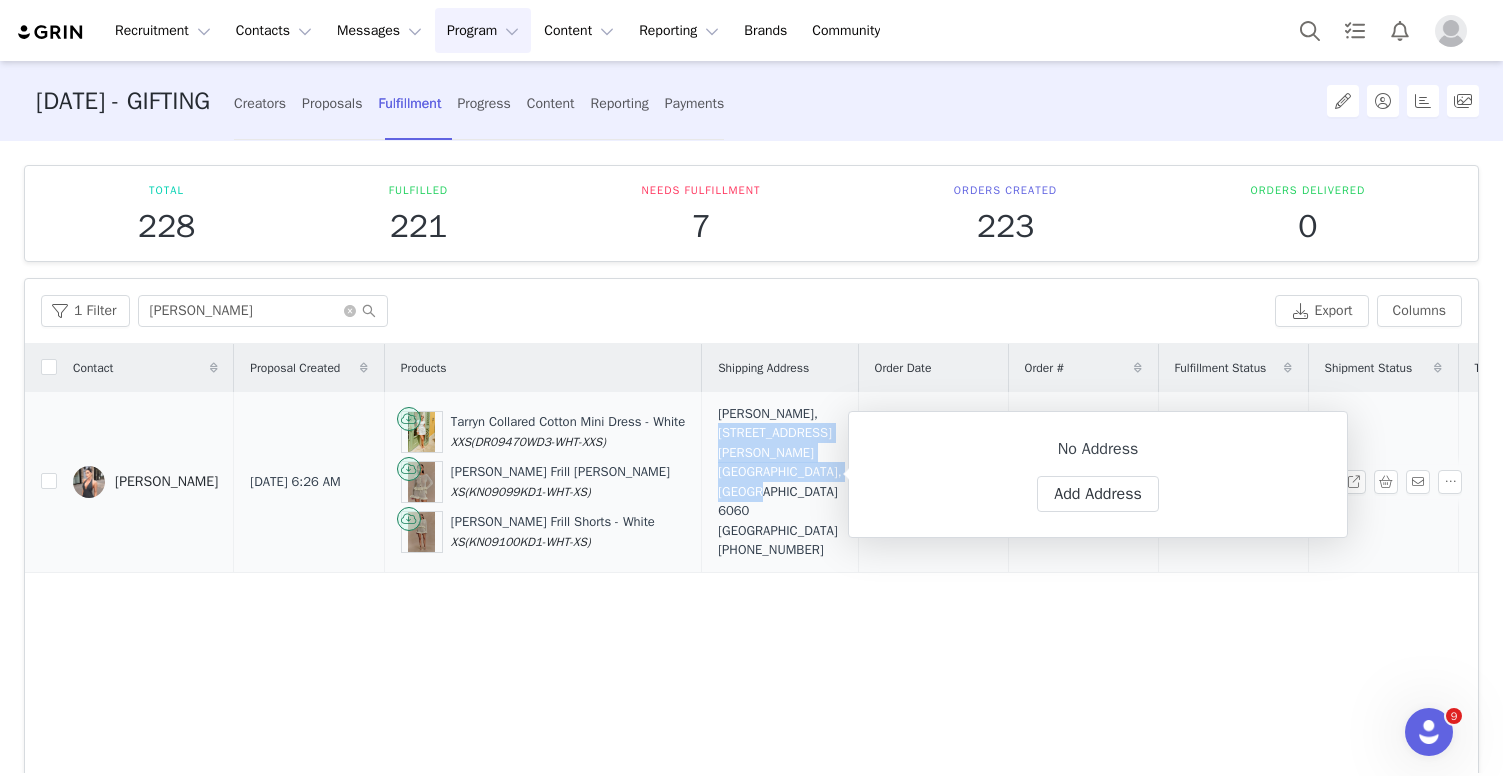 copy on "14 Moulden Ave. Yokine, Western Australia 6060 Australia" 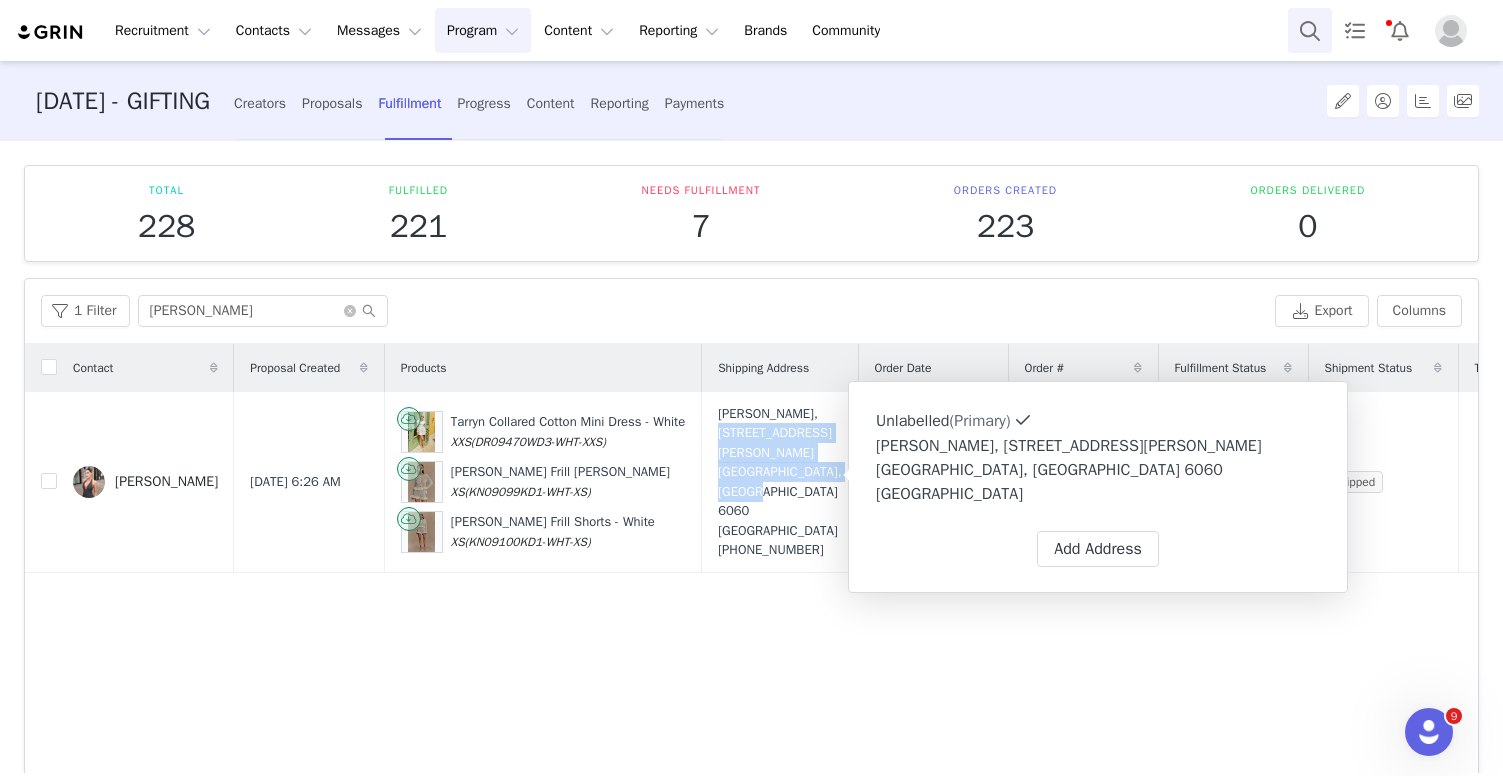 click at bounding box center [1310, 30] 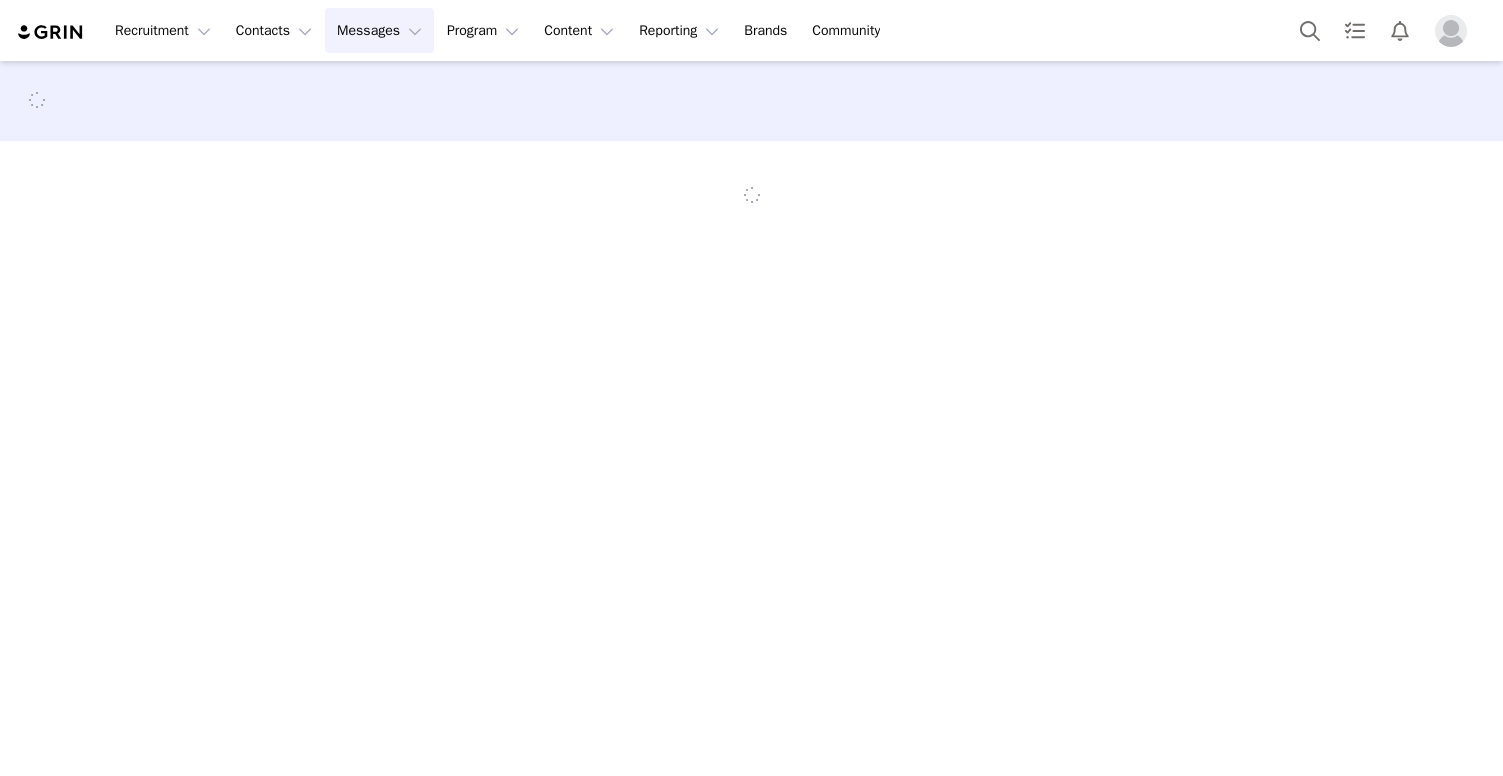 scroll, scrollTop: 0, scrollLeft: 0, axis: both 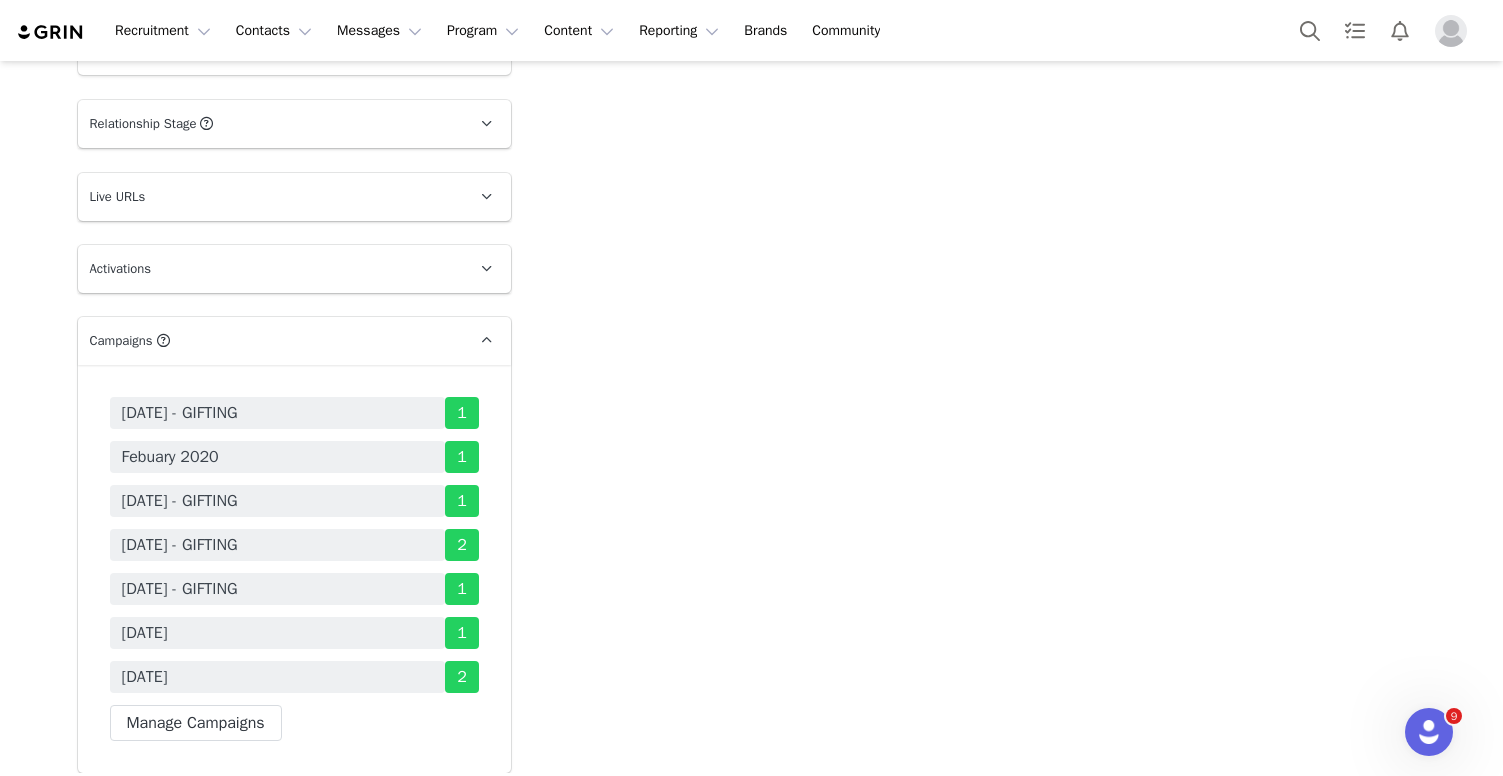 click on "1" at bounding box center [462, 501] 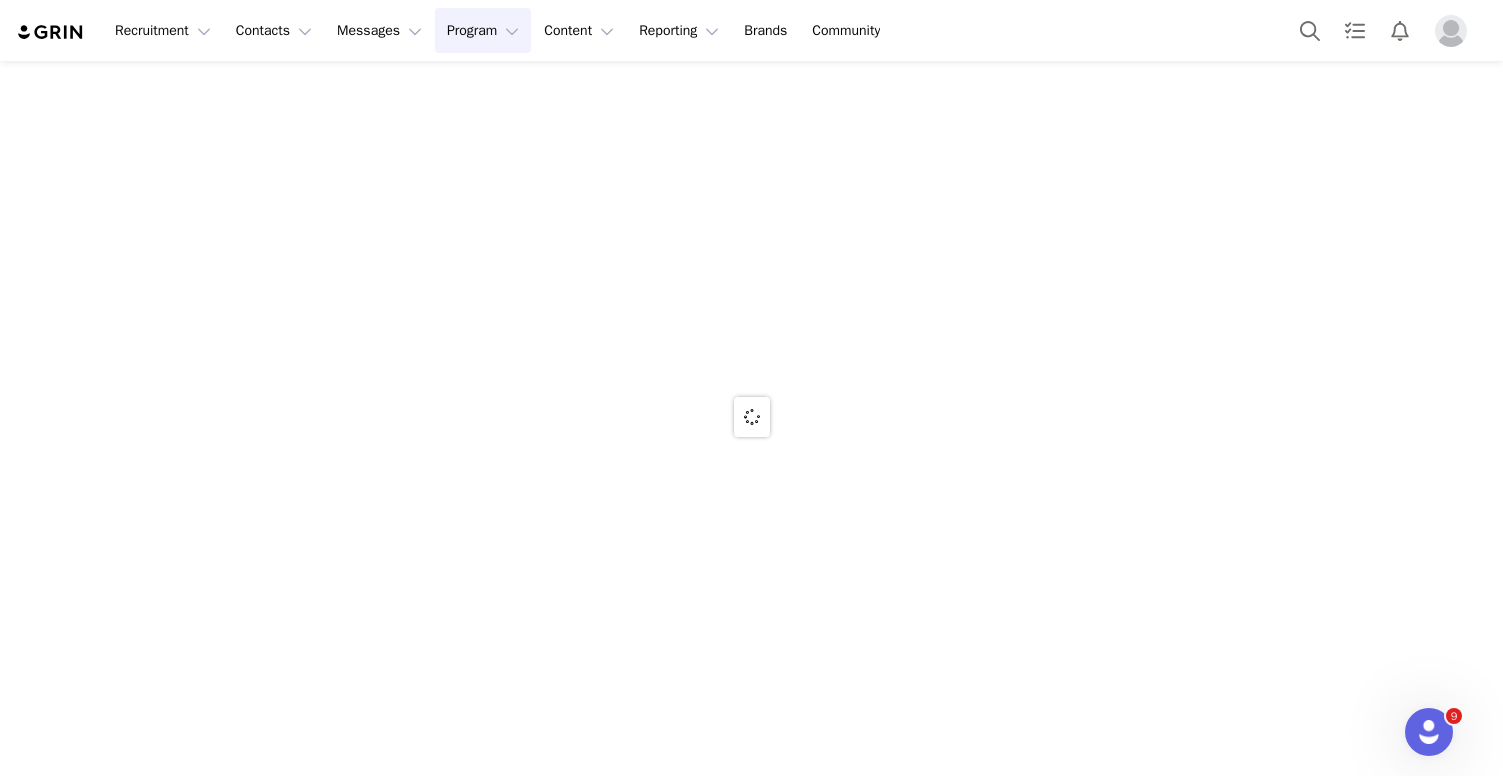 scroll, scrollTop: 0, scrollLeft: 0, axis: both 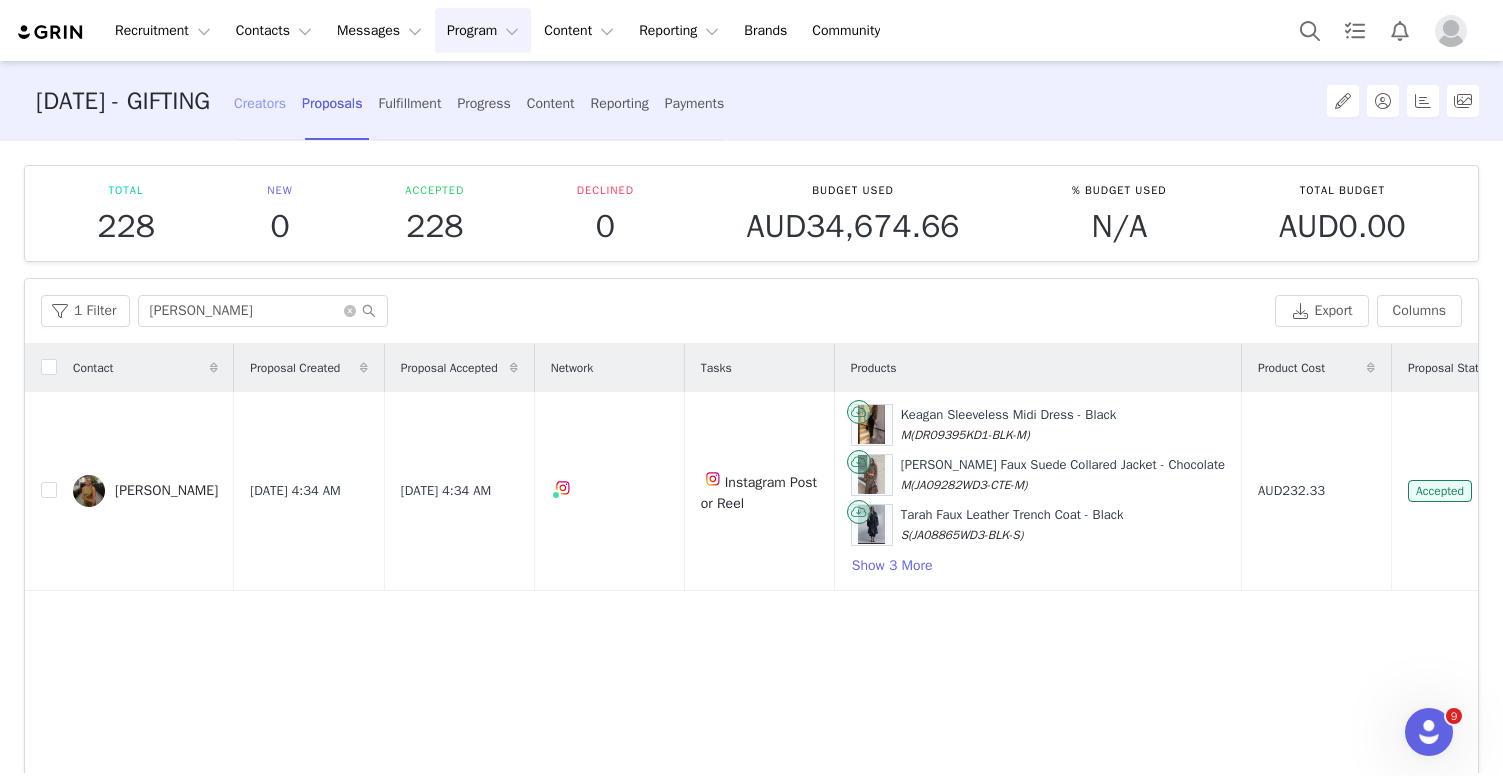 click on "Creators" at bounding box center [260, 103] 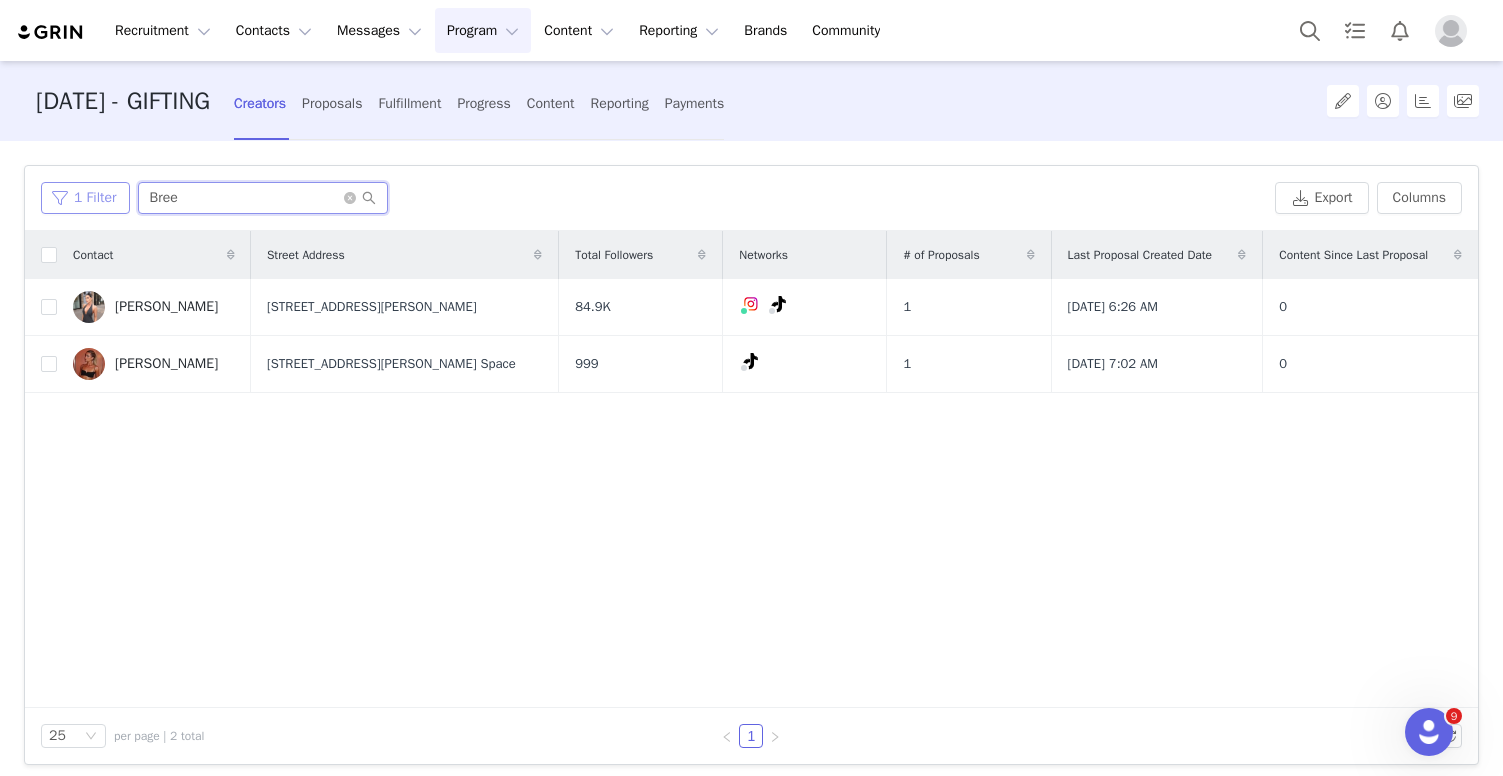 drag, startPoint x: 191, startPoint y: 200, endPoint x: 64, endPoint y: 192, distance: 127.25172 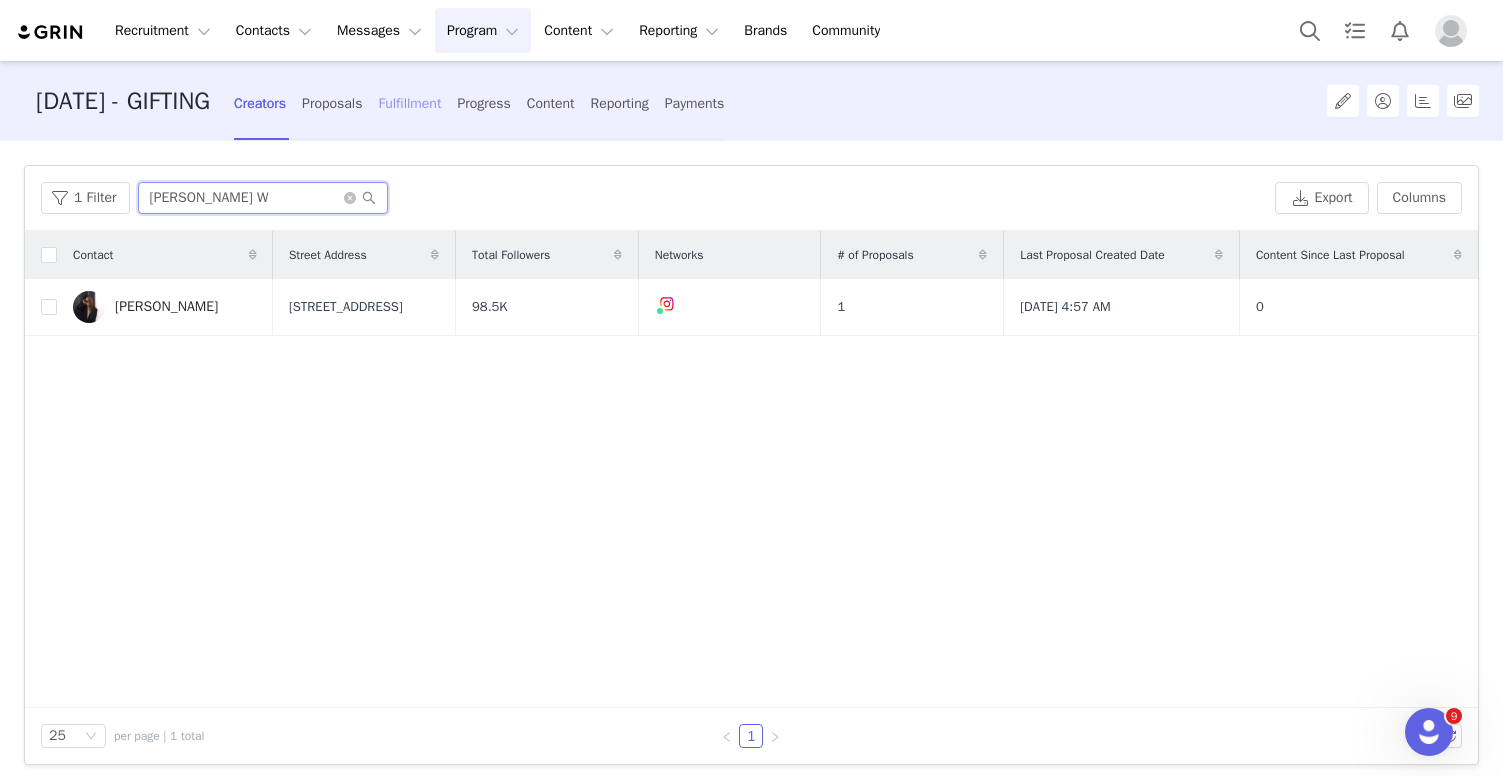 type on "[PERSON_NAME] W" 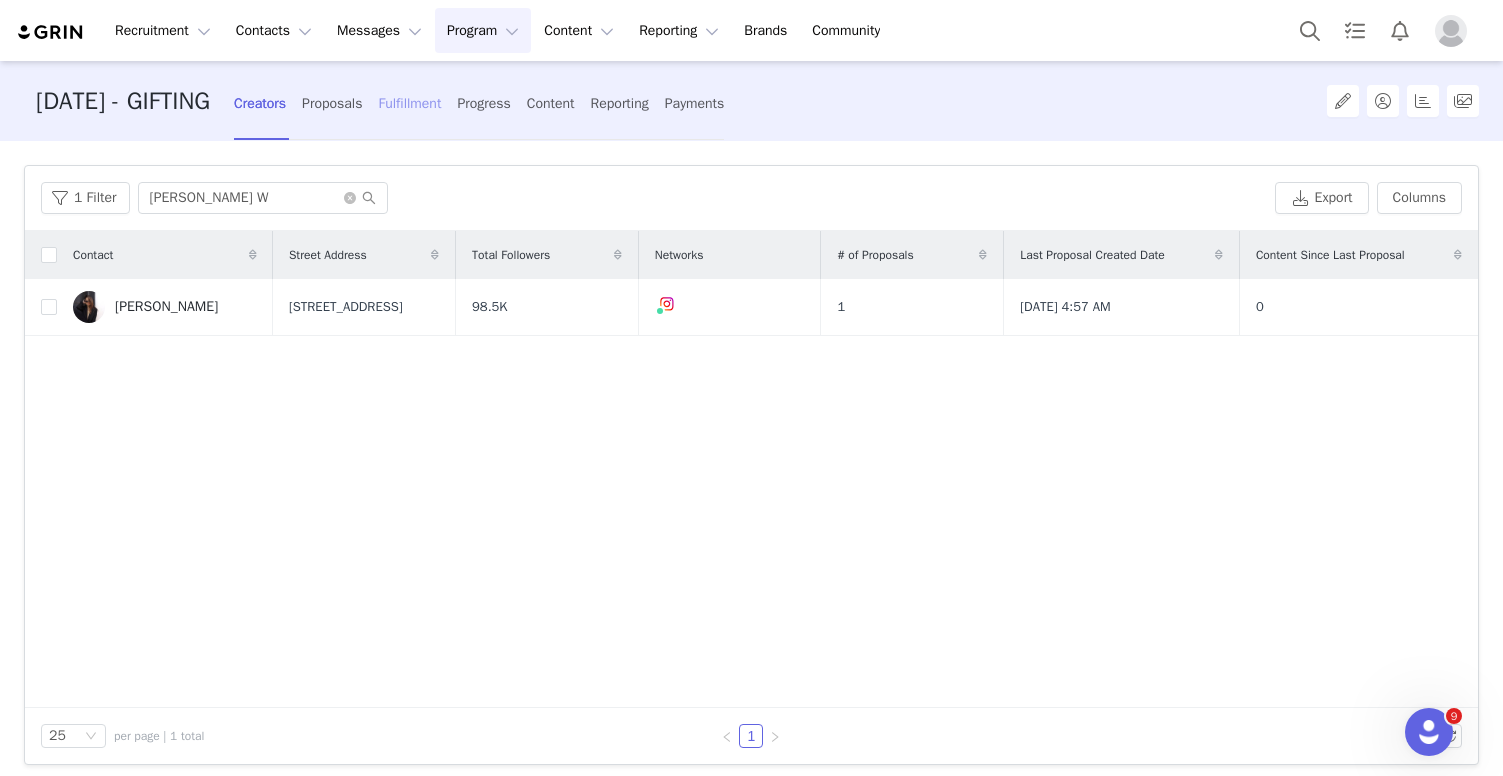 click on "Fulfillment" at bounding box center (409, 103) 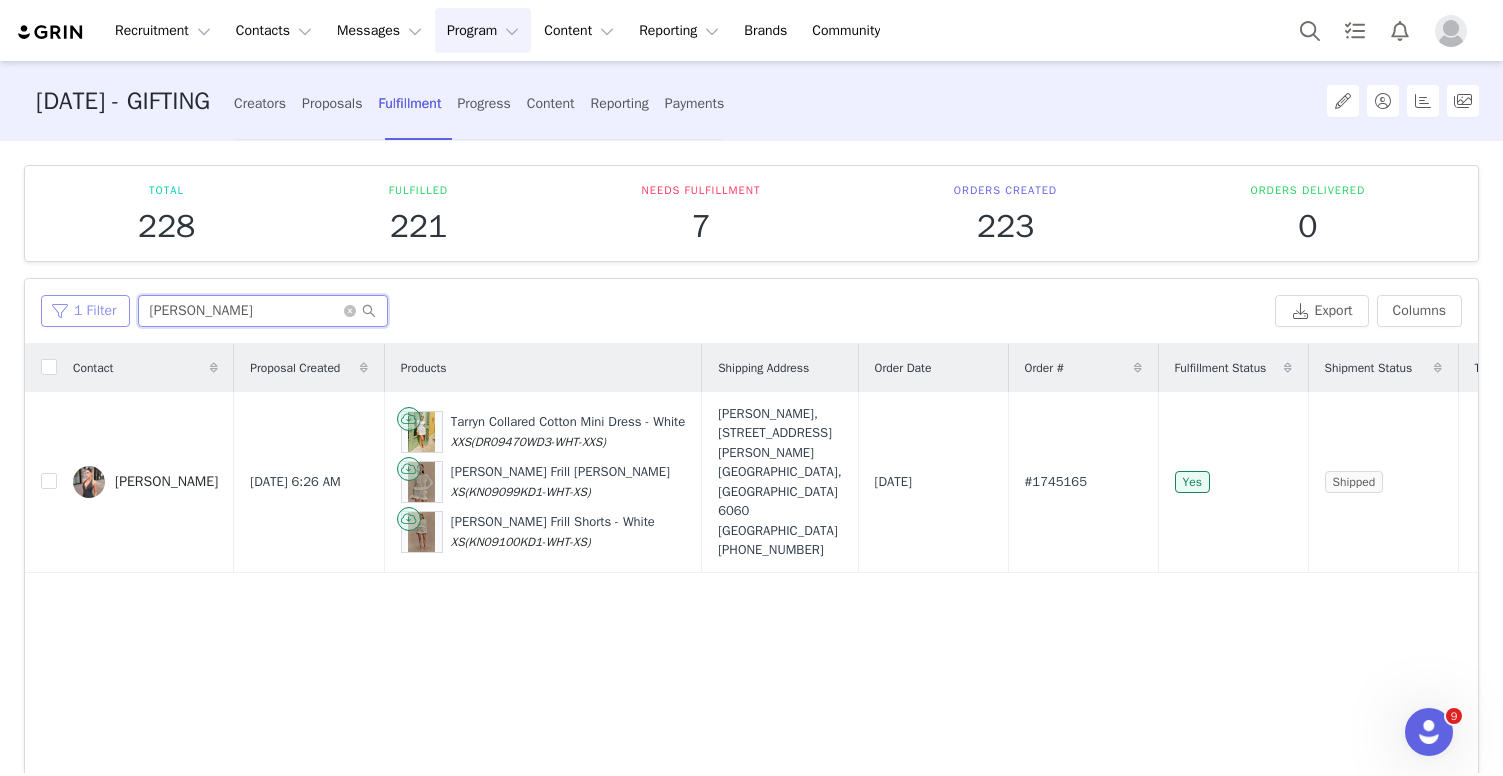drag, startPoint x: 238, startPoint y: 310, endPoint x: 91, endPoint y: 310, distance: 147 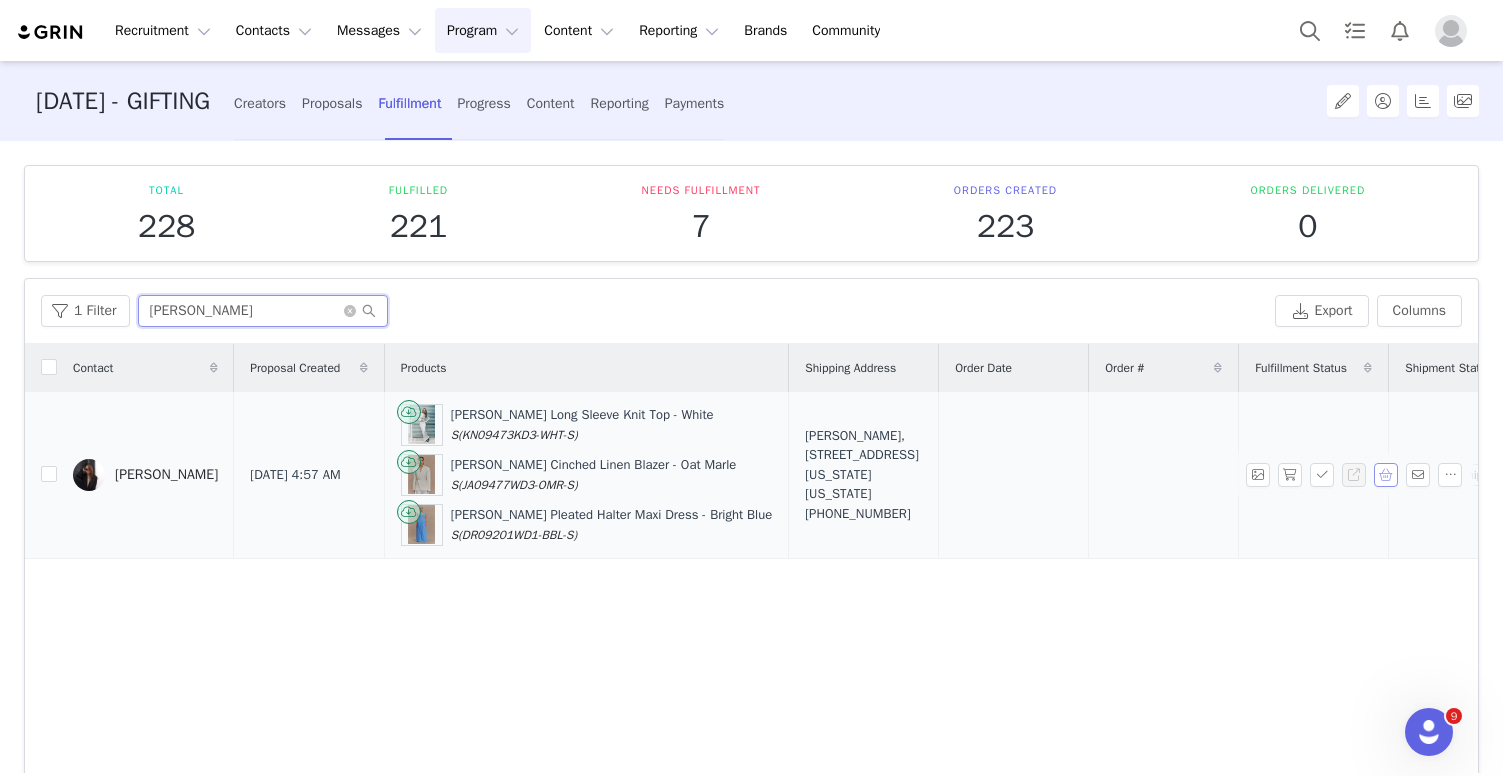type on "[PERSON_NAME]" 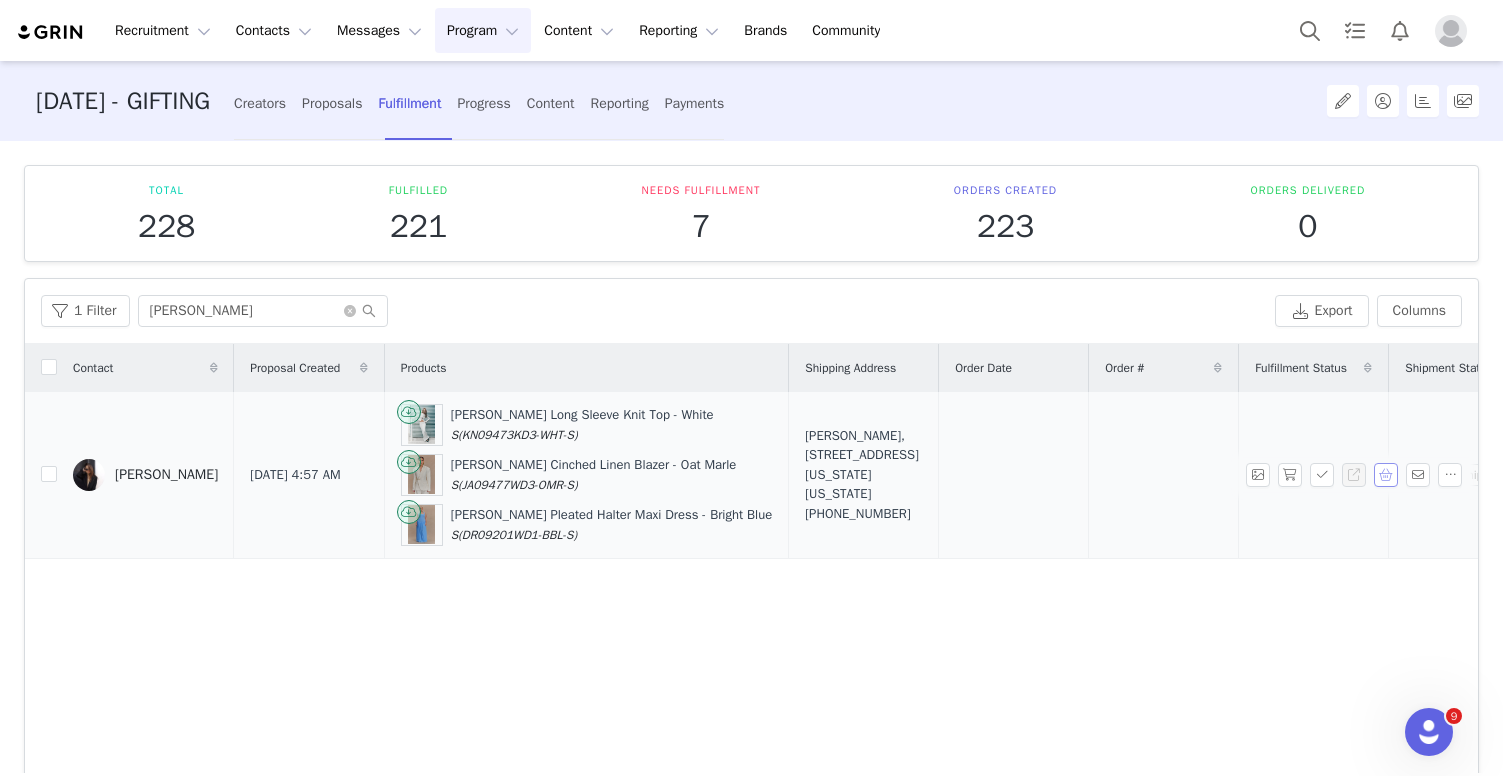 click at bounding box center [1386, 475] 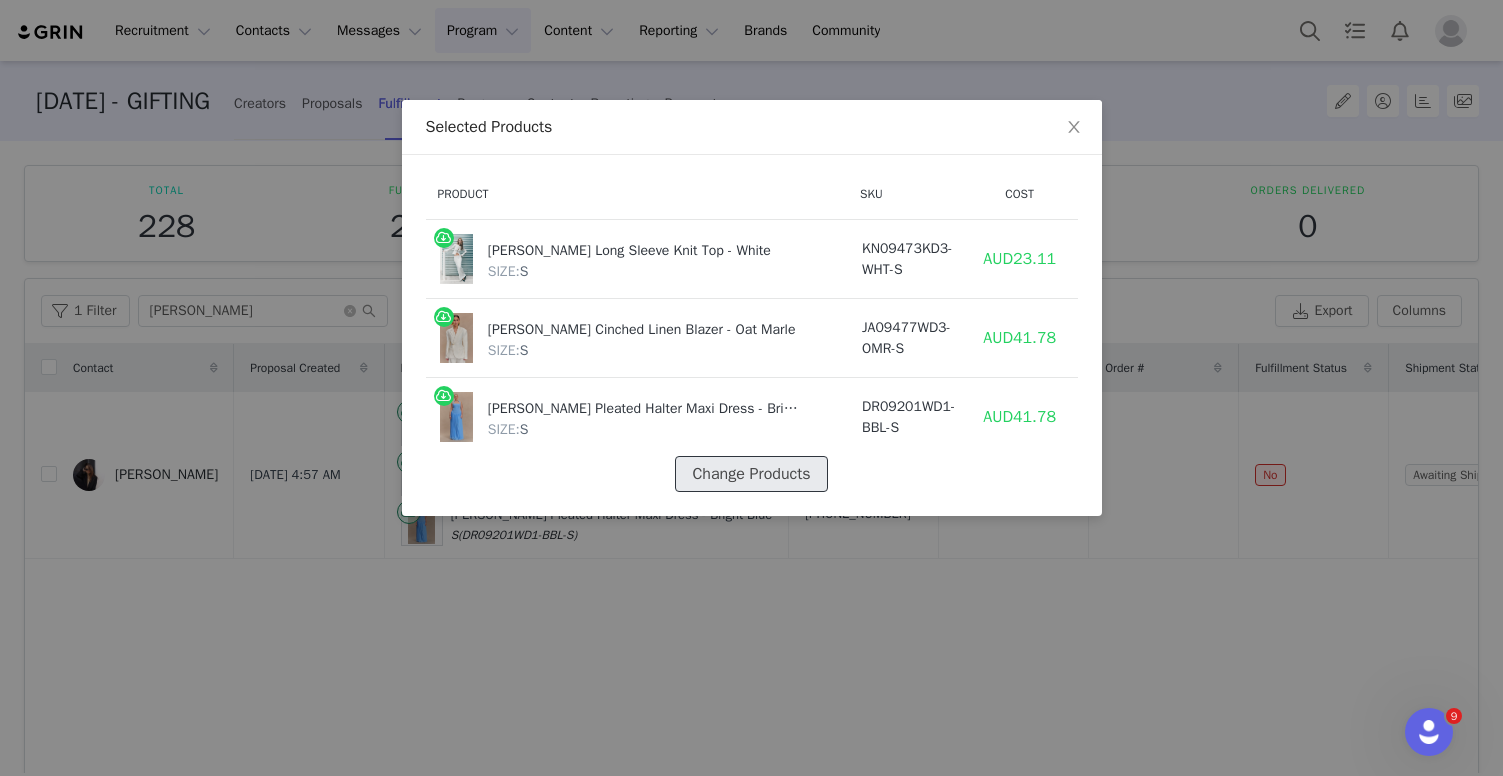 click on "Change Products" at bounding box center (751, 474) 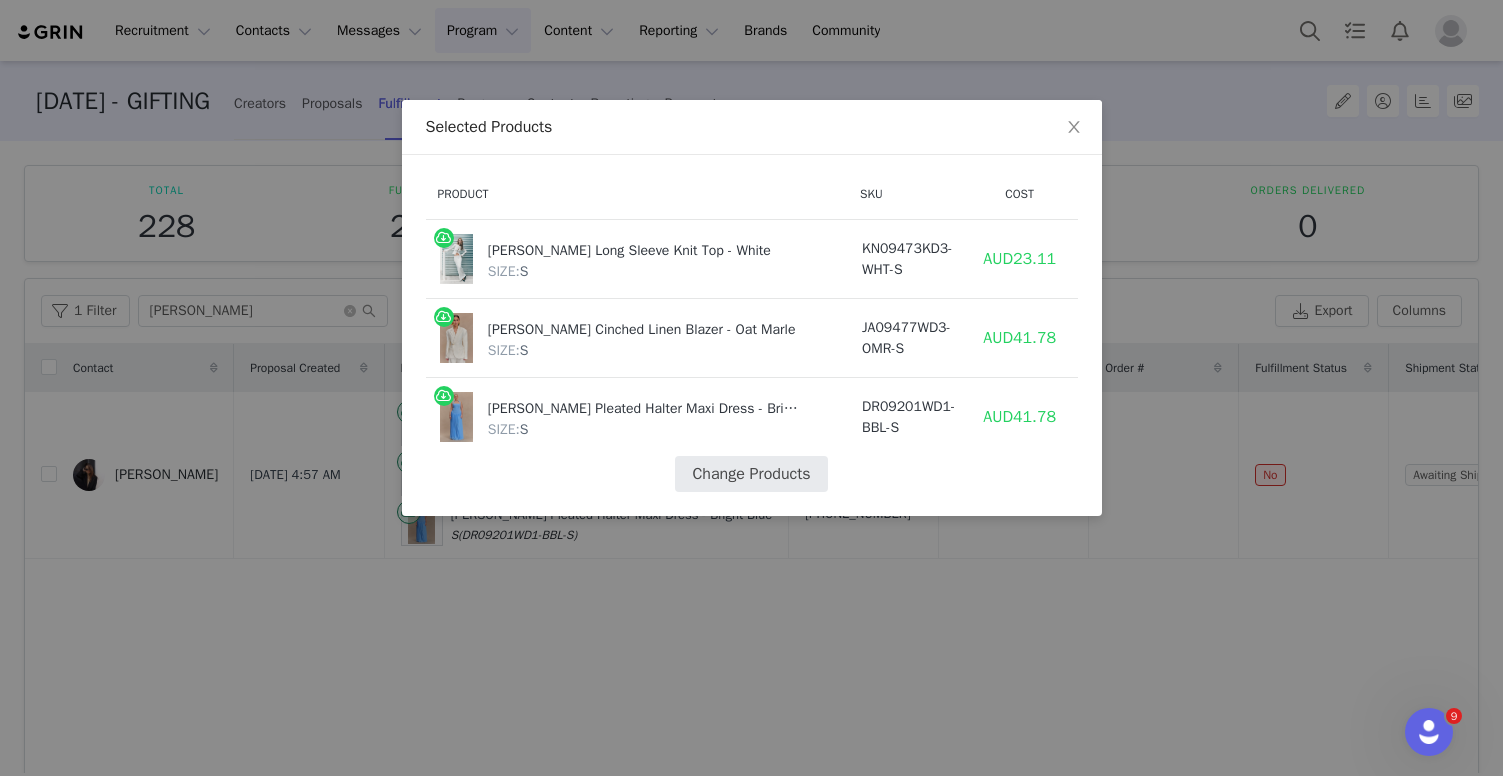 select on "26598493" 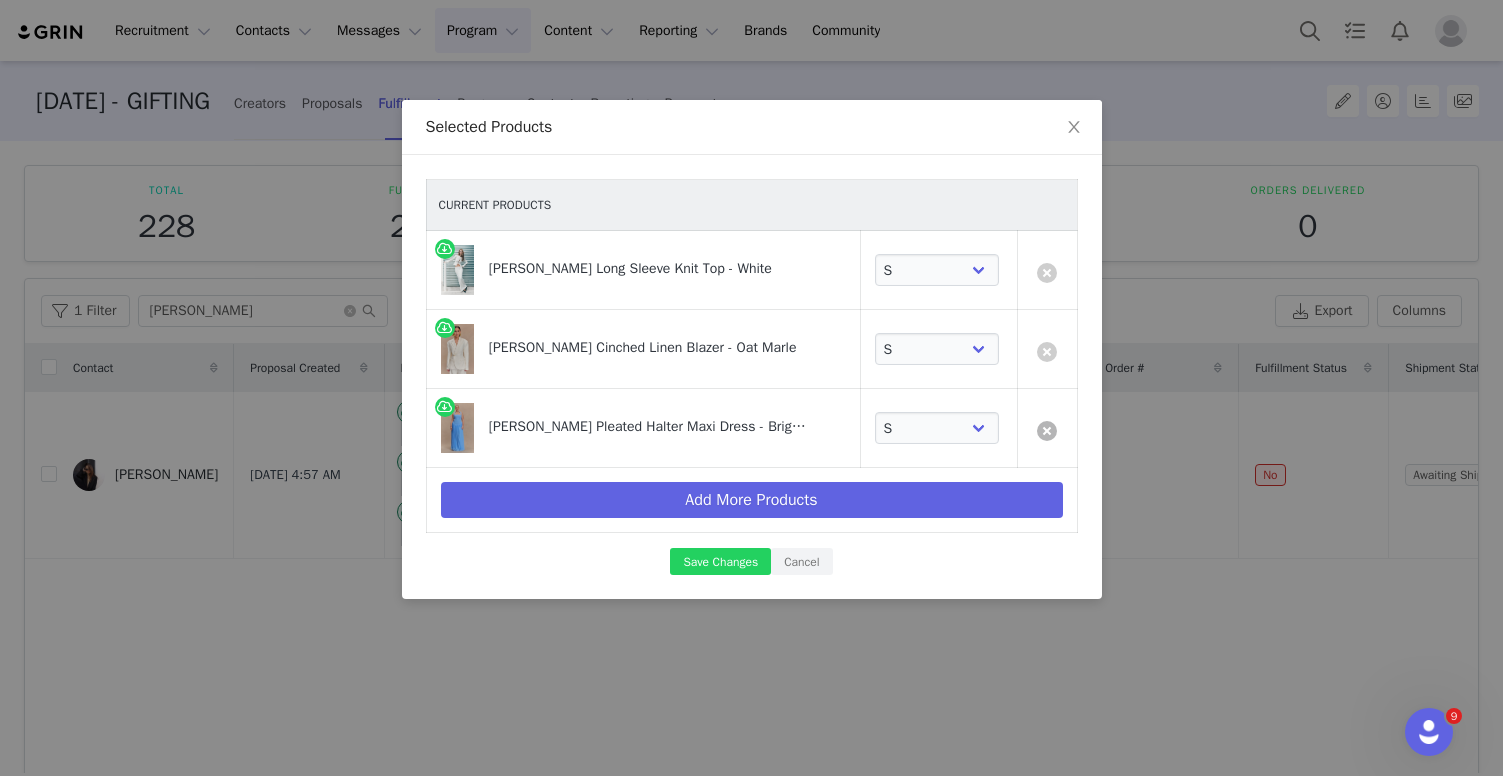 click at bounding box center (1047, 431) 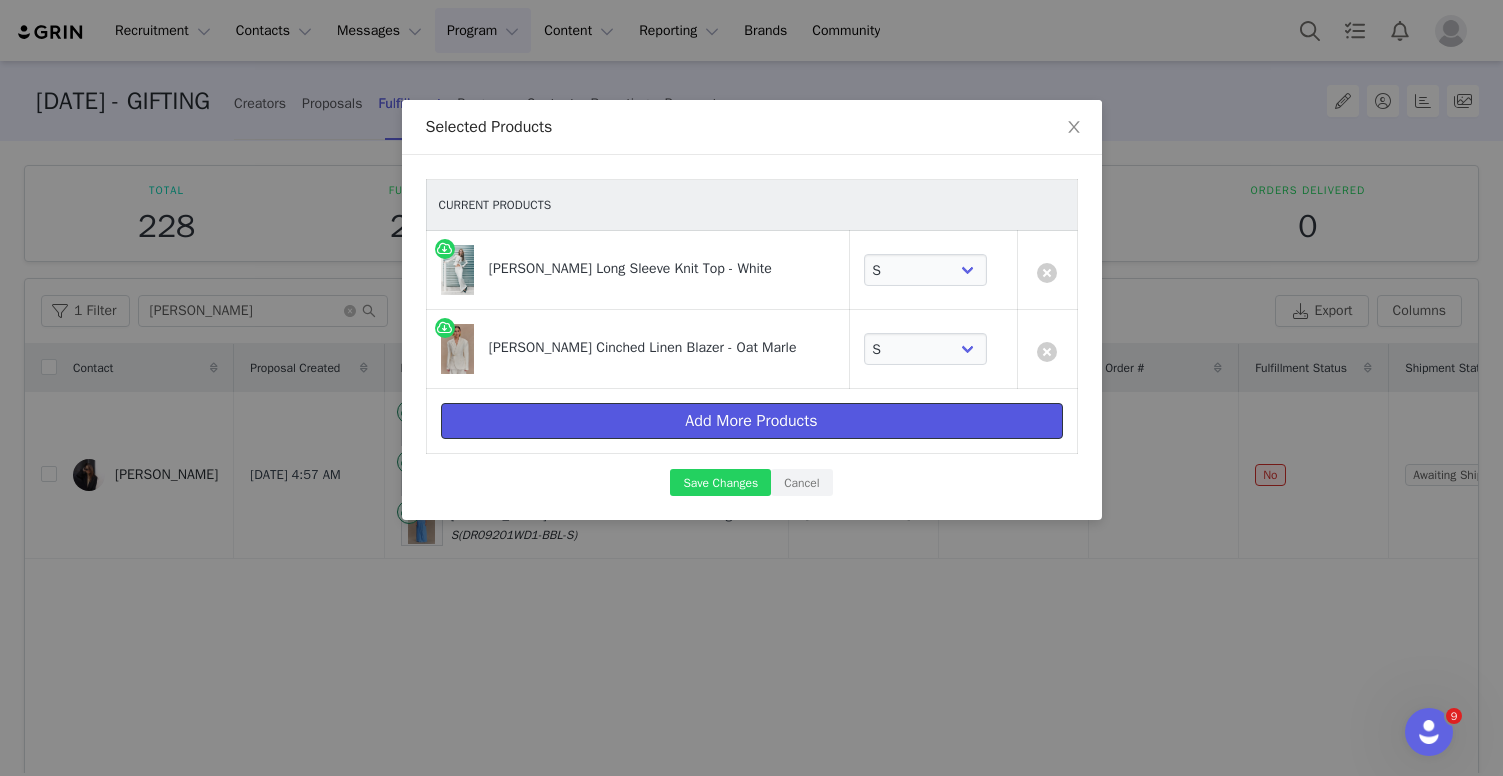 click on "Add More Products" at bounding box center [752, 421] 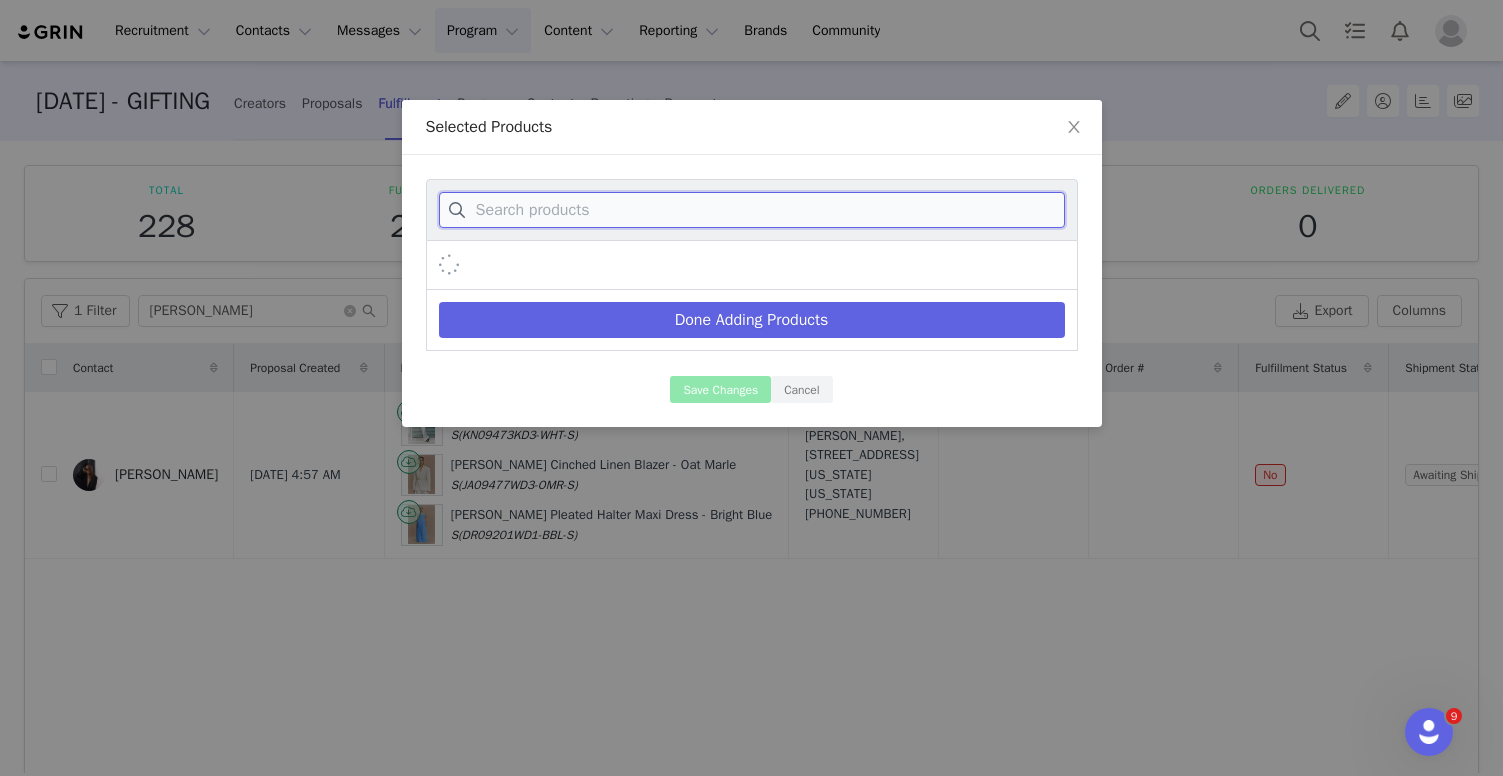 click at bounding box center [752, 210] 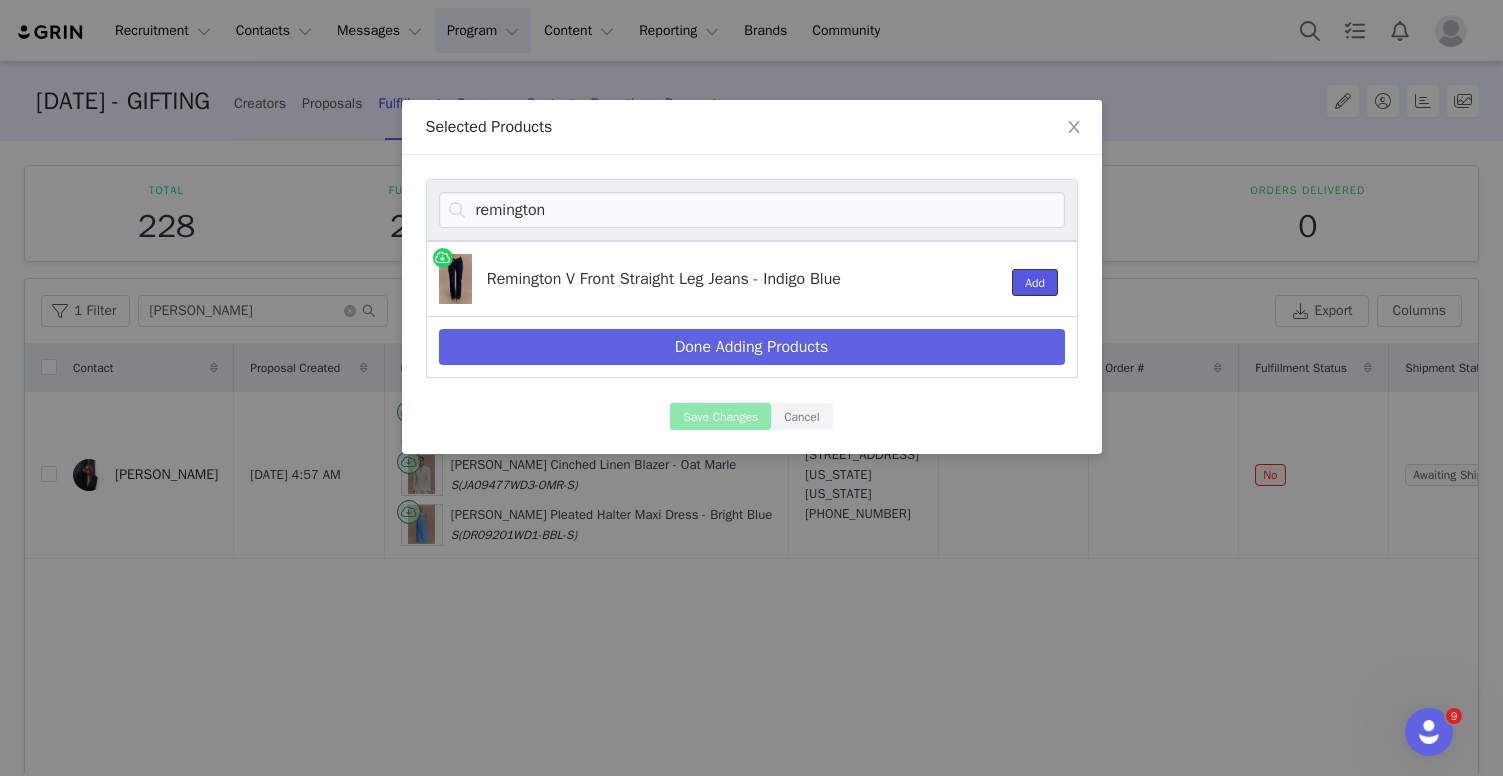 click on "Add" at bounding box center (1035, 282) 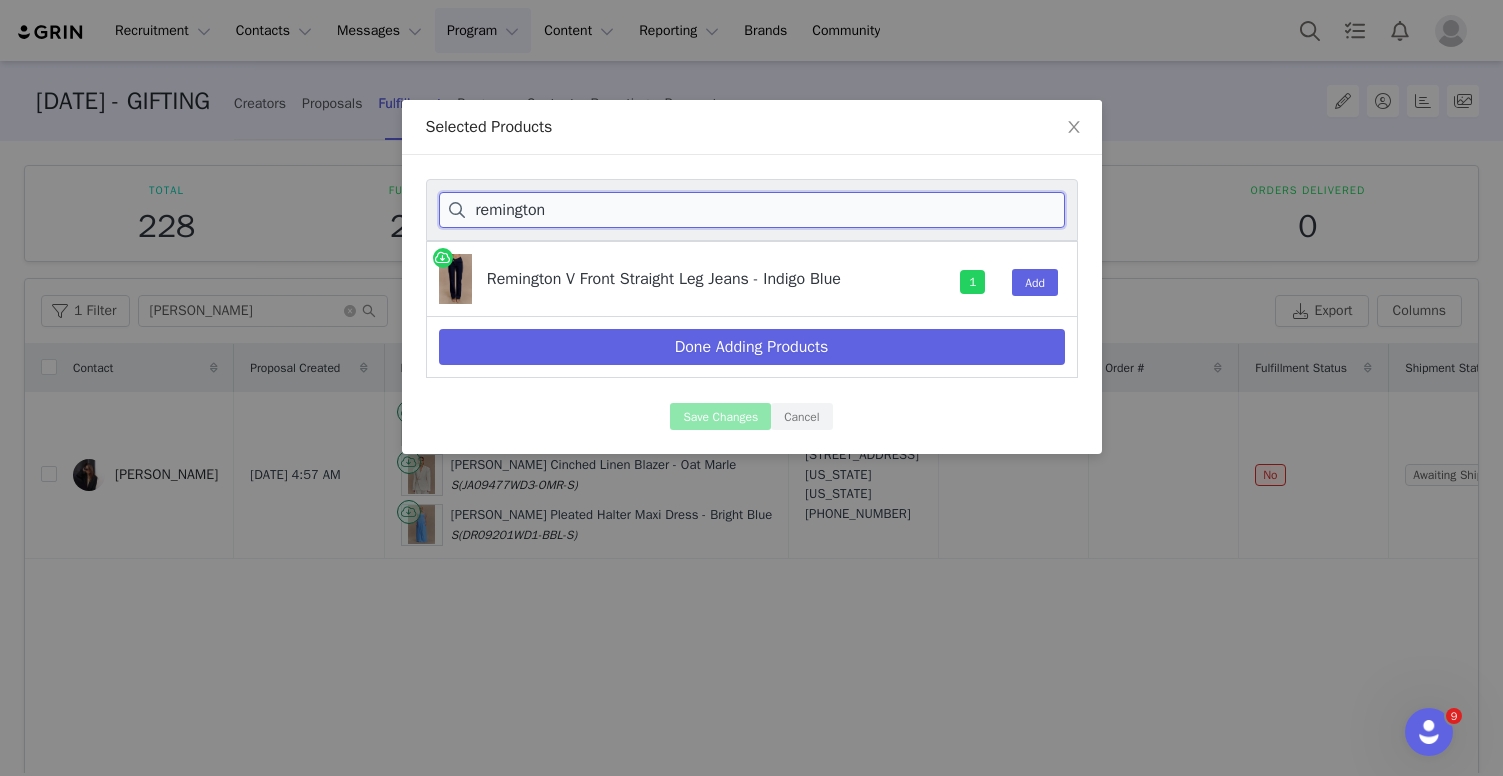 click on "remington" at bounding box center (752, 210) 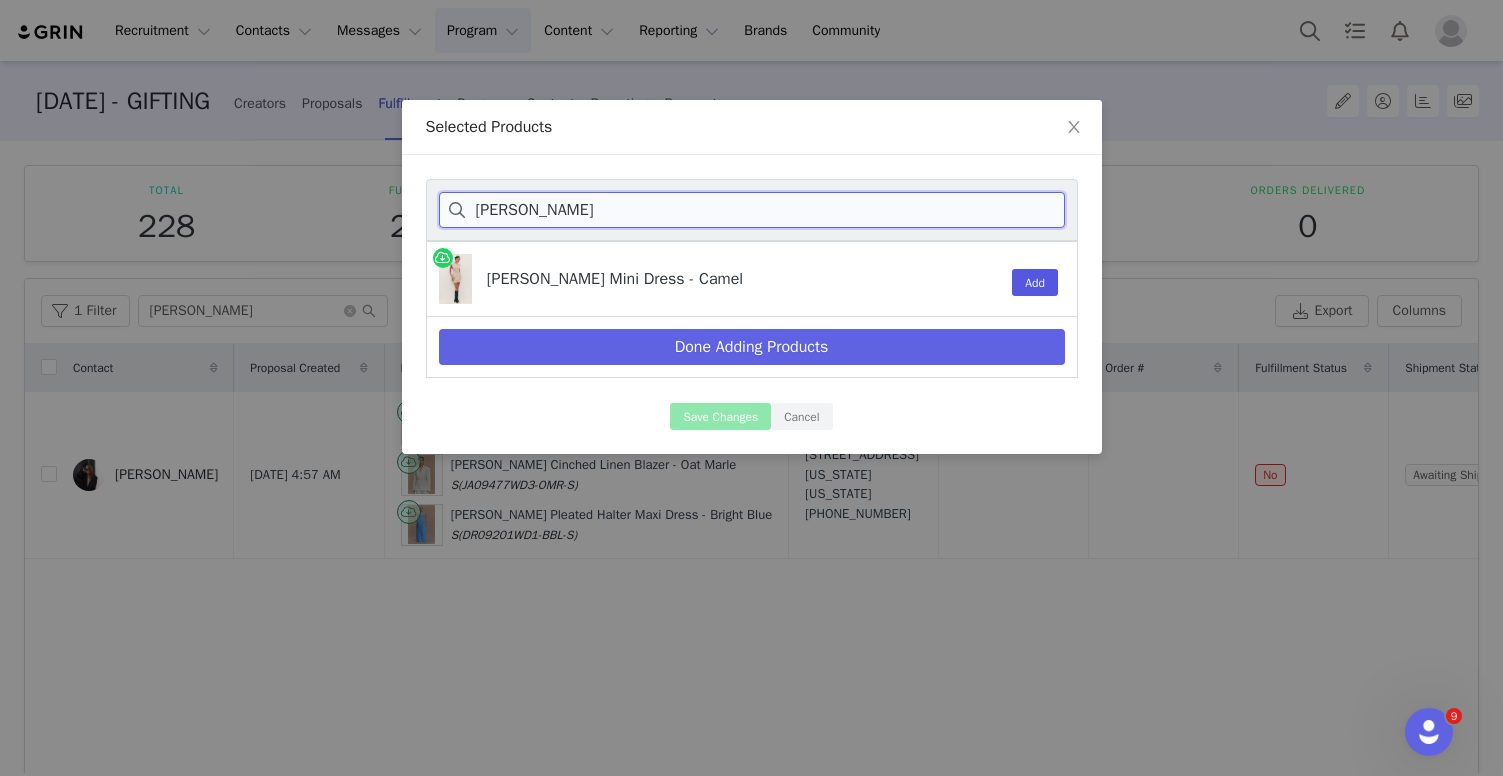 type on "[PERSON_NAME]" 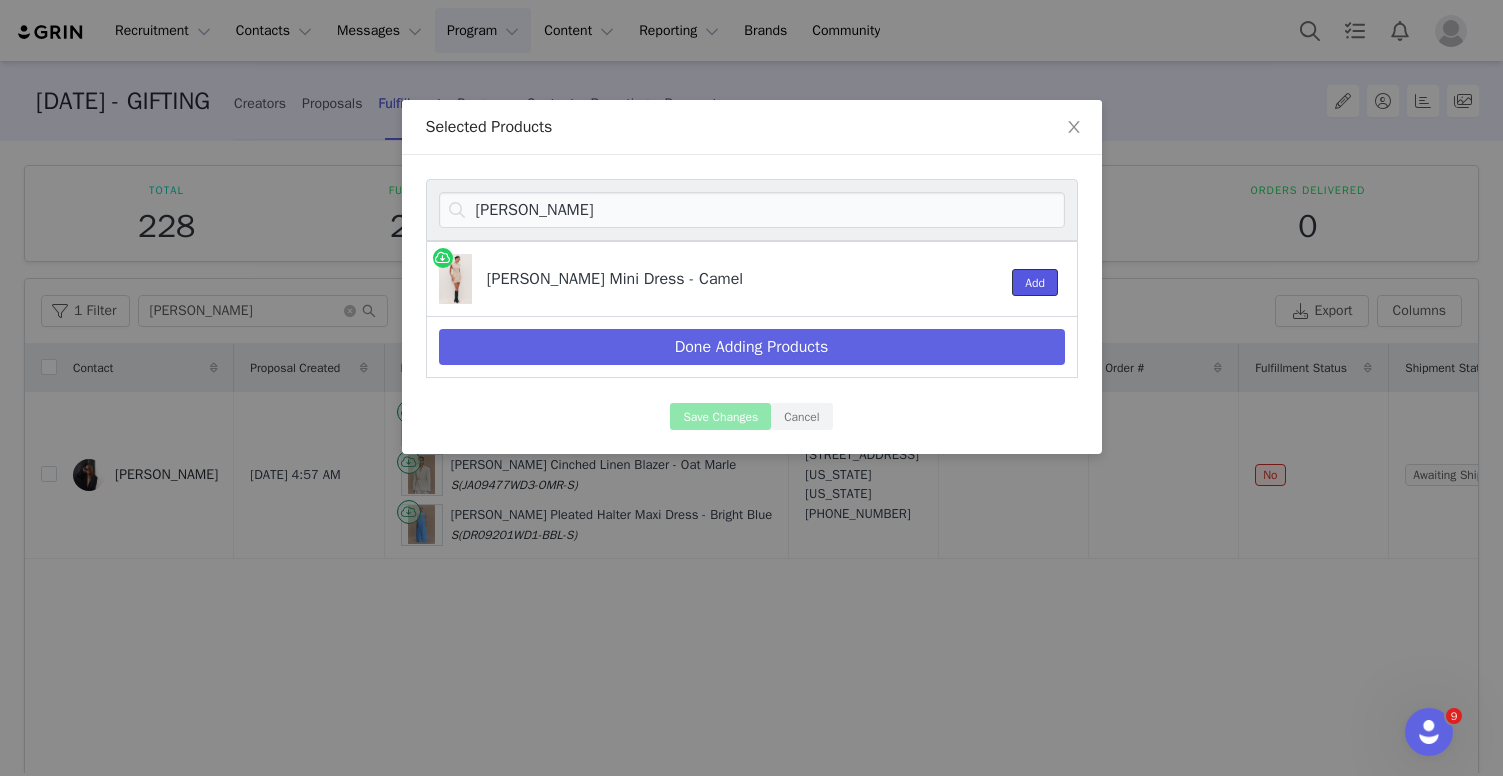 click on "Add" at bounding box center (1035, 282) 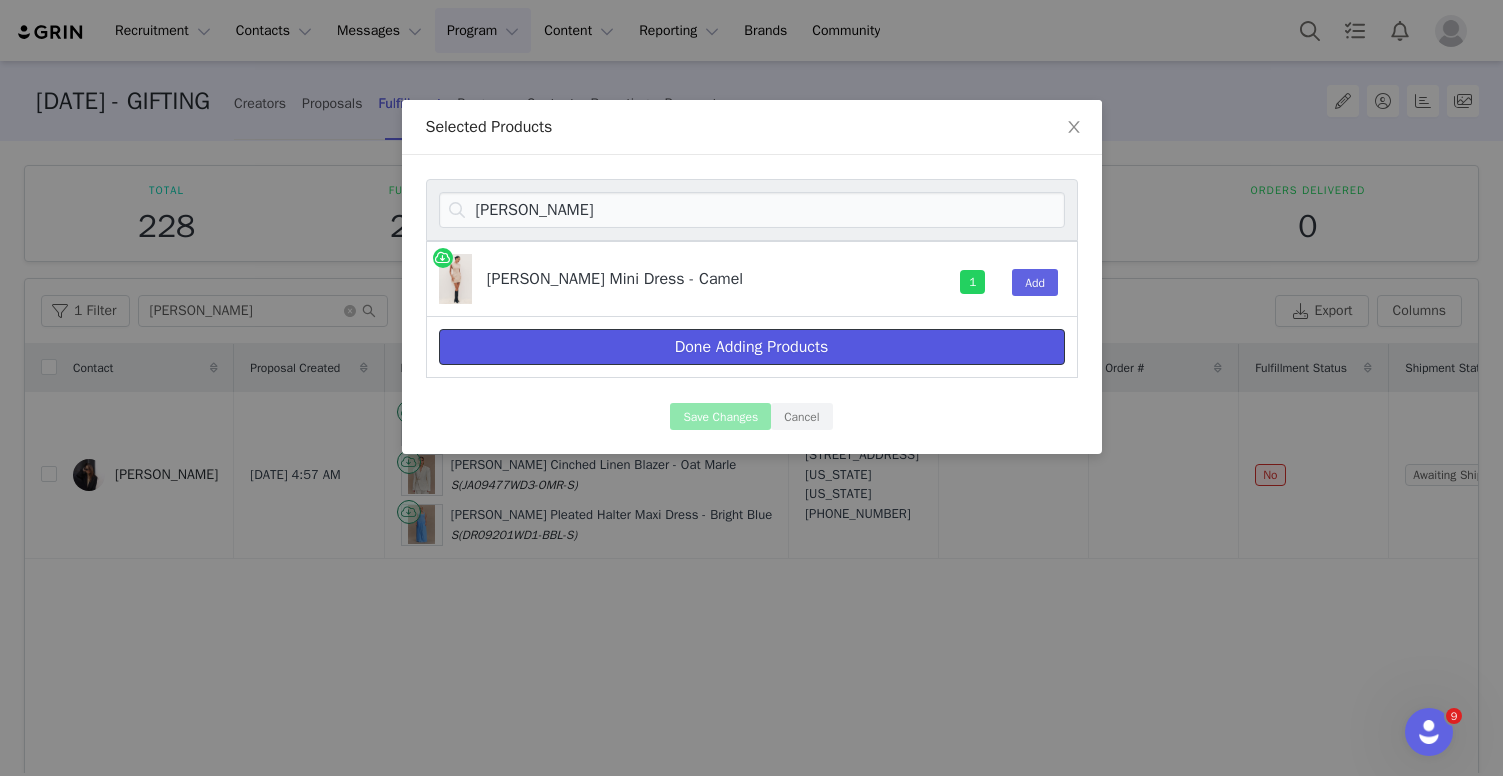 click on "Done Adding Products" at bounding box center (752, 347) 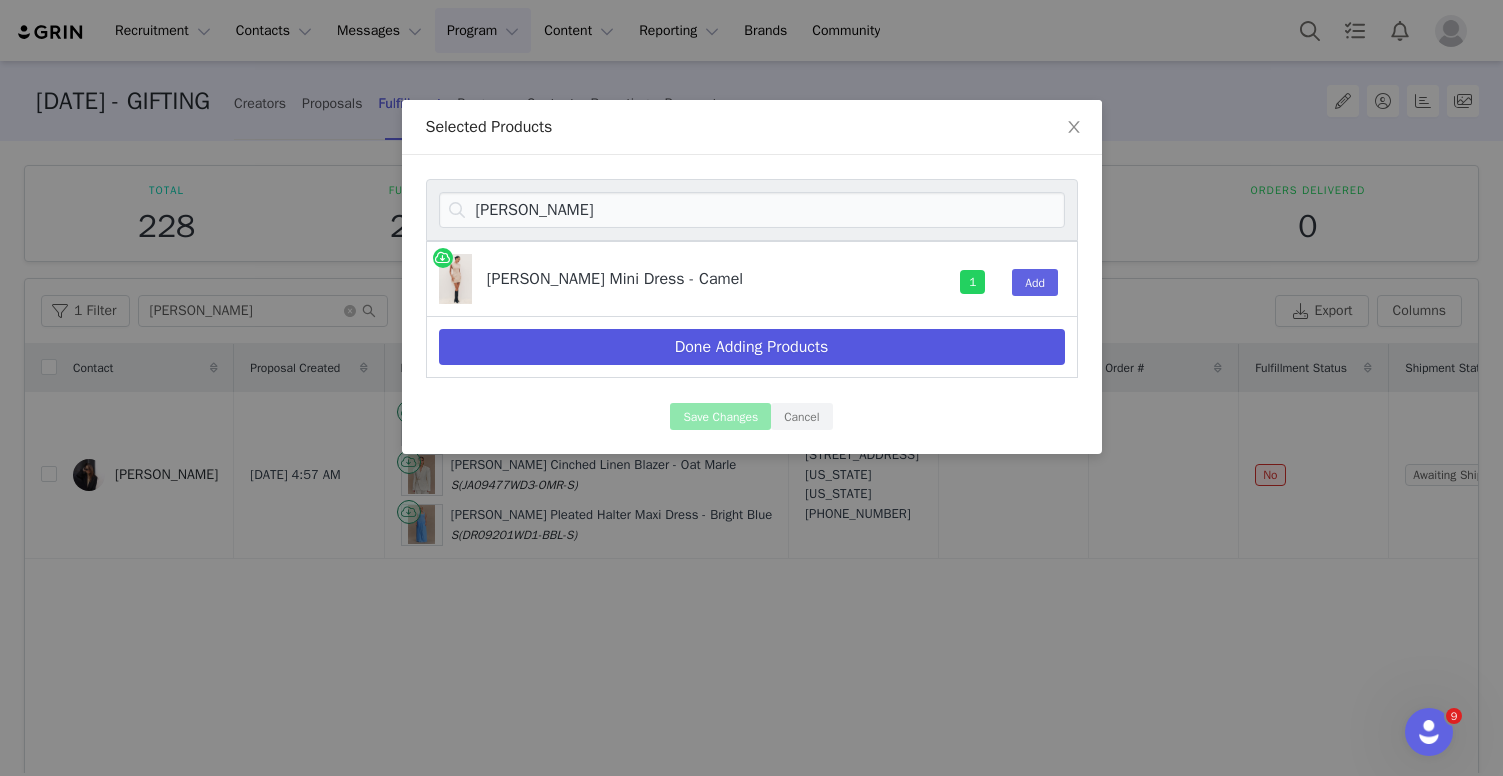 select on "26598493" 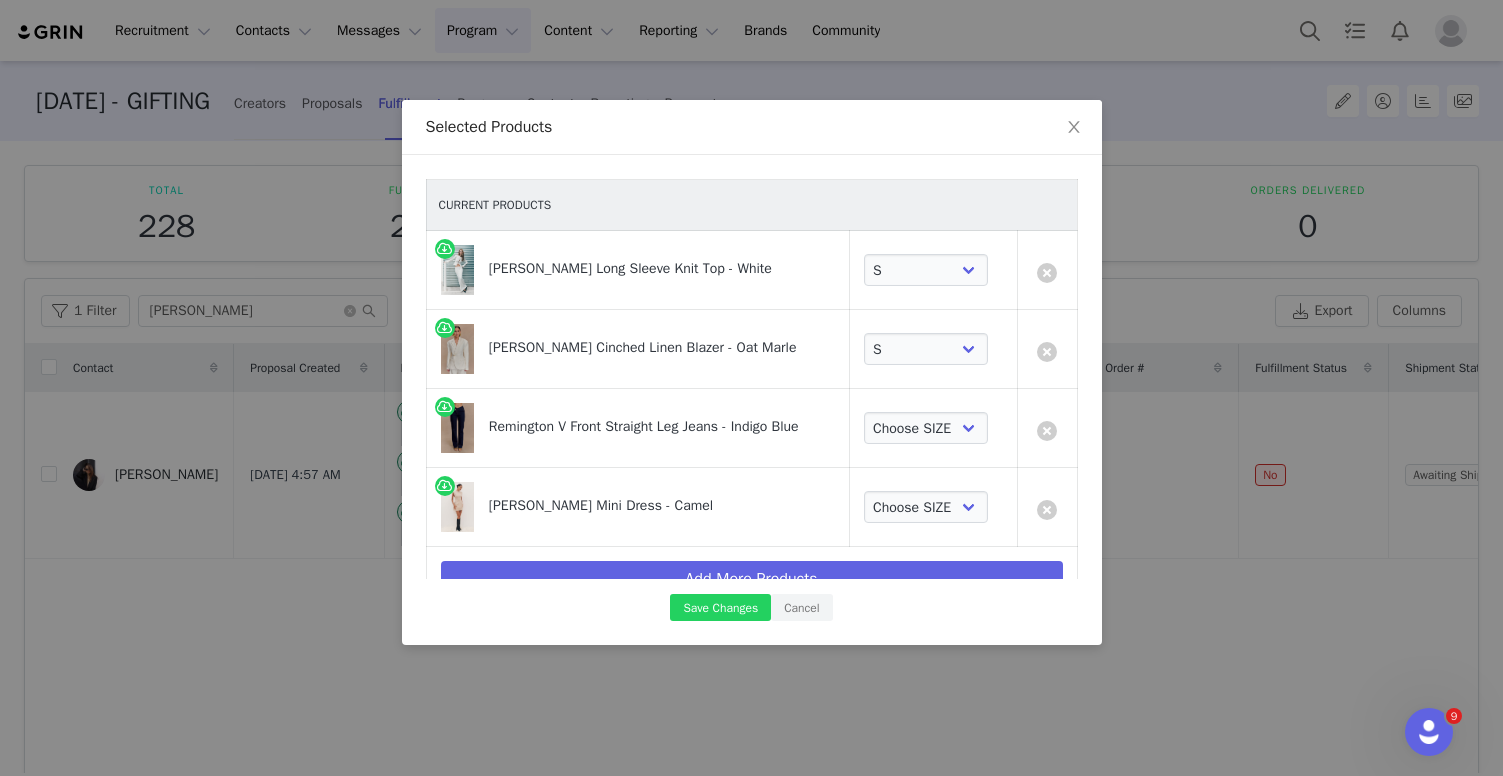 click on "Choose SIZE  6   7   8   9   10   11   12   14   16" at bounding box center [933, 428] 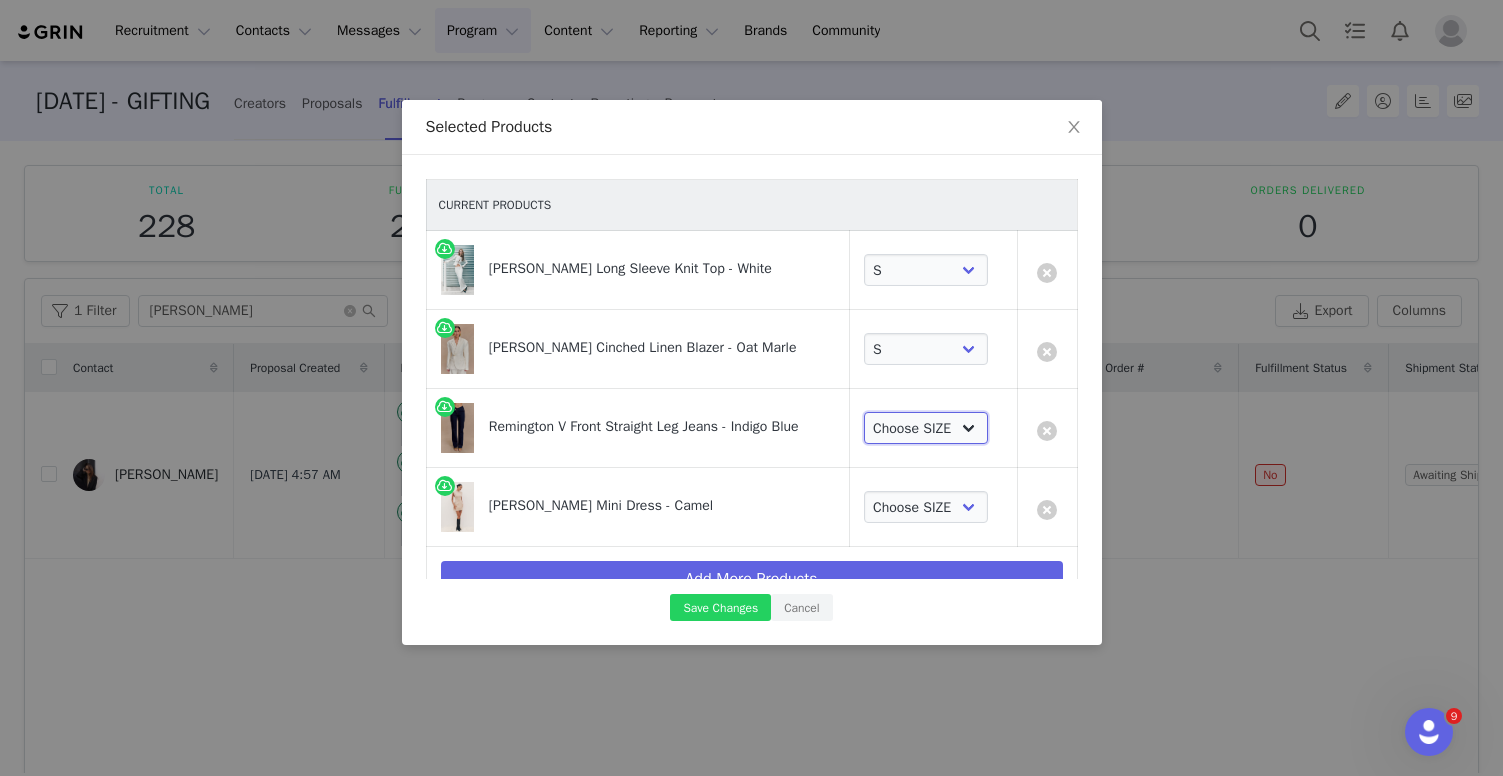 click on "Choose SIZE  6   7   8   9   10   11   12   14   16" at bounding box center [926, 428] 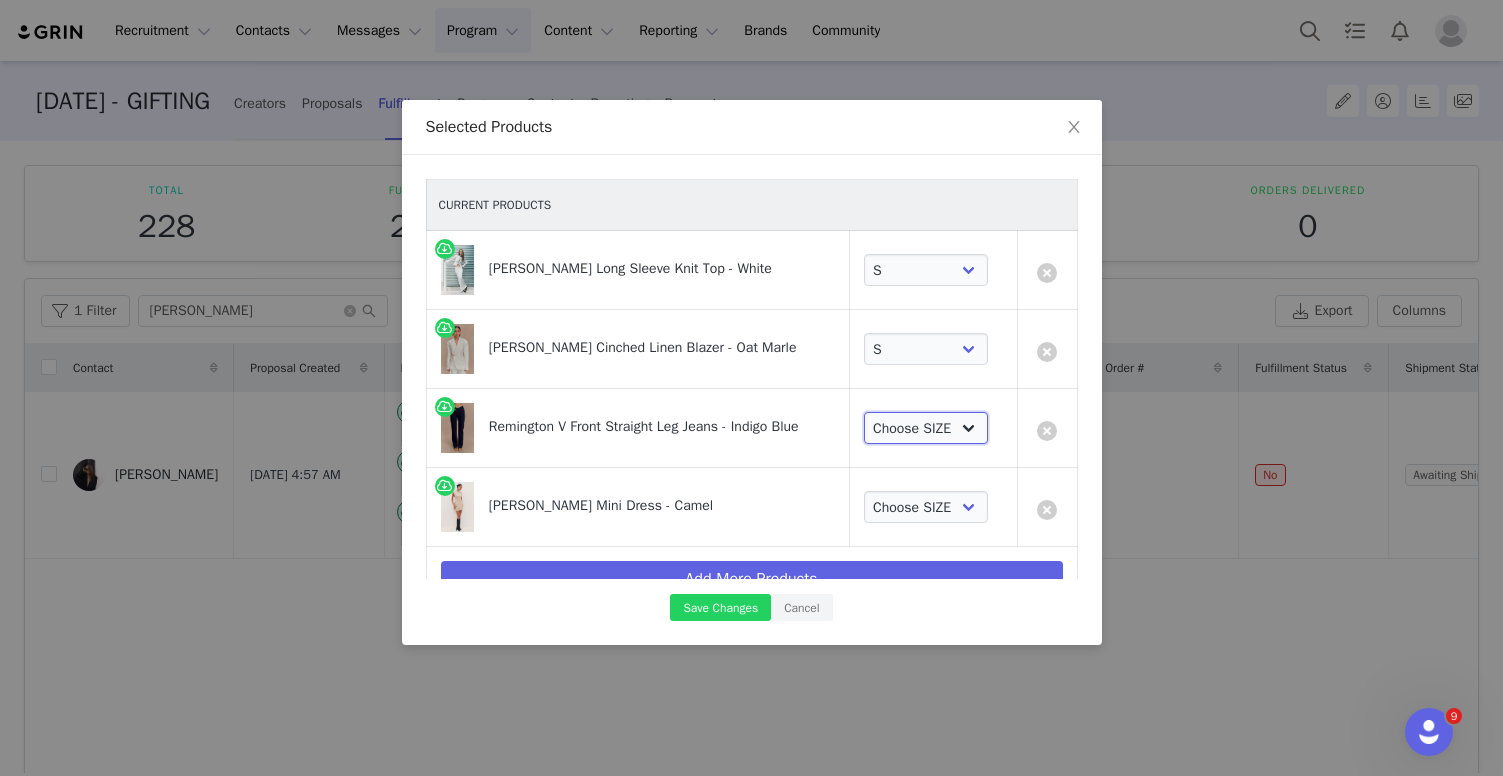 select on "26375608" 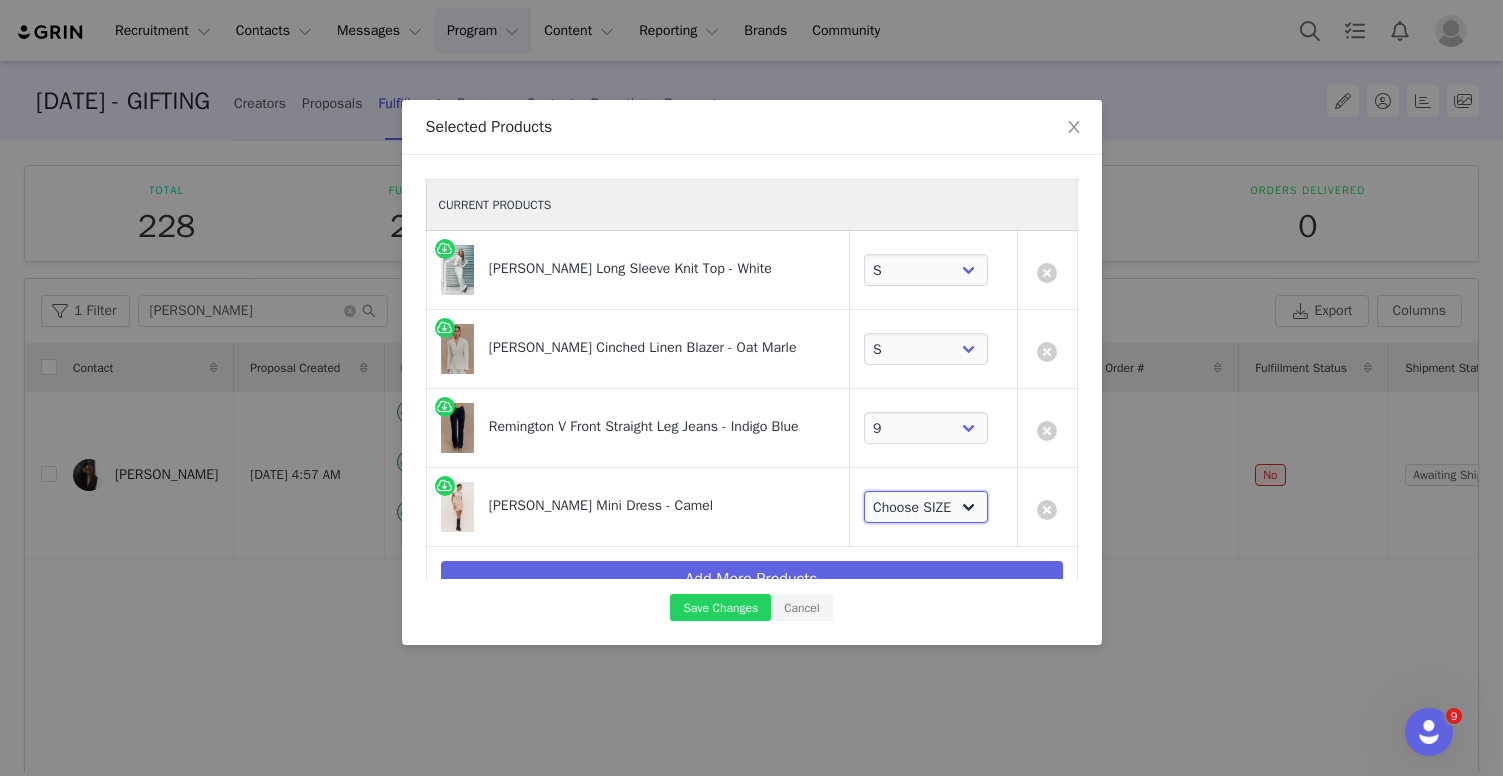 click on "Choose SIZE  XXS   XS   S   M   L   XL   XXL   3XL" at bounding box center [926, 507] 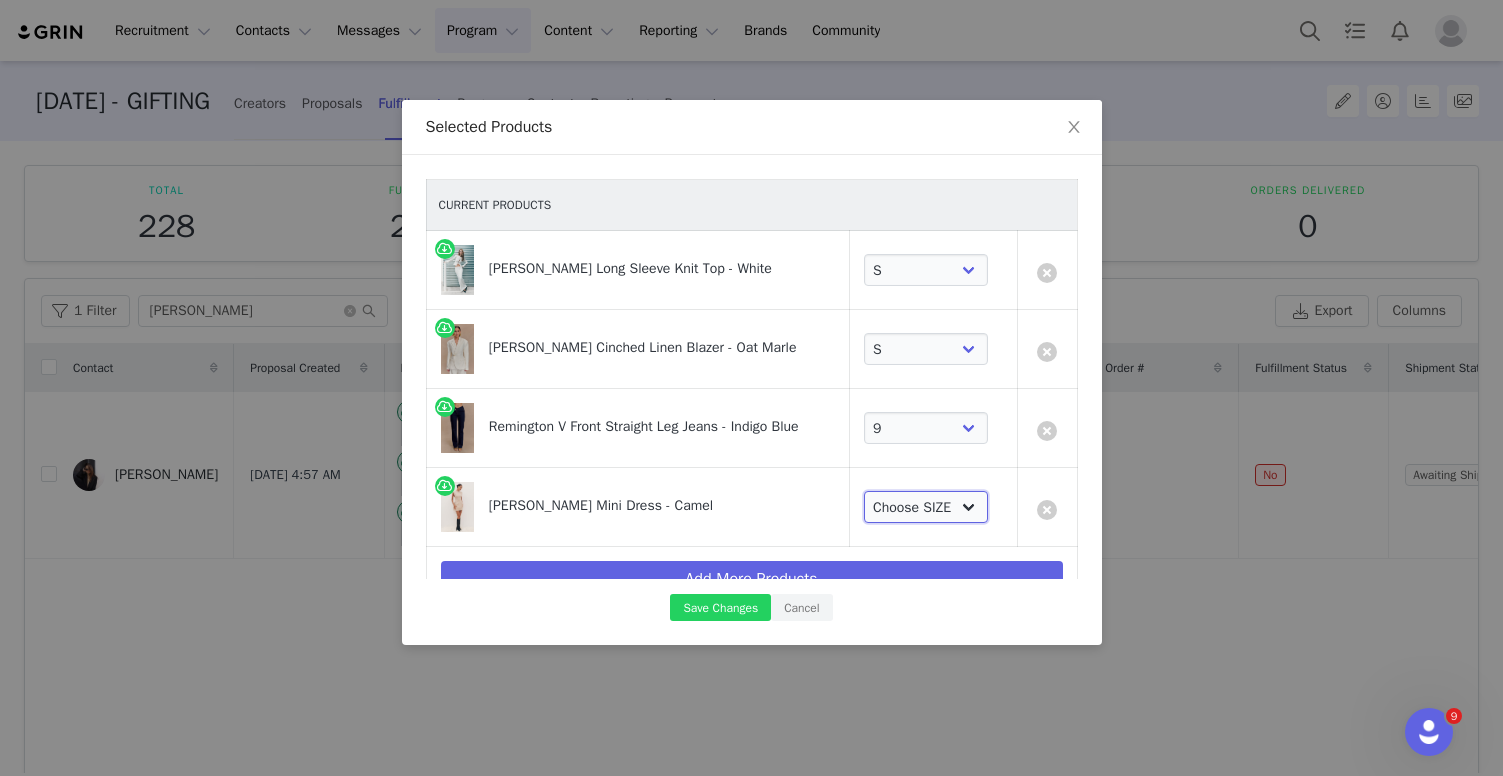 select on "26335878" 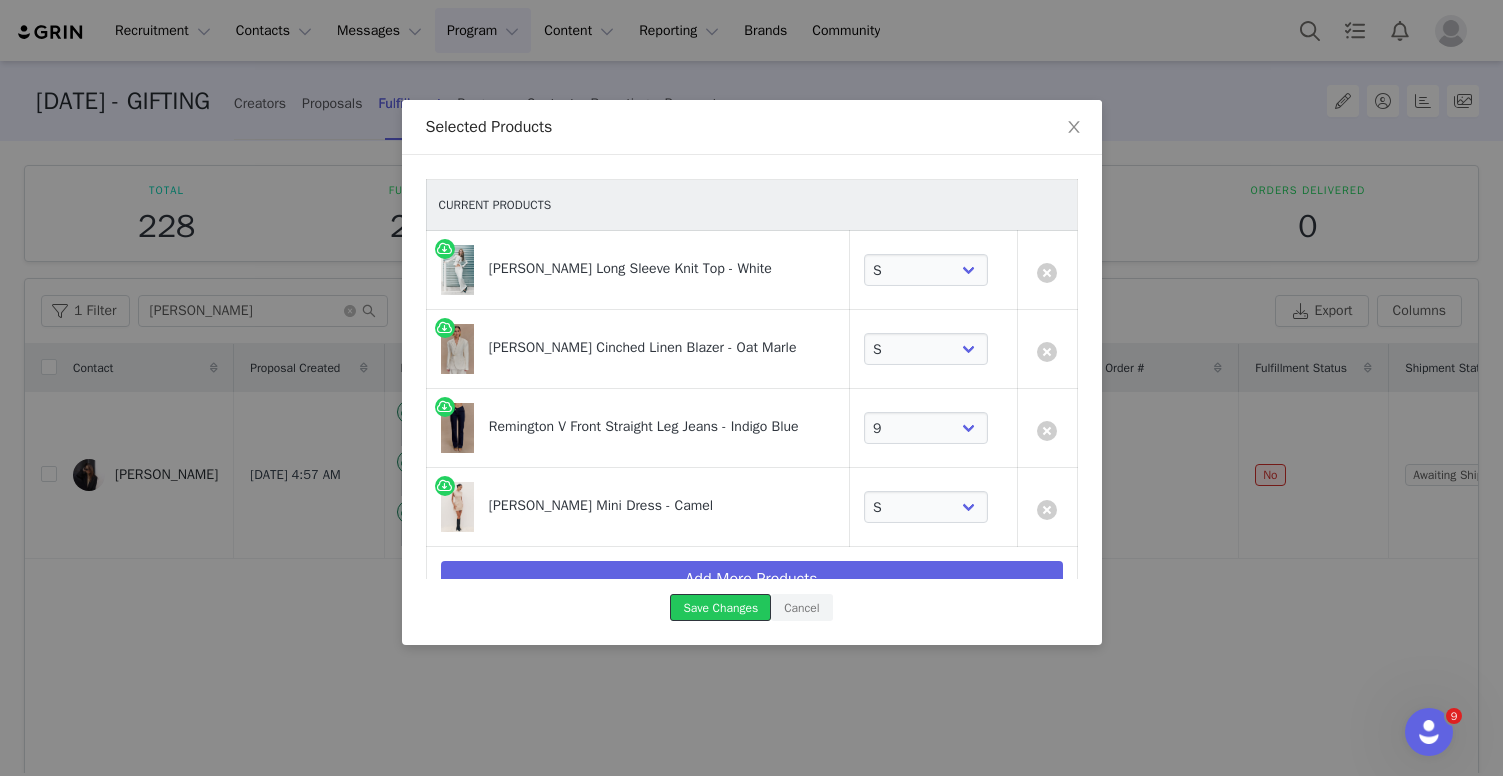 click on "Save Changes" at bounding box center (720, 607) 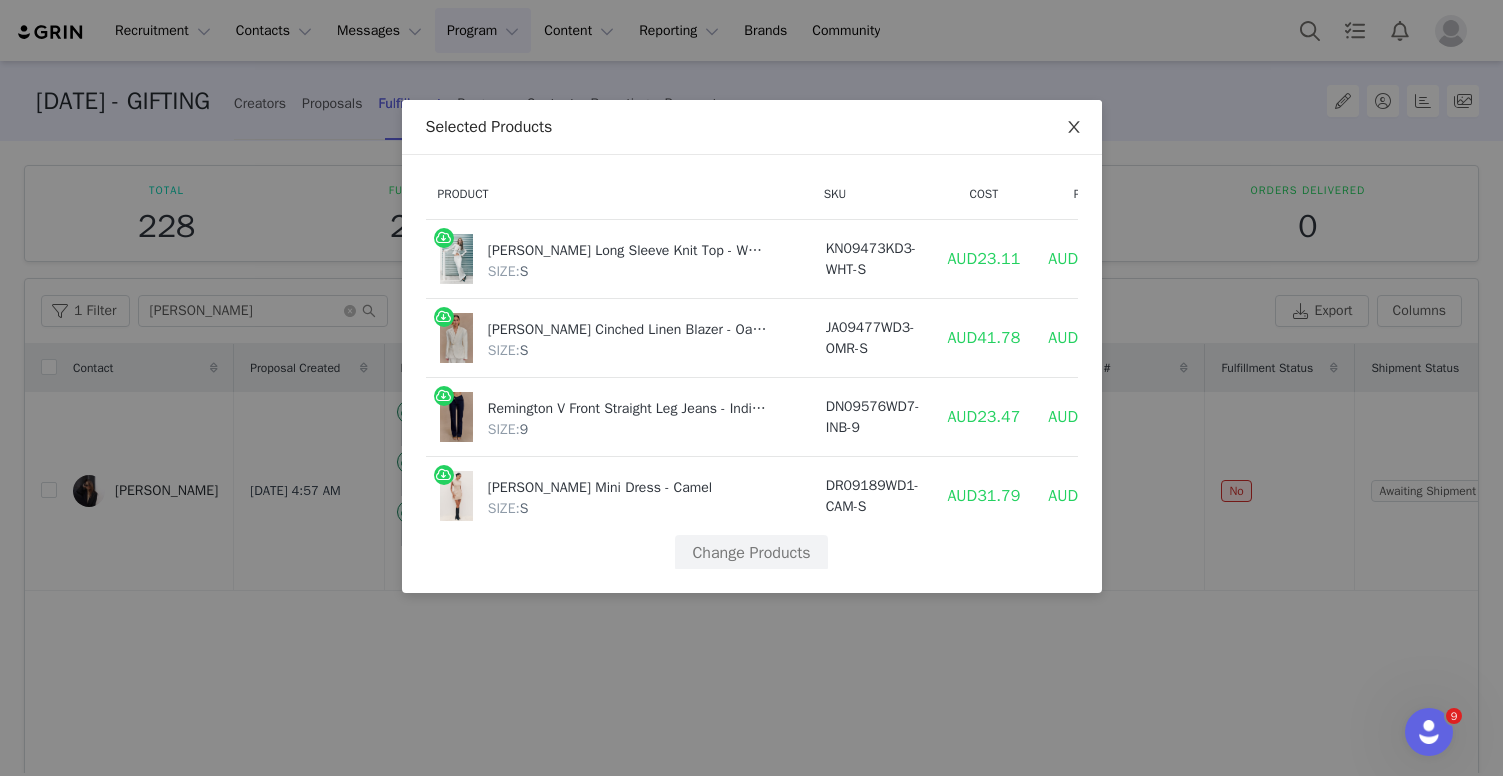 click 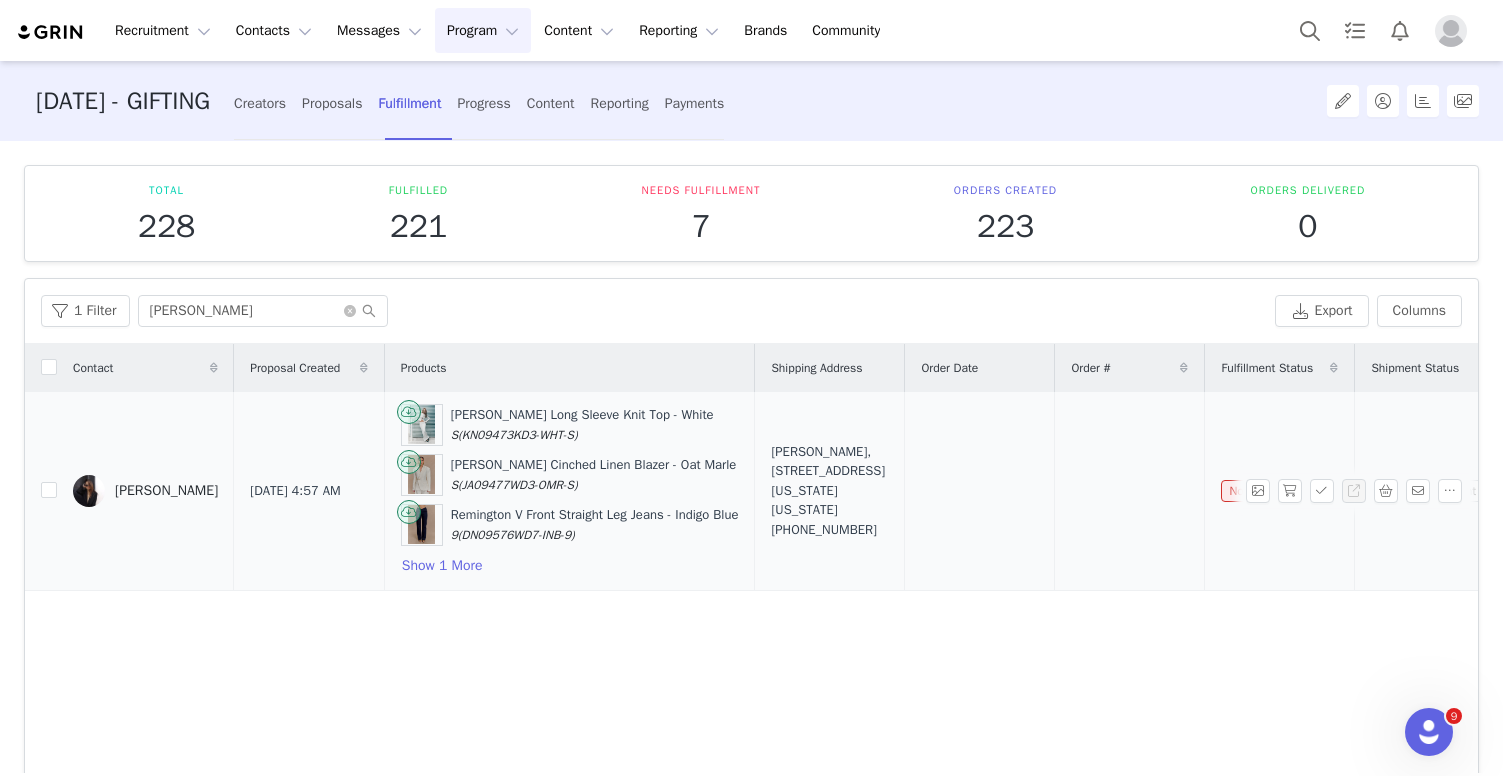 click on "[PERSON_NAME], [STREET_ADDRESS][US_STATE][US_STATE]   [PHONE_NUMBER]" at bounding box center (830, 491) 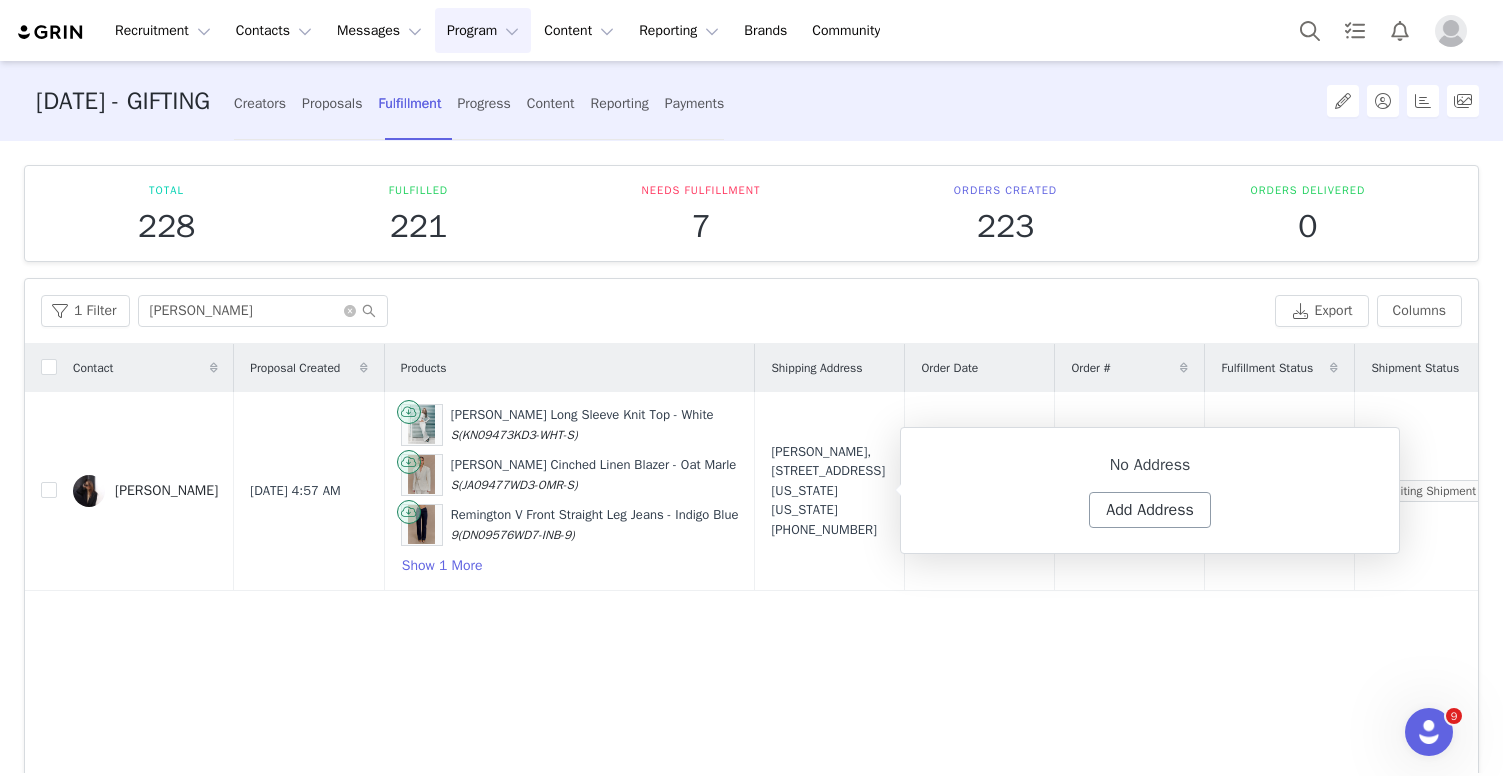 type on "[PERSON_NAME]" 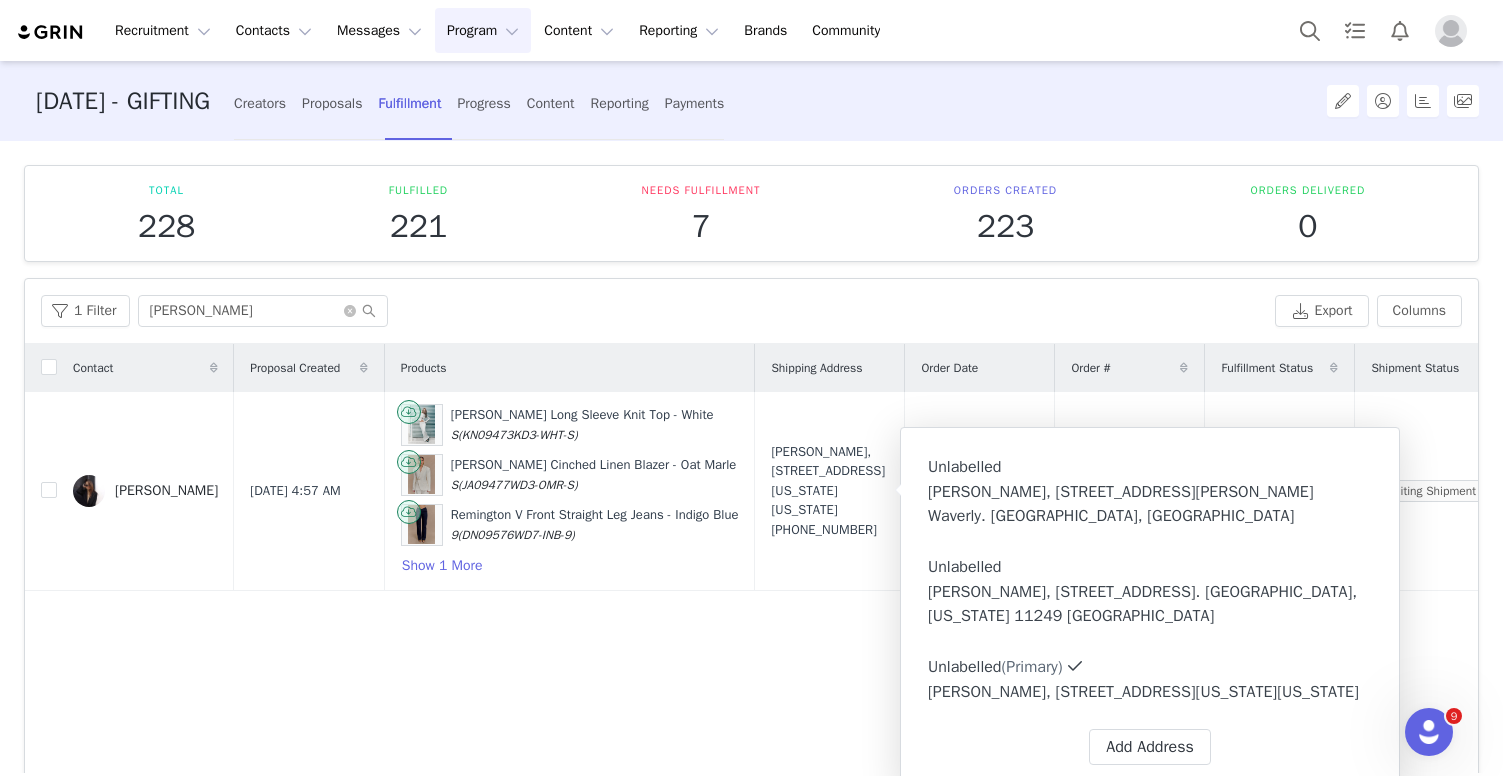 type on "+1 ([GEOGRAPHIC_DATA])" 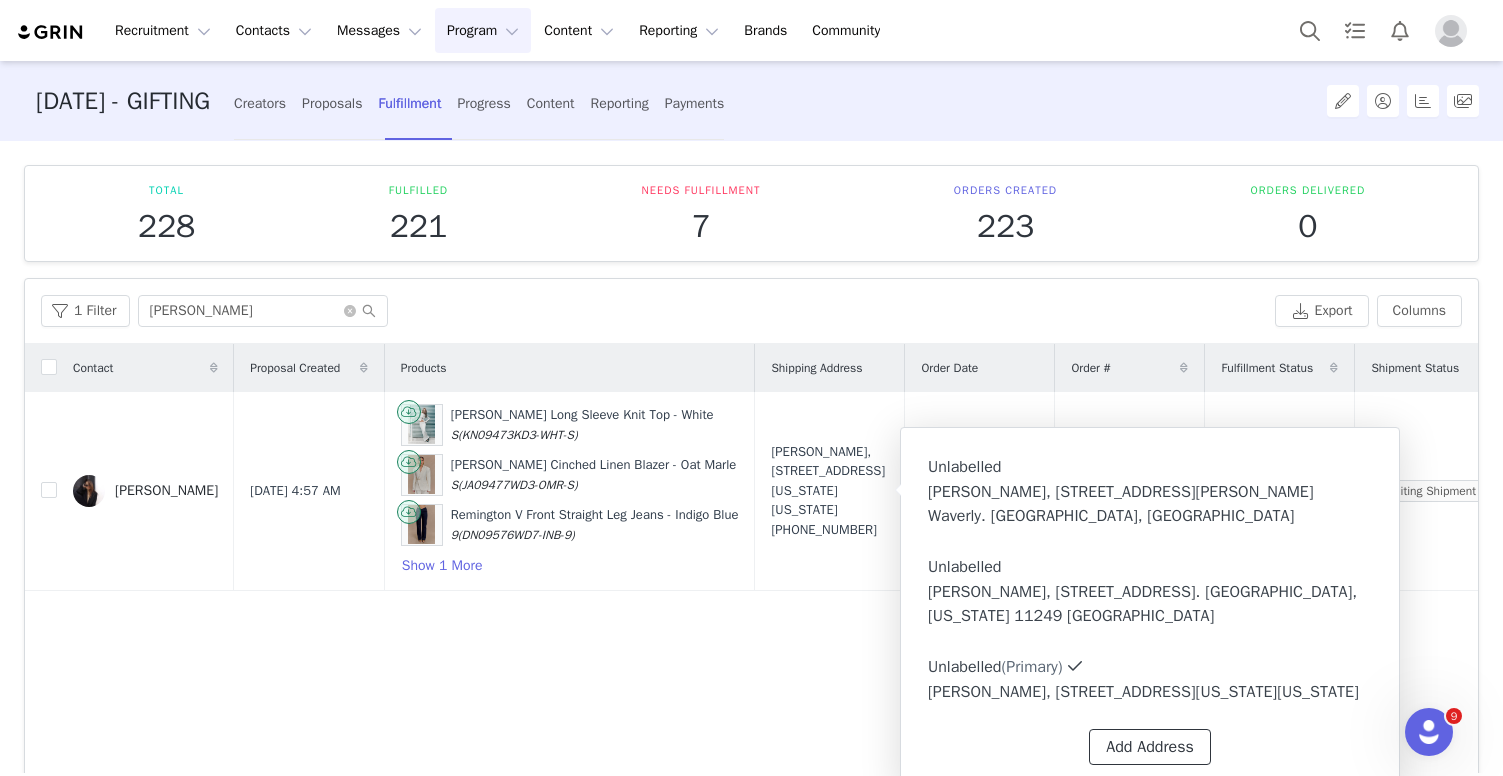 click on "Add Address" at bounding box center [1150, 747] 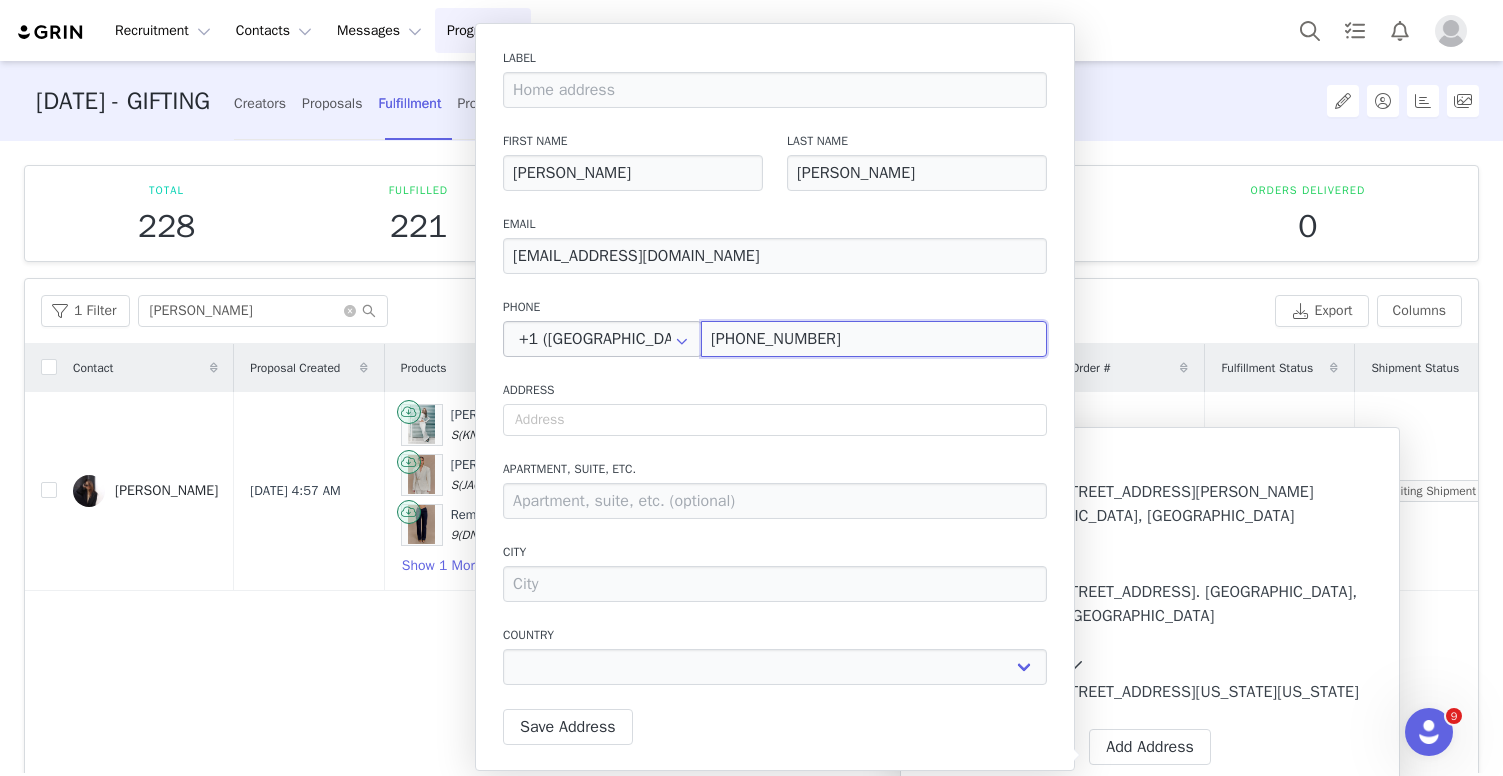 drag, startPoint x: 876, startPoint y: 332, endPoint x: 714, endPoint y: 332, distance: 162 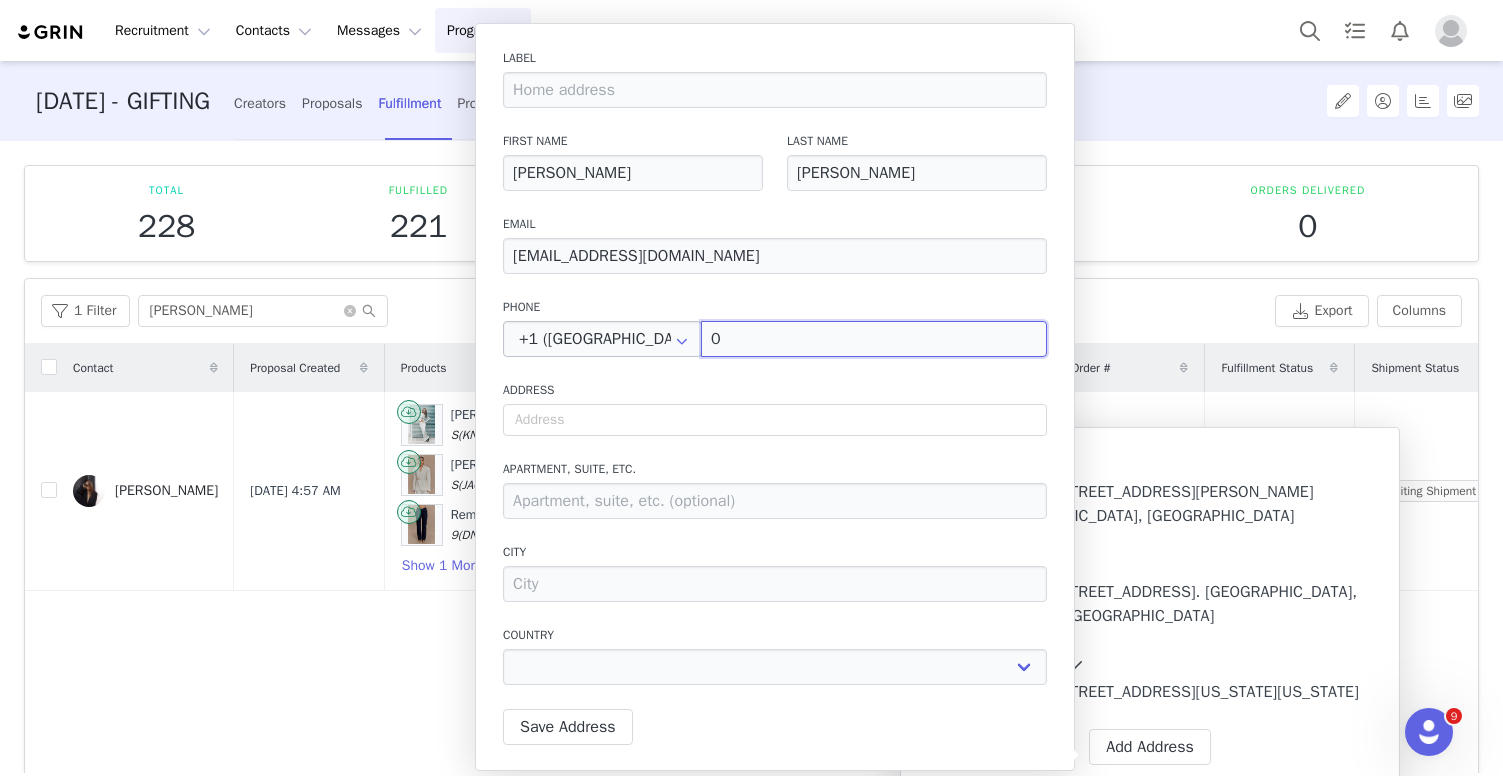 select 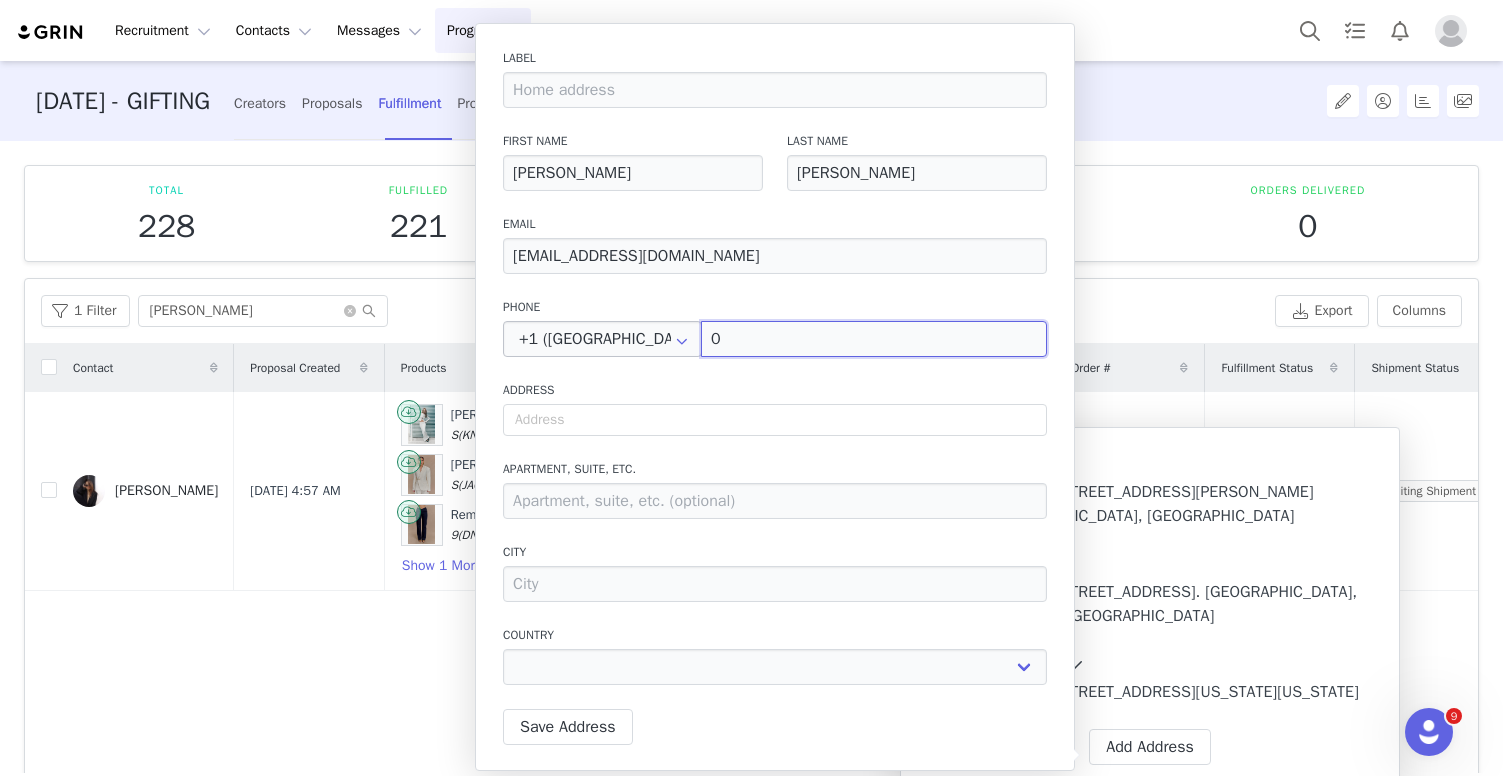 paste on "433 786 805" 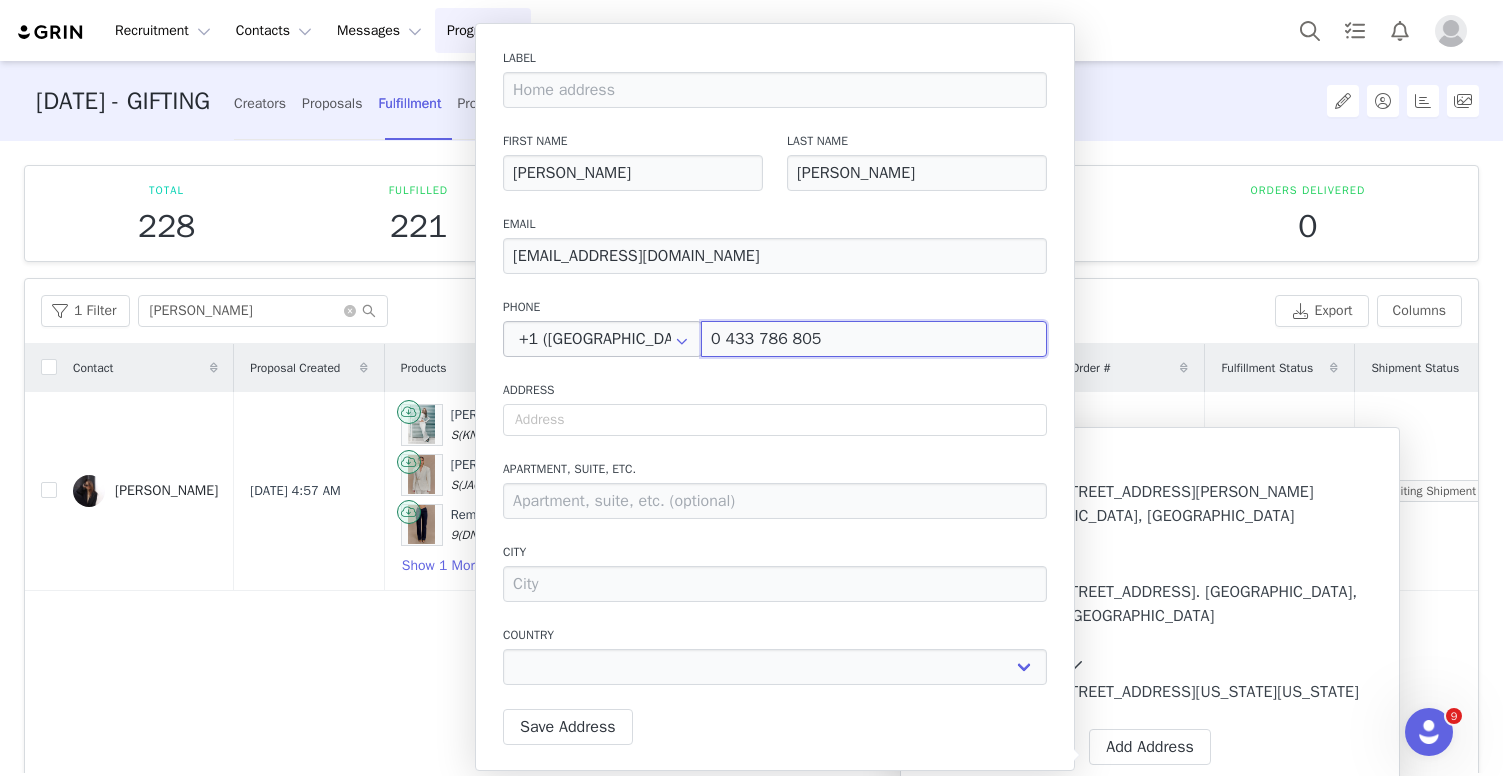 type on "0433786805" 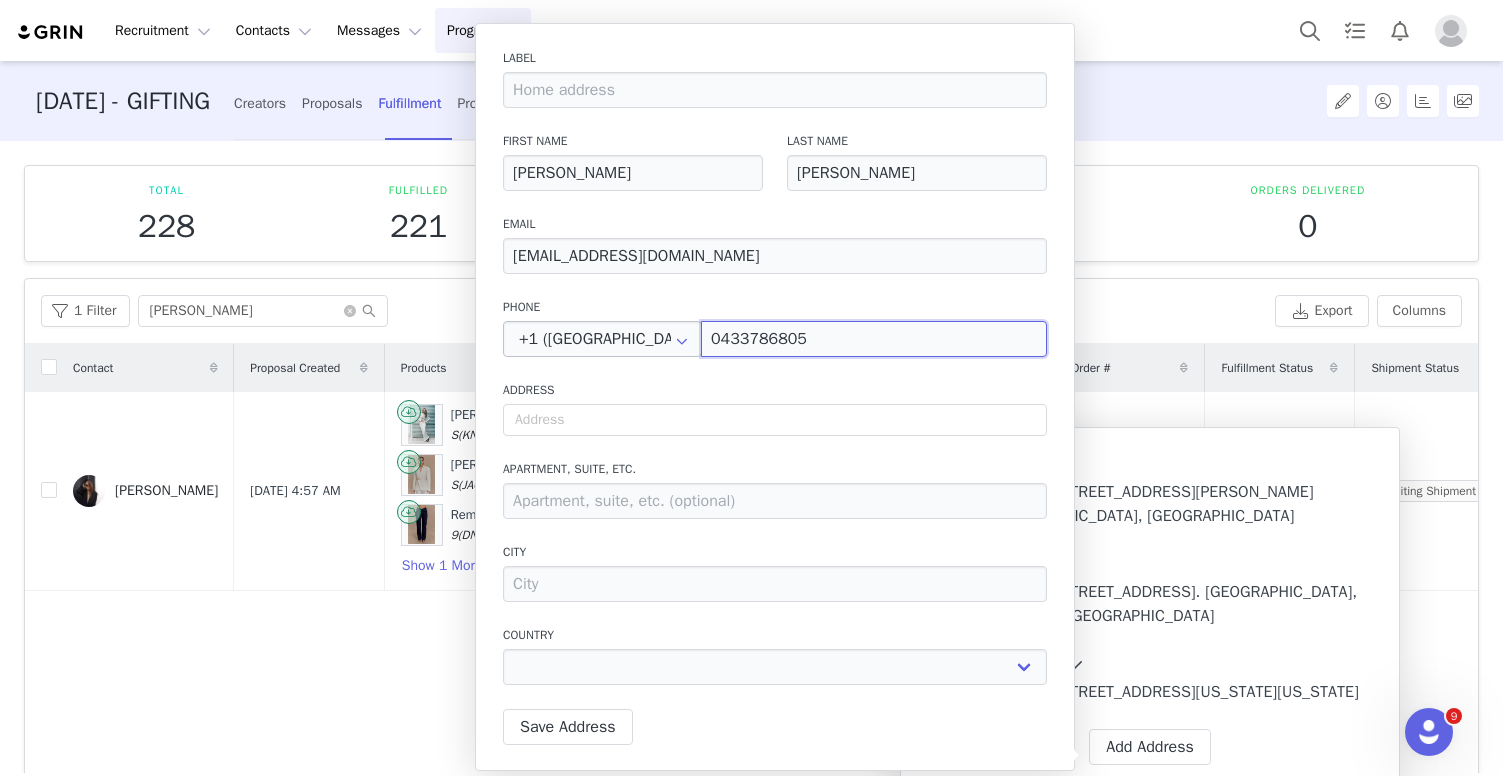 select 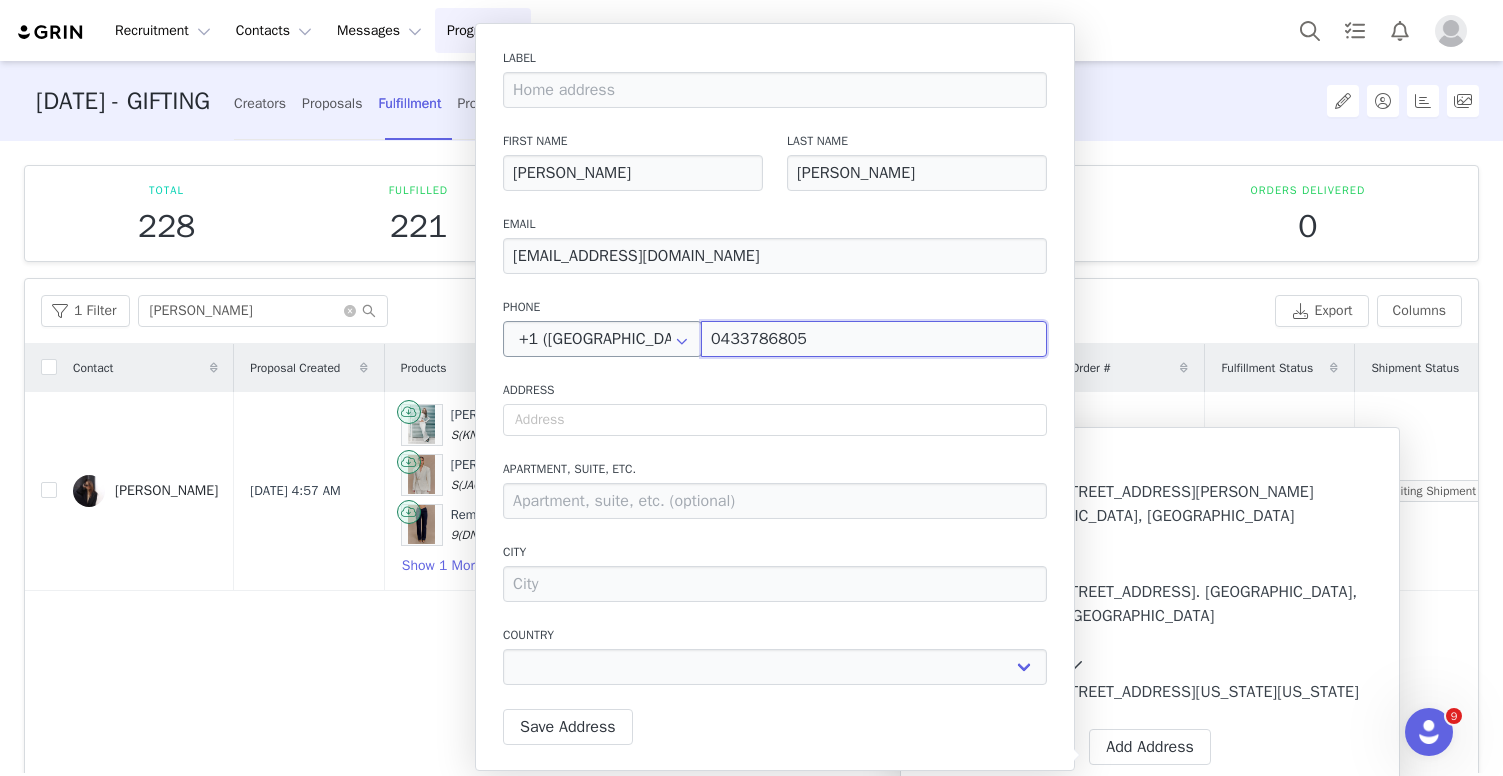 type on "0433786805" 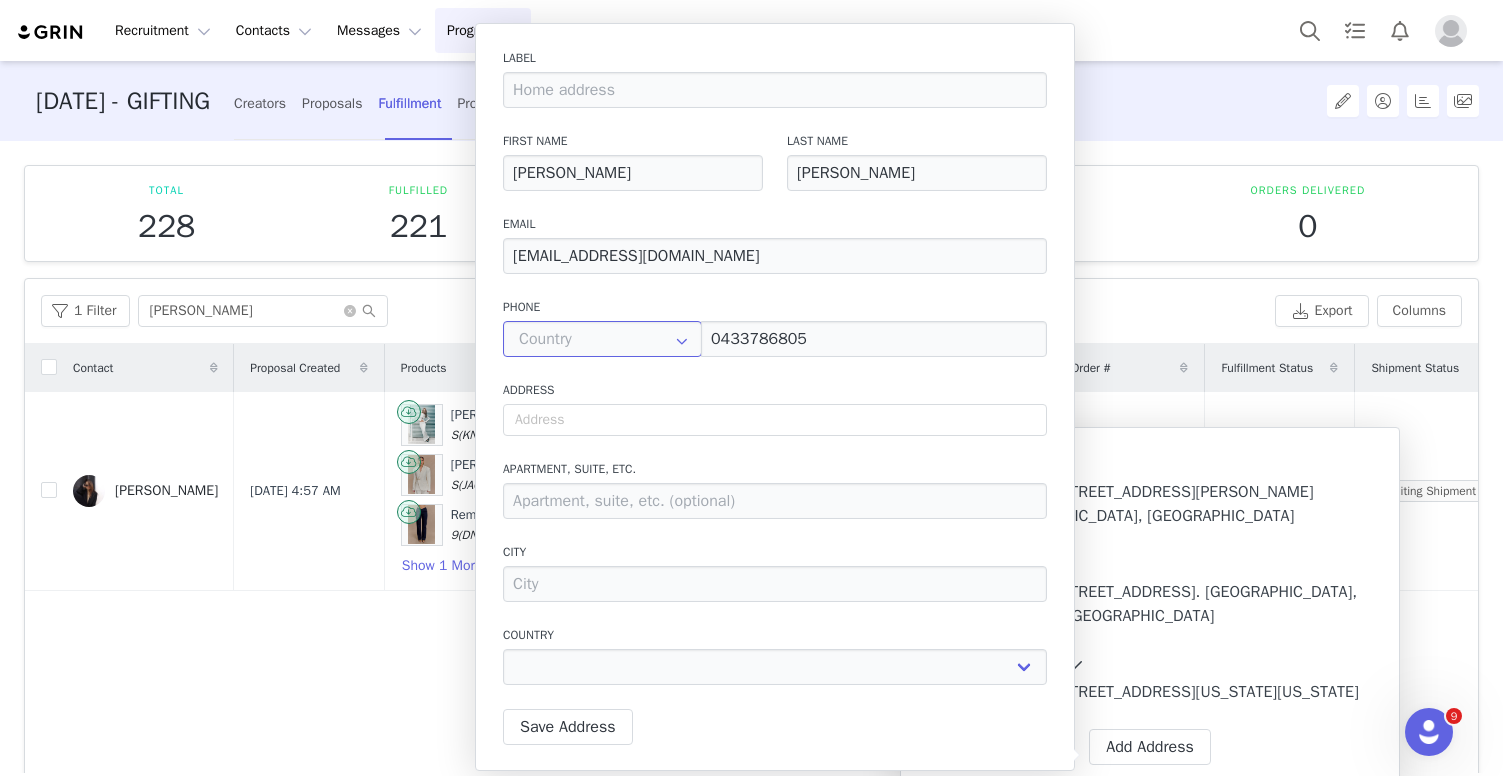 click at bounding box center (602, 339) 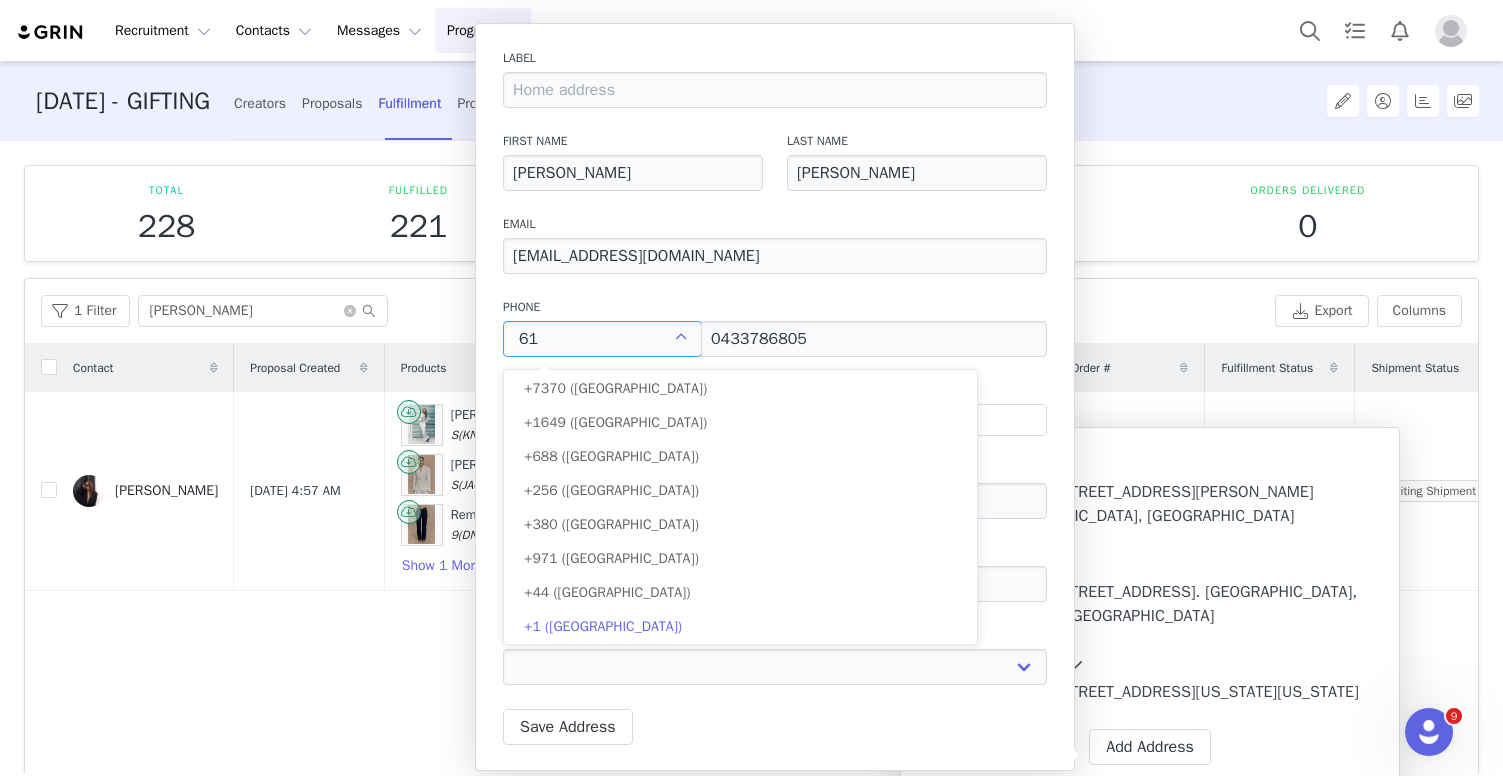 scroll, scrollTop: 0, scrollLeft: 0, axis: both 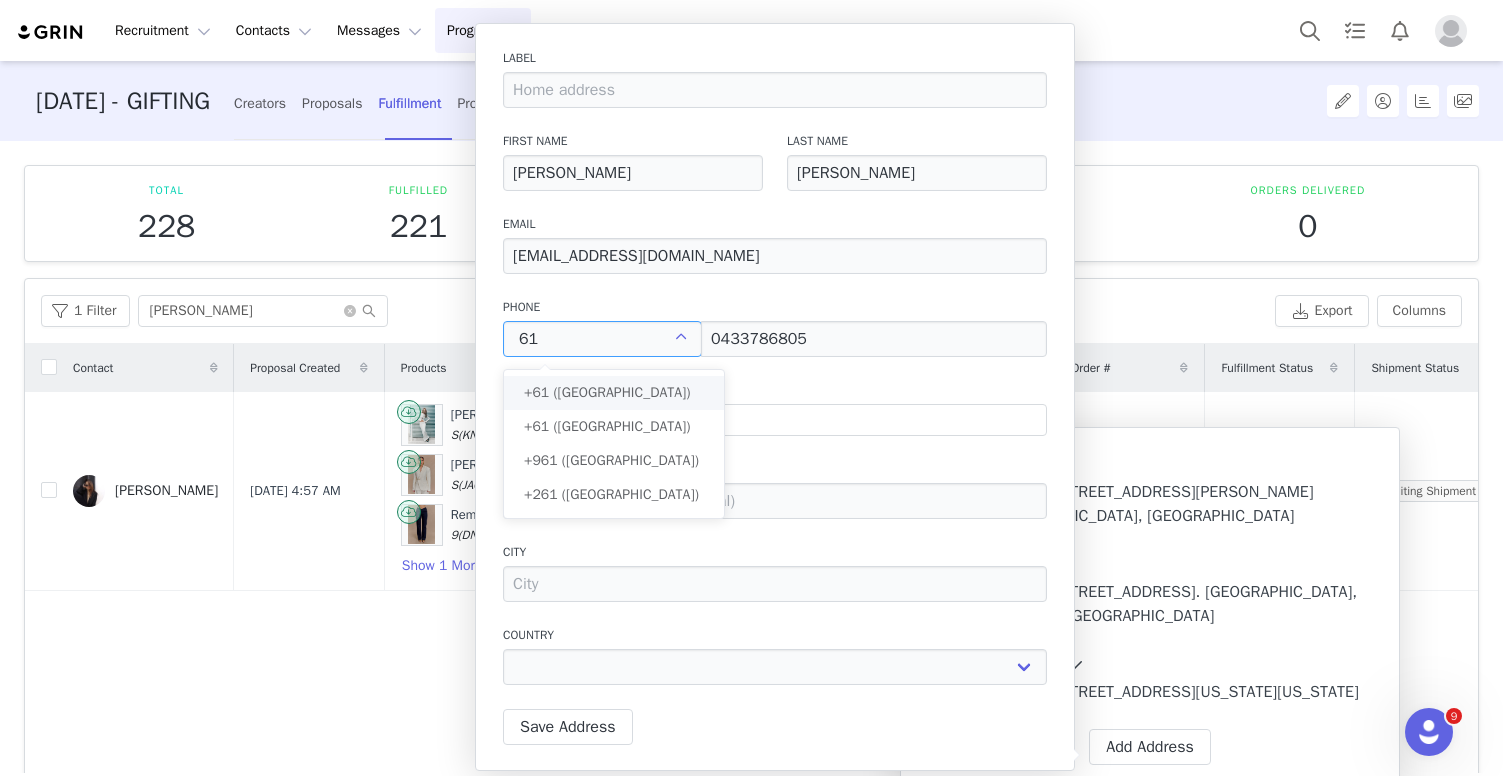 click on "+61 ([GEOGRAPHIC_DATA])" at bounding box center [607, 392] 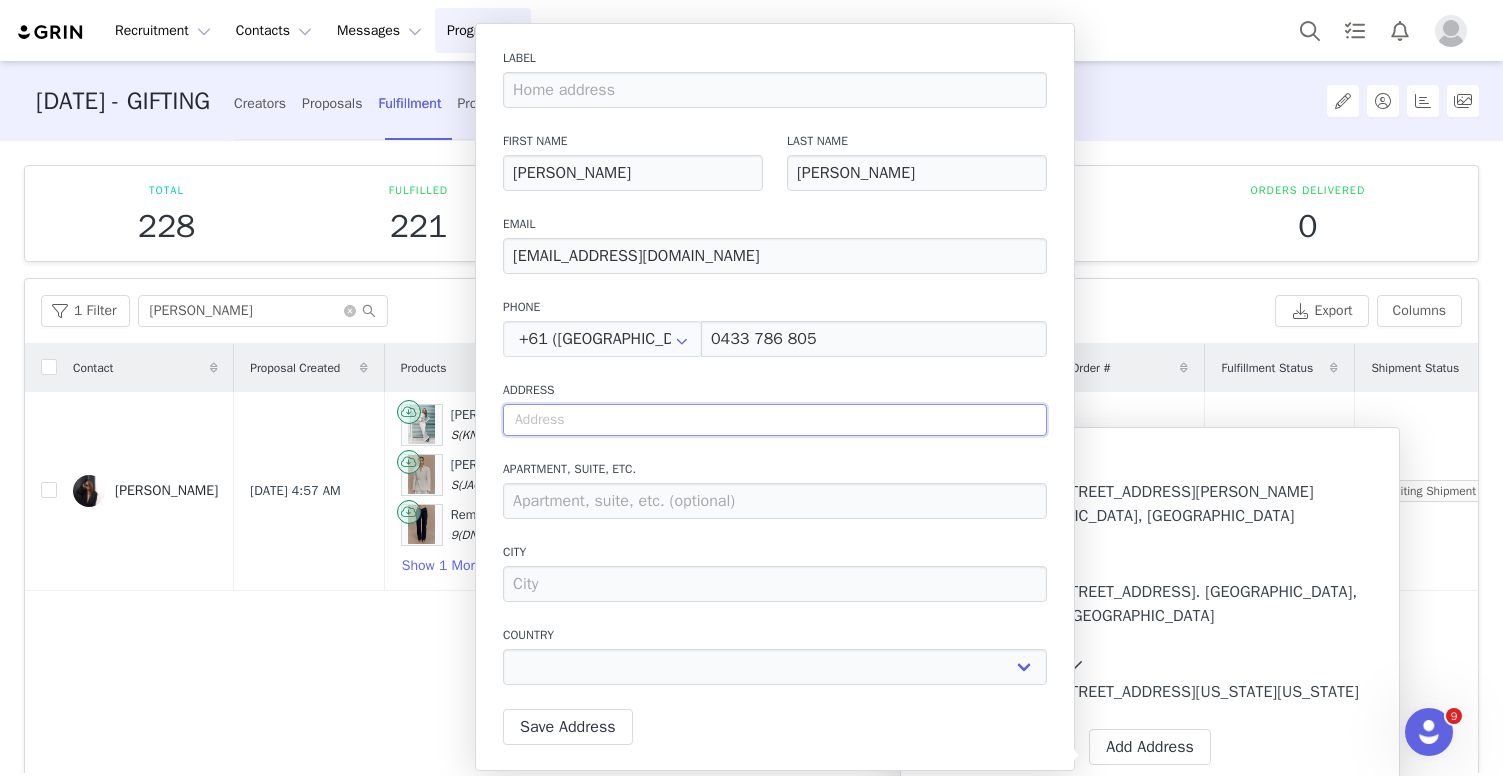 click at bounding box center (775, 420) 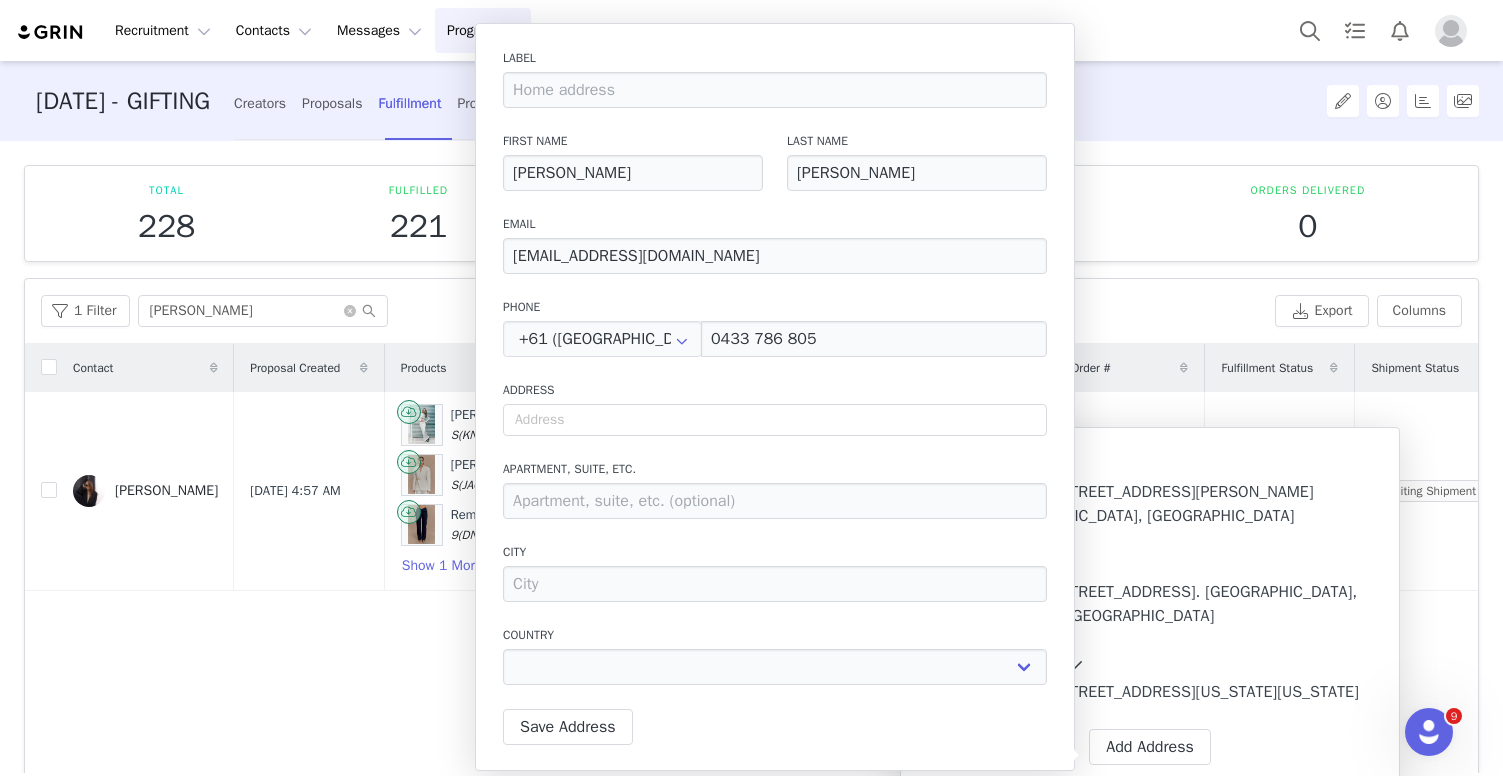 select 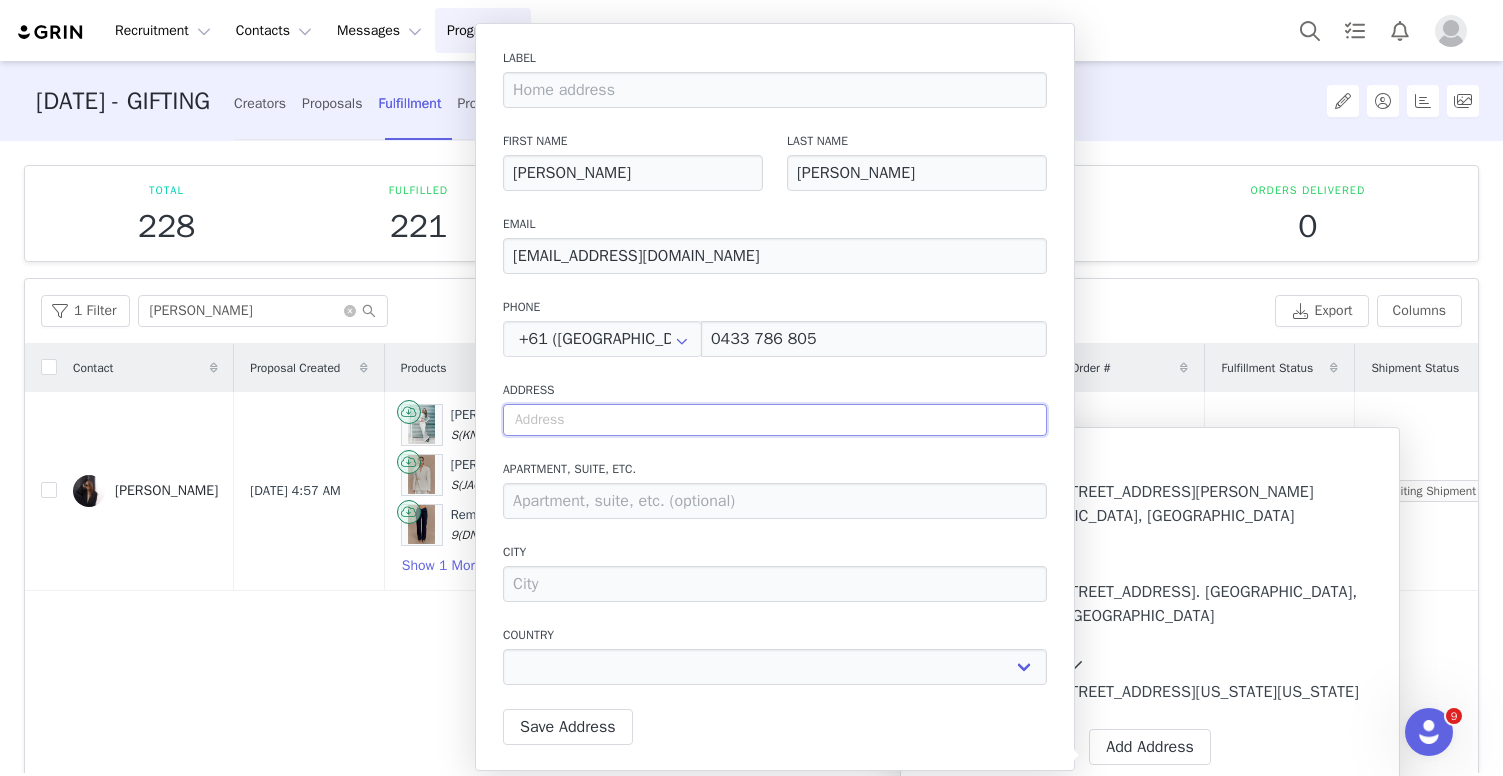 paste on "[STREET_ADDRESS][PERSON_NAME]" 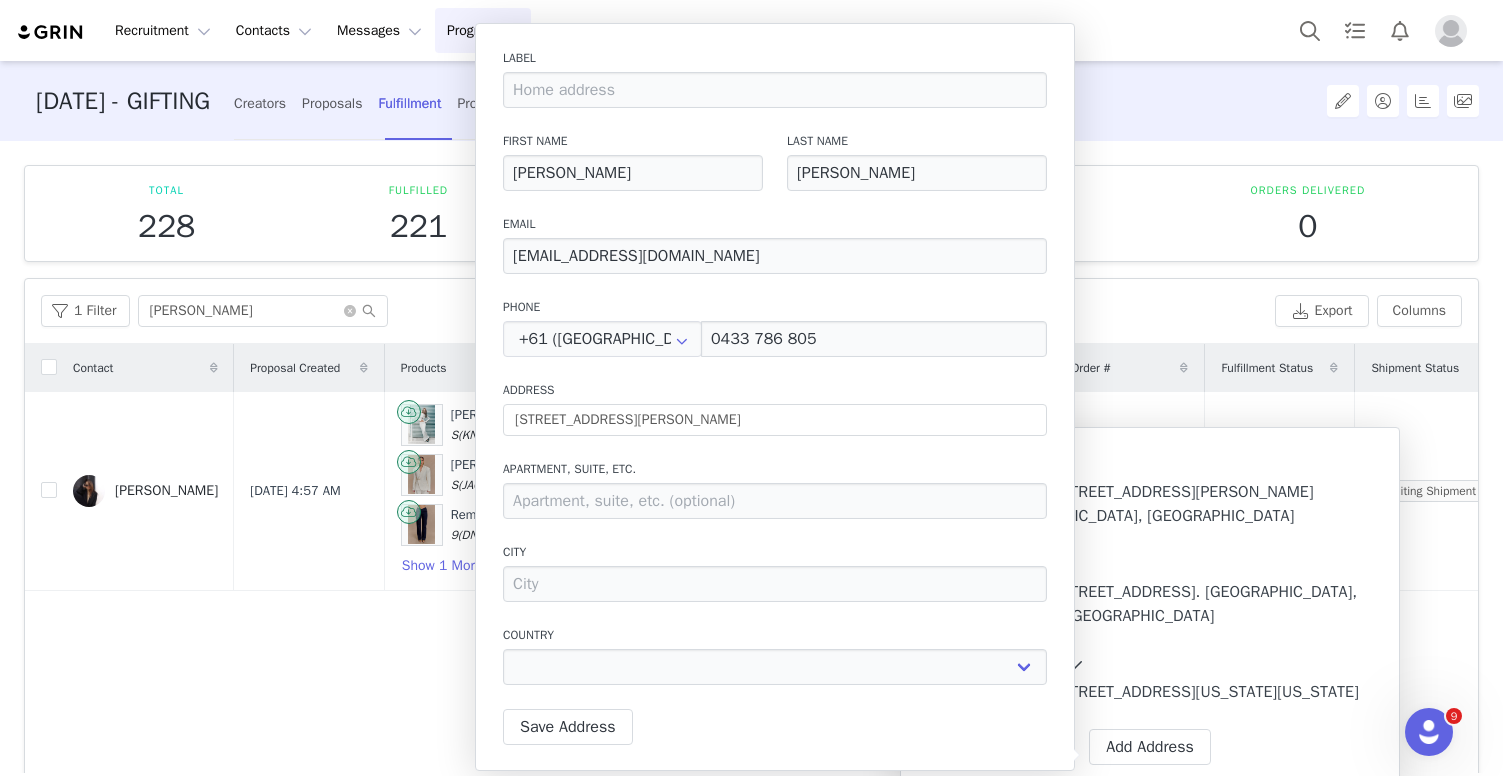 type on "23 Summit Cres" 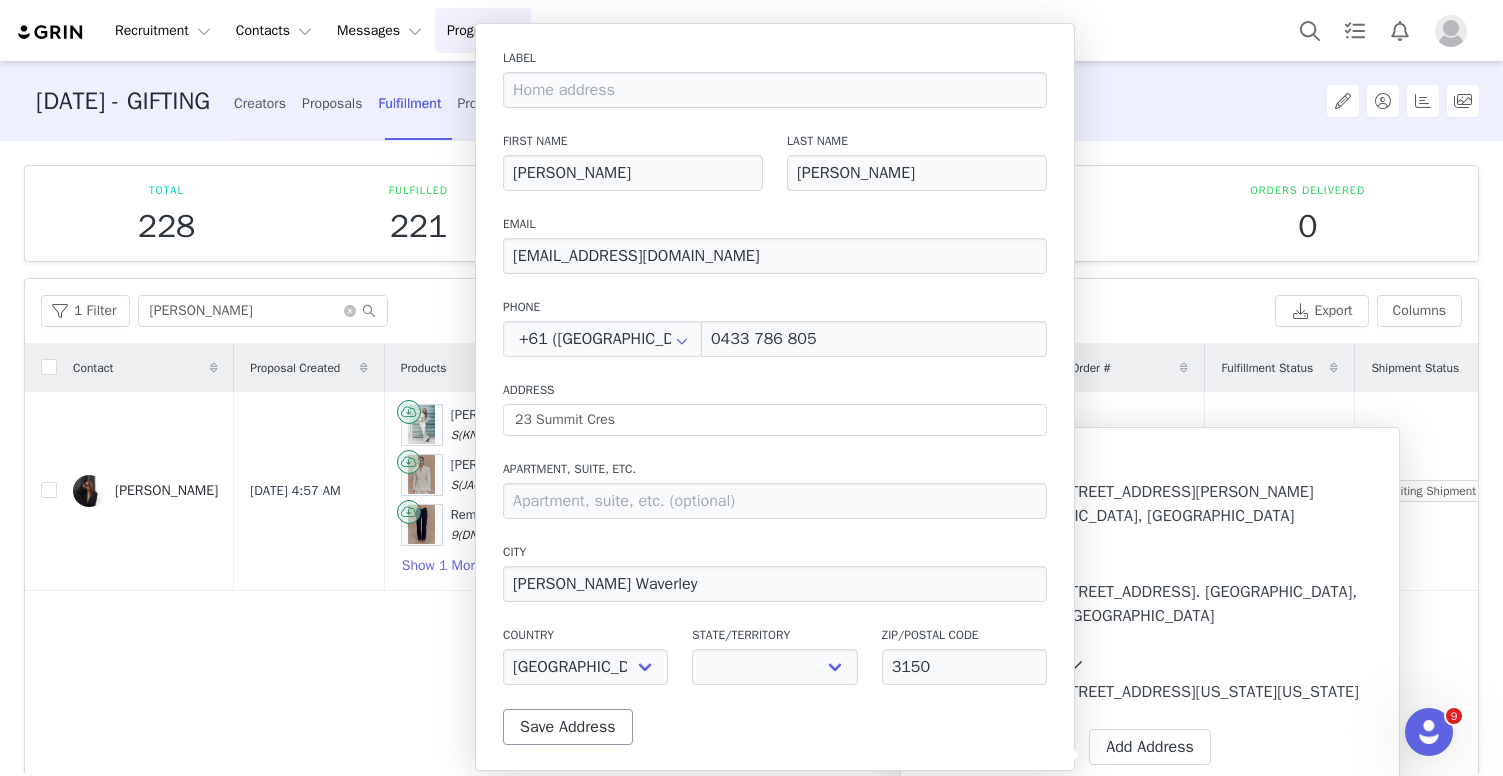 select on "[object Object]" 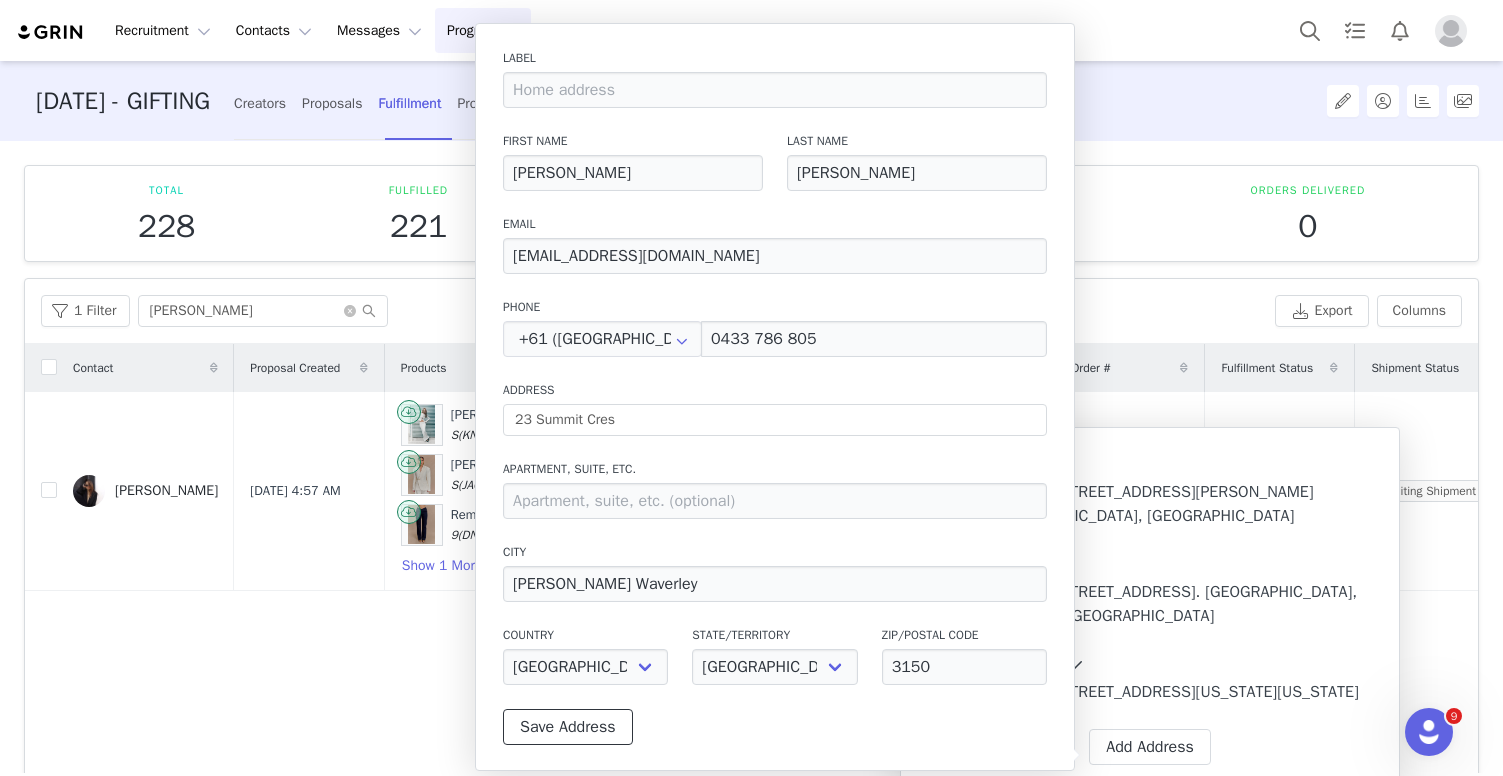 click on "Save Address" at bounding box center [568, 727] 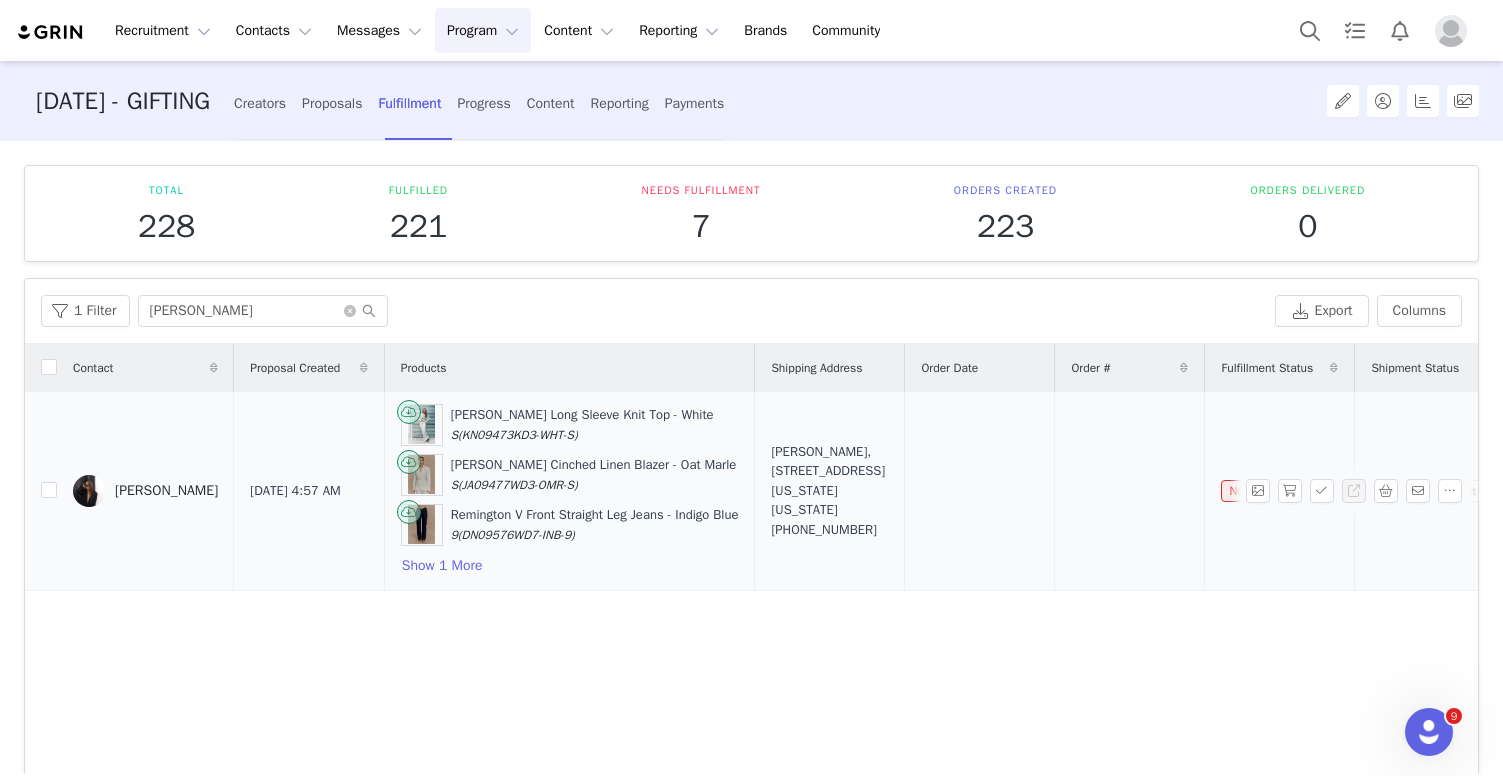 click on "[PERSON_NAME], [STREET_ADDRESS][US_STATE][US_STATE]   [PHONE_NUMBER]" at bounding box center [829, 491] 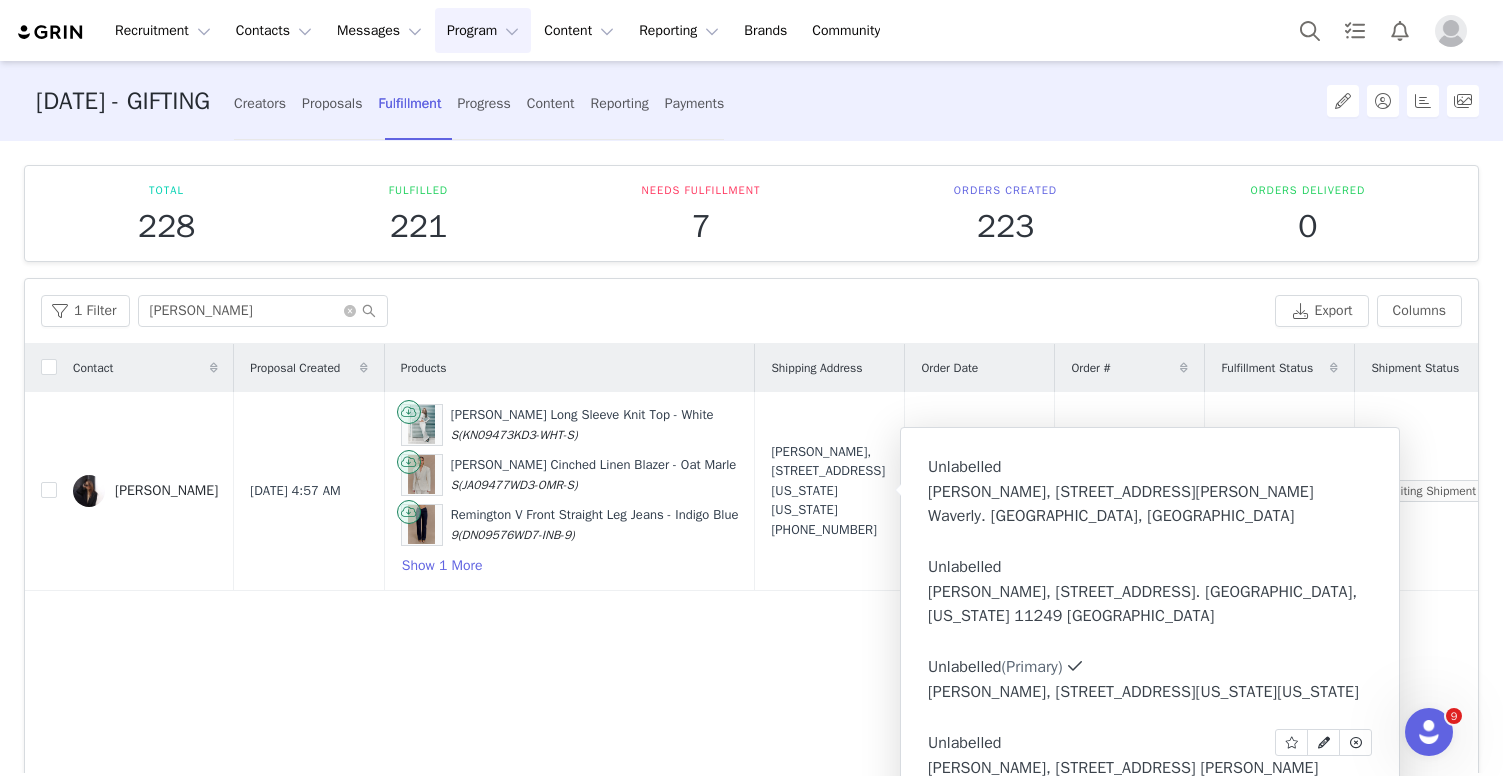 click on "Unlabelled" at bounding box center [964, 743] 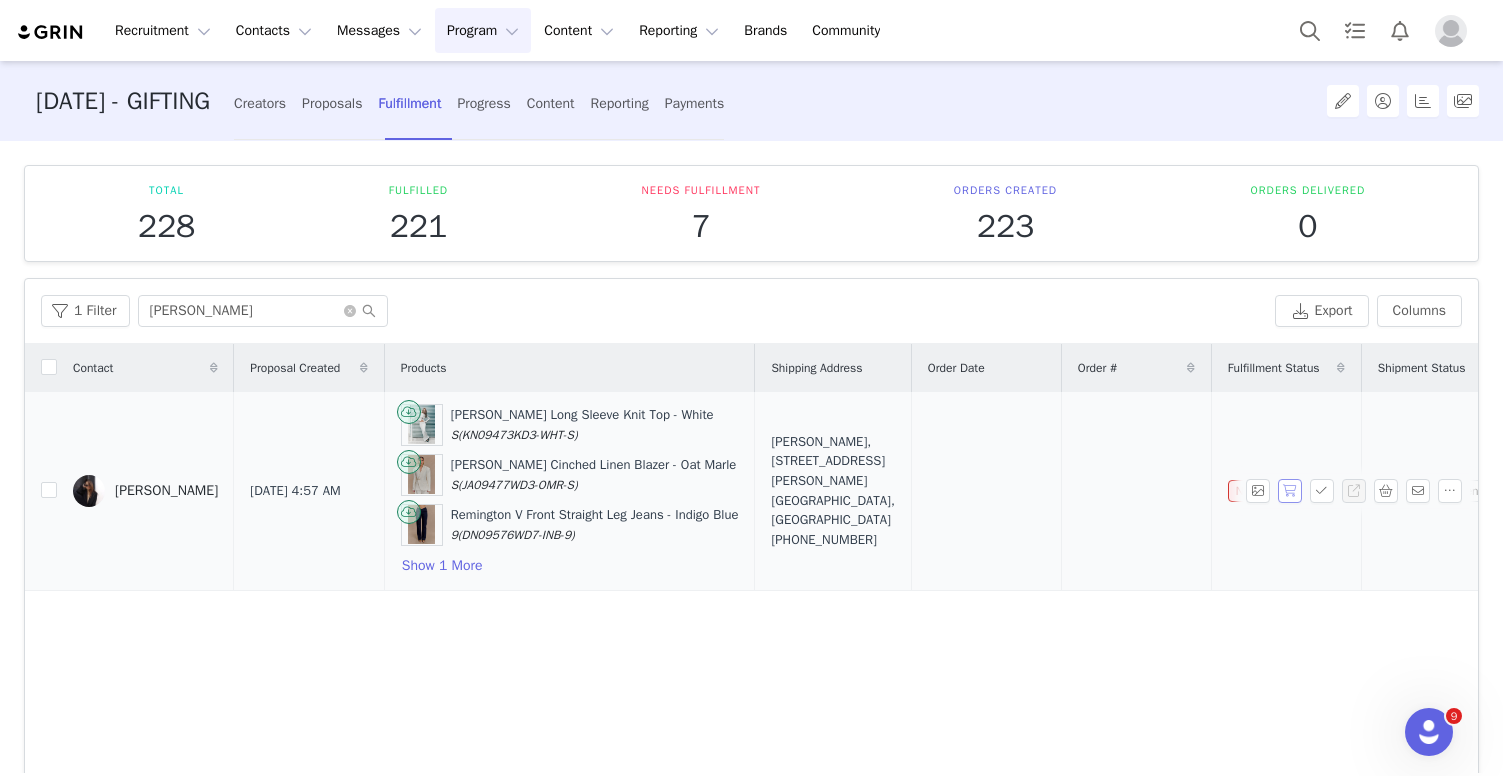 click at bounding box center [1290, 491] 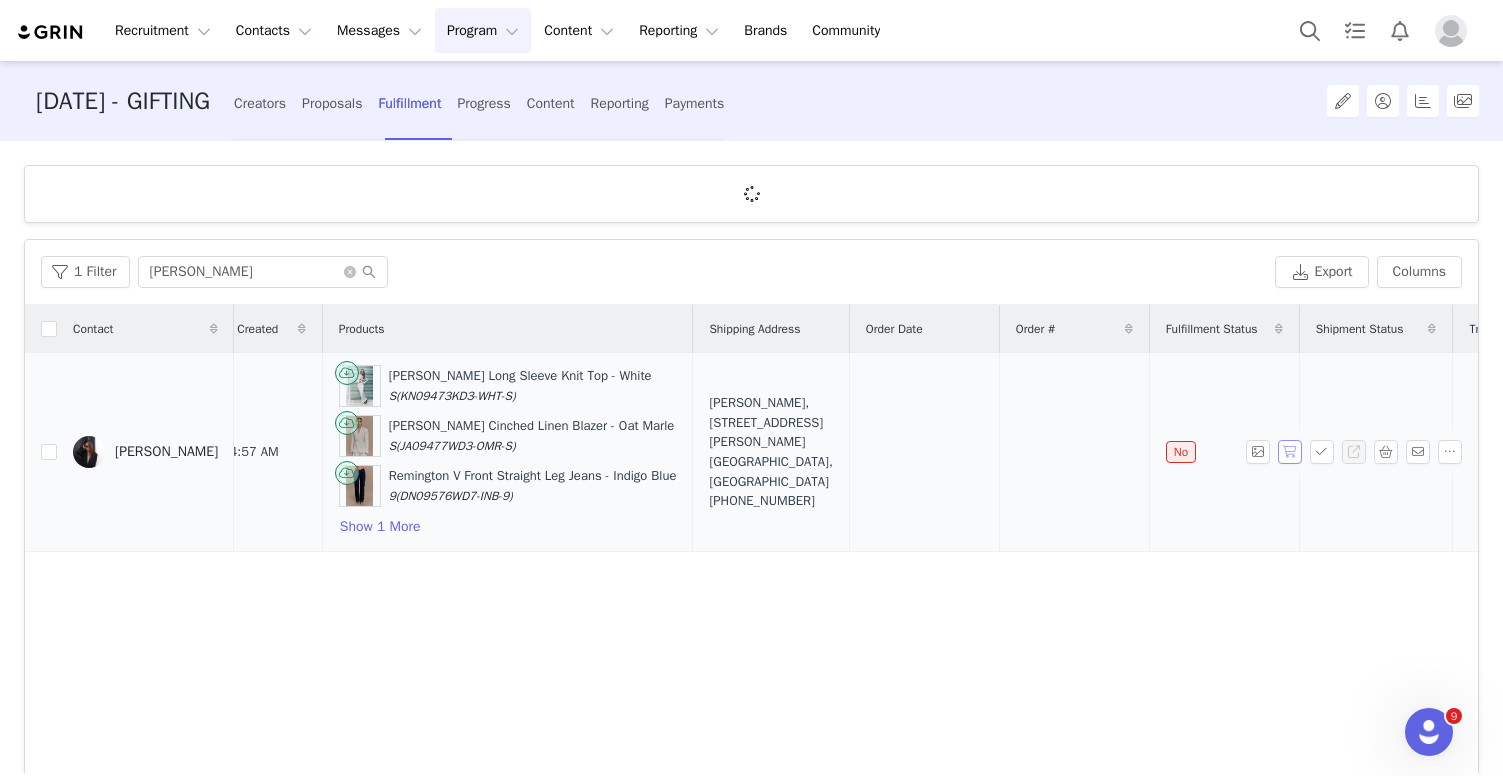 scroll, scrollTop: 0, scrollLeft: 0, axis: both 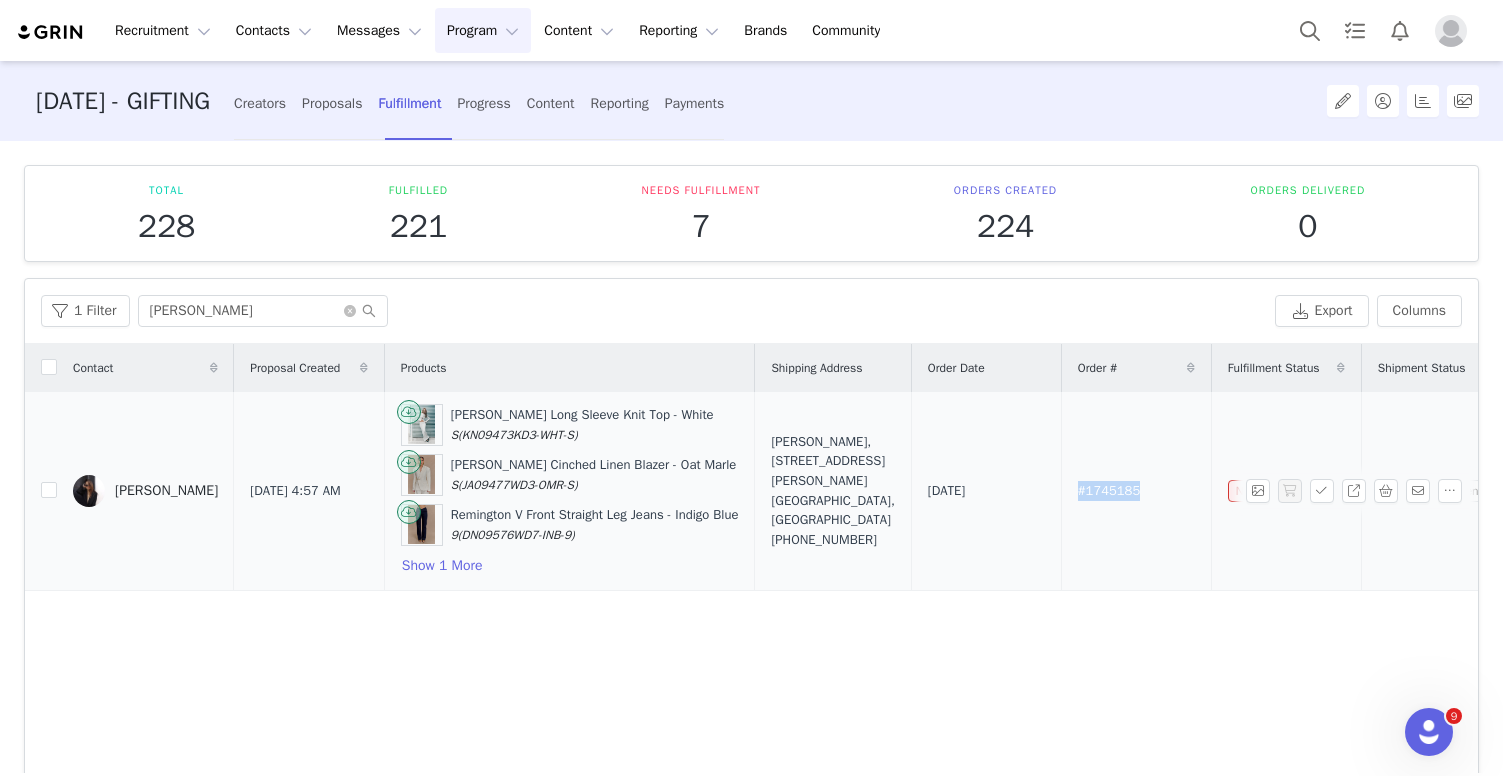 drag, startPoint x: 1149, startPoint y: 498, endPoint x: 1064, endPoint y: 492, distance: 85.2115 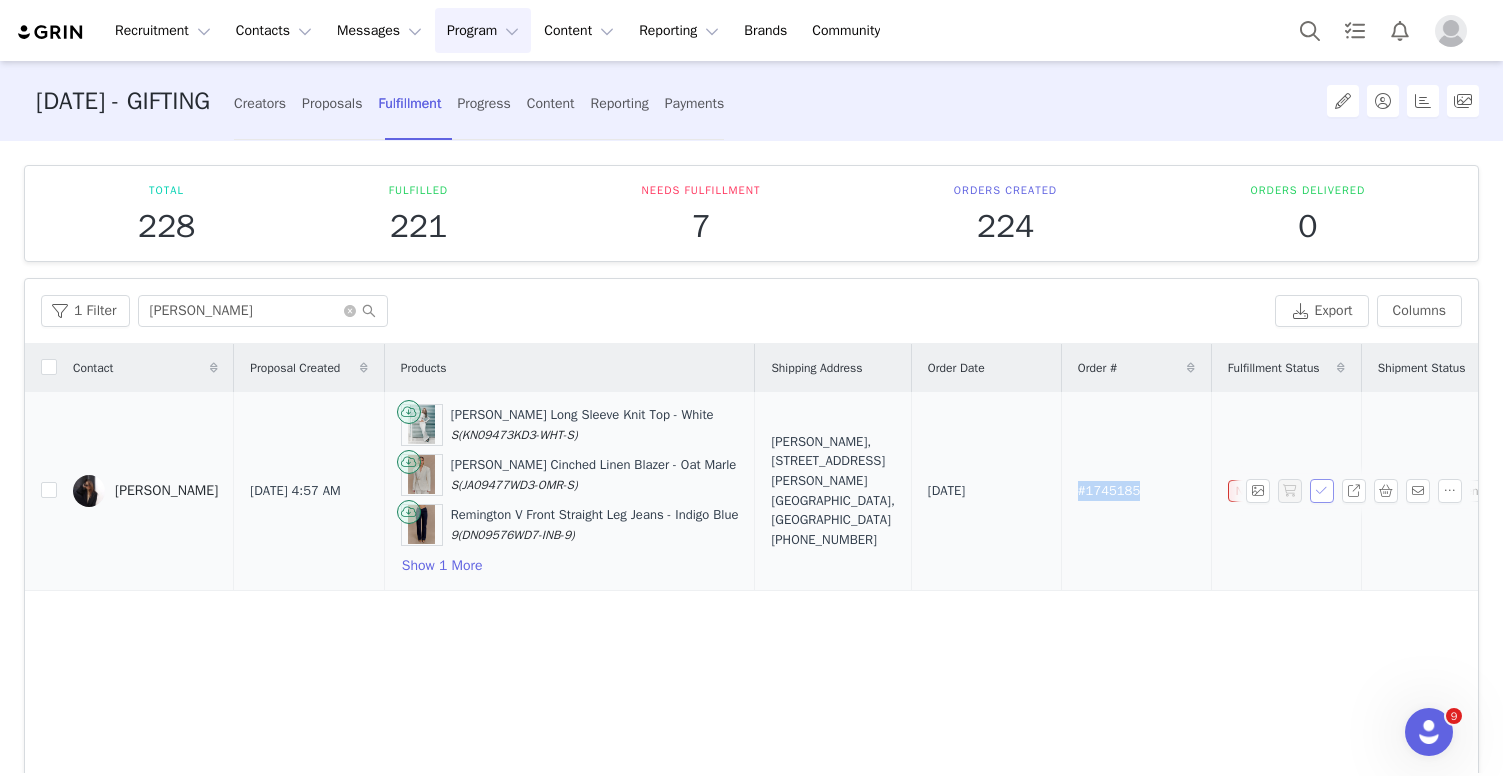 click at bounding box center (1322, 491) 